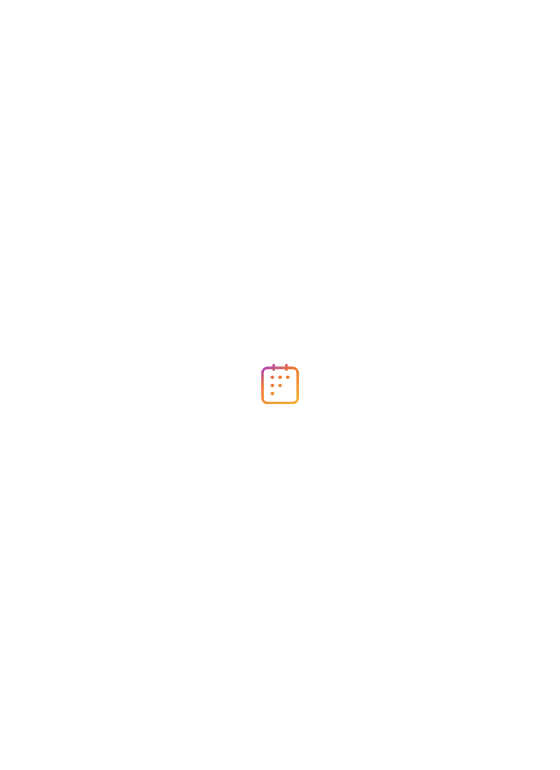 scroll, scrollTop: 0, scrollLeft: 0, axis: both 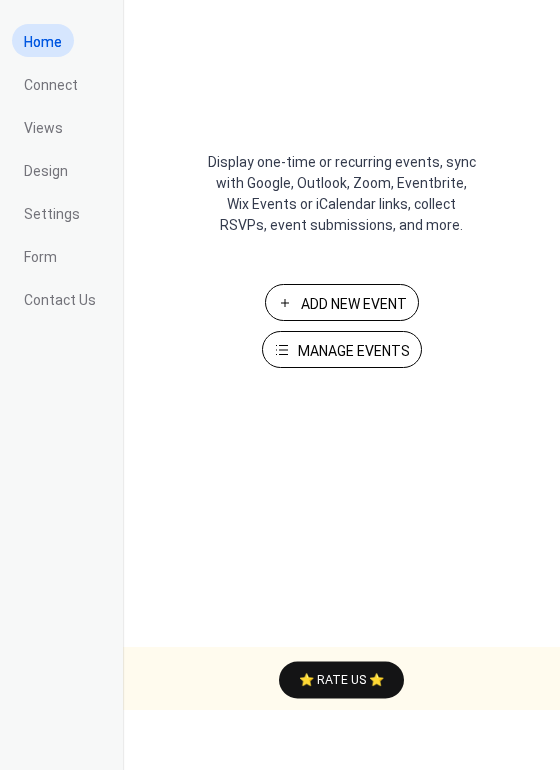click on "Manage Events" at bounding box center [354, 351] 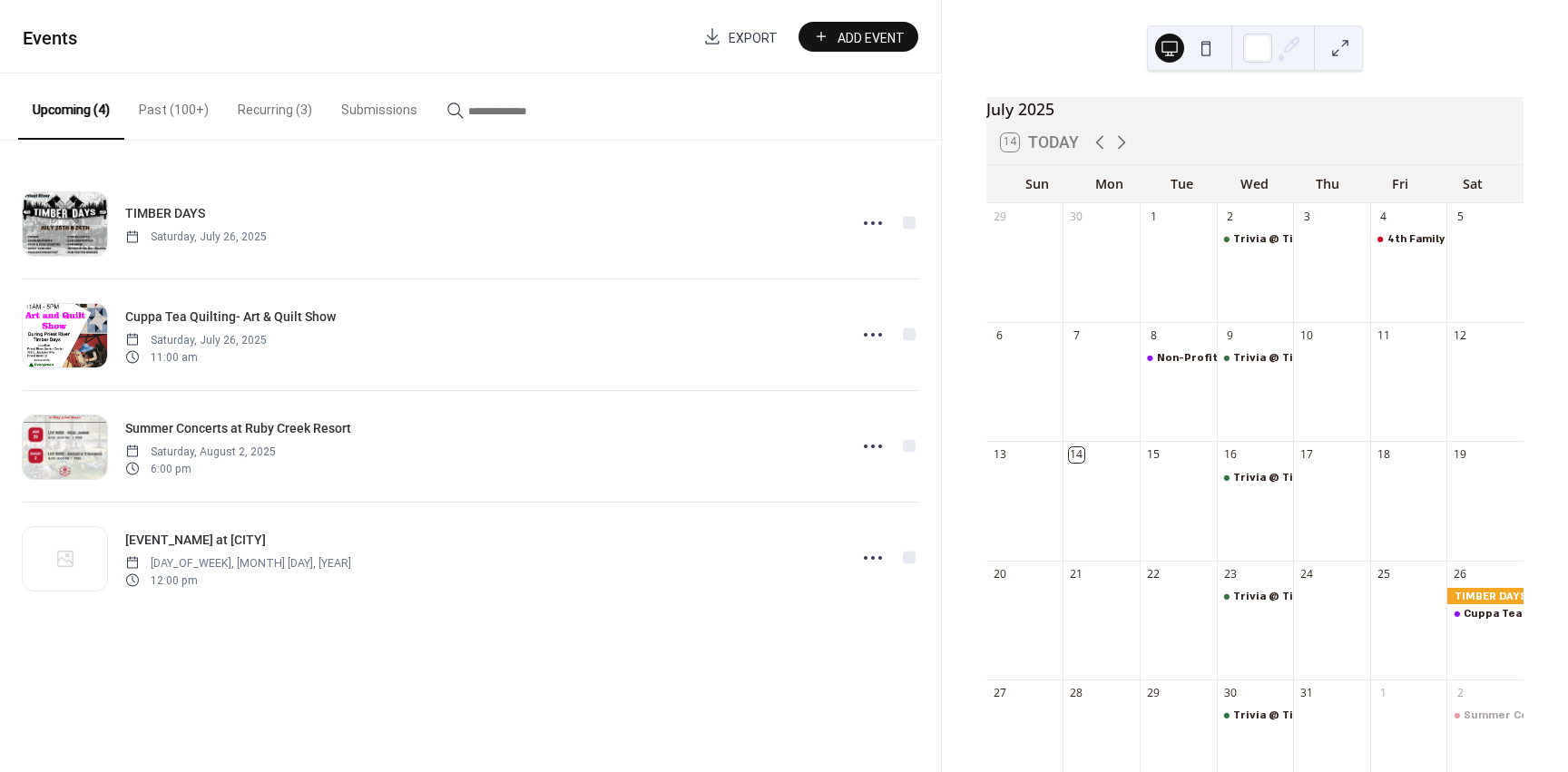 scroll, scrollTop: 0, scrollLeft: 0, axis: both 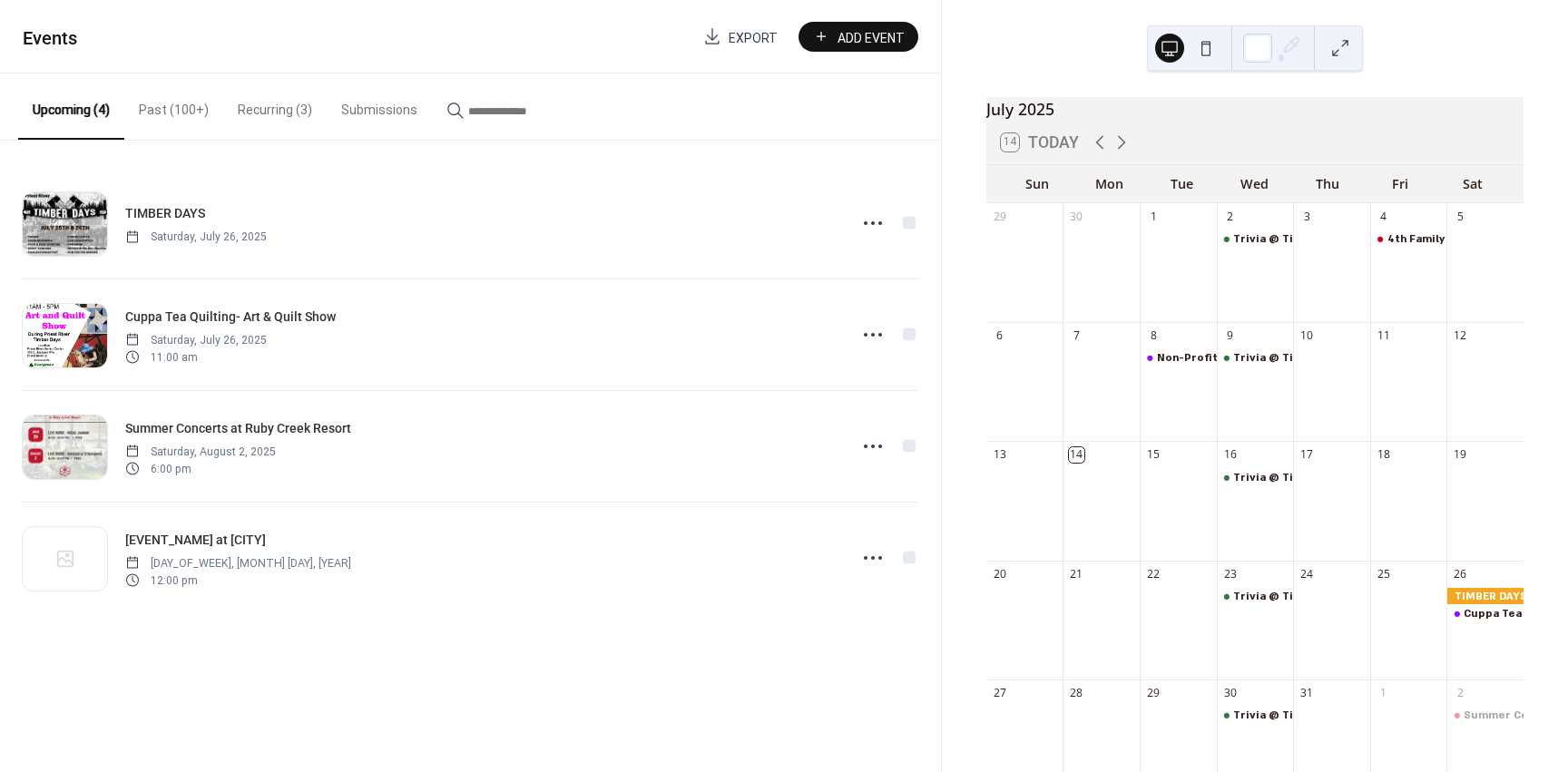 click on "Add Event" at bounding box center [858, 36] 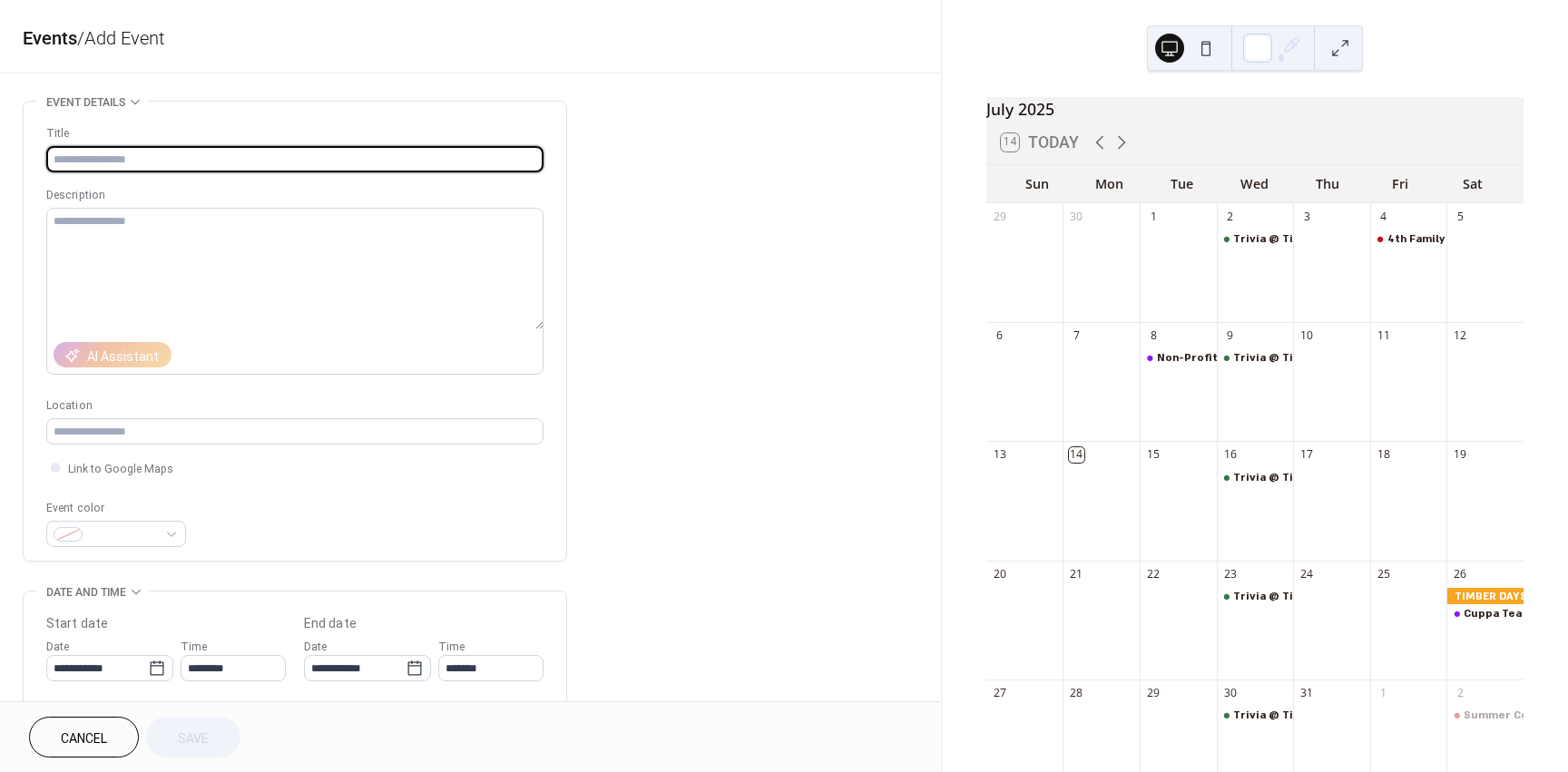 click at bounding box center [295, 159] 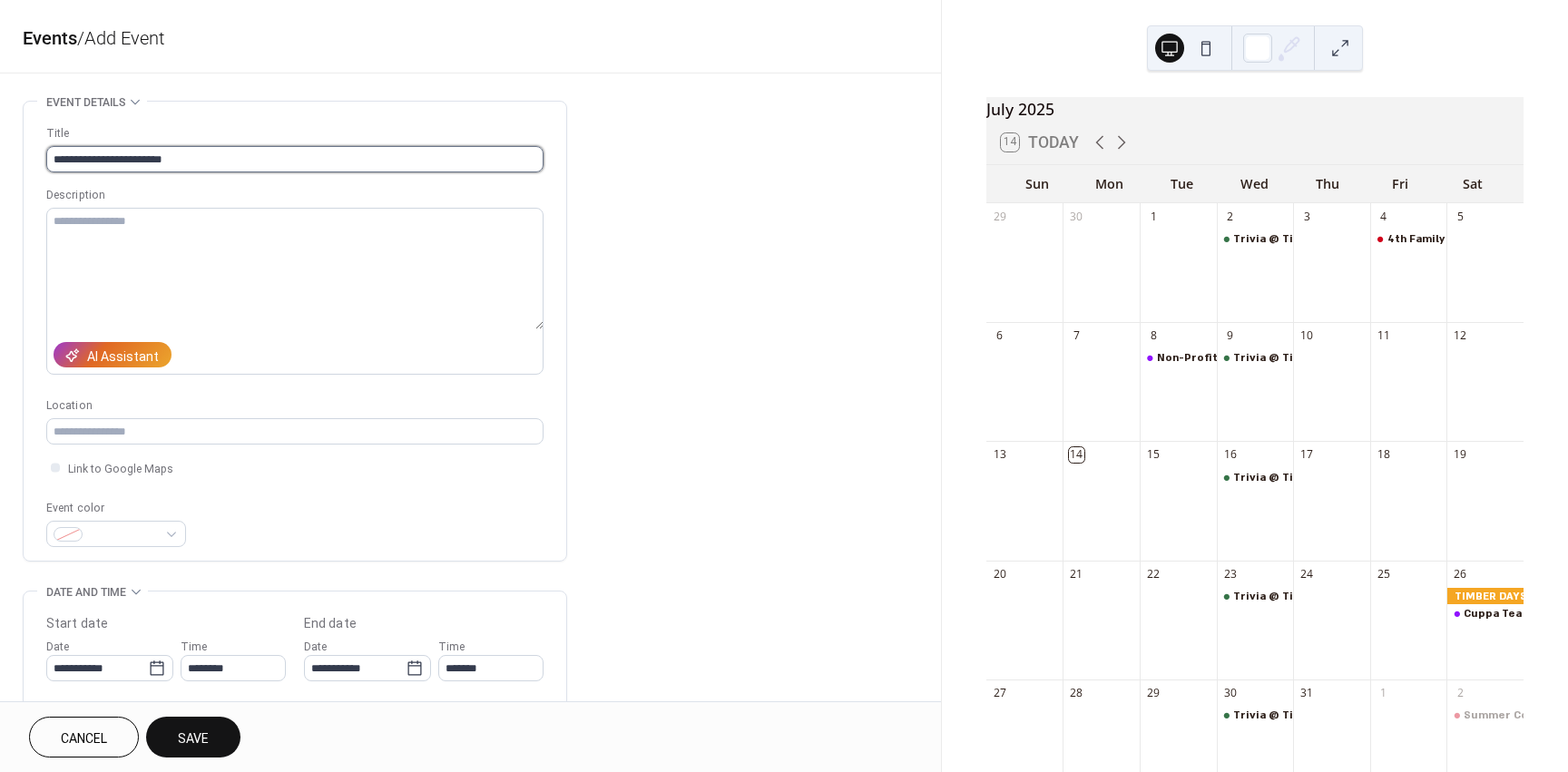 click on "**********" at bounding box center (295, 159) 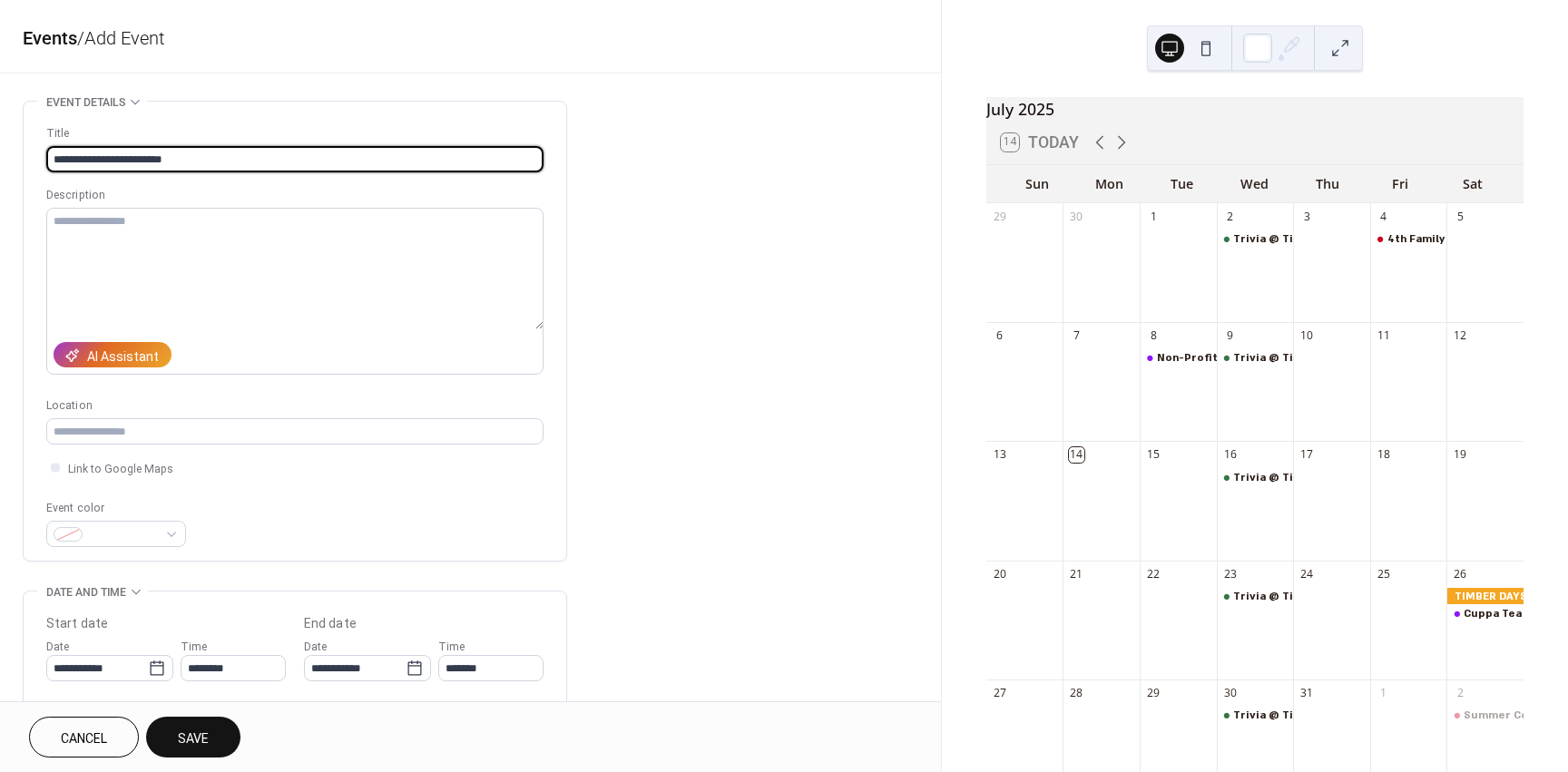 paste on "**********" 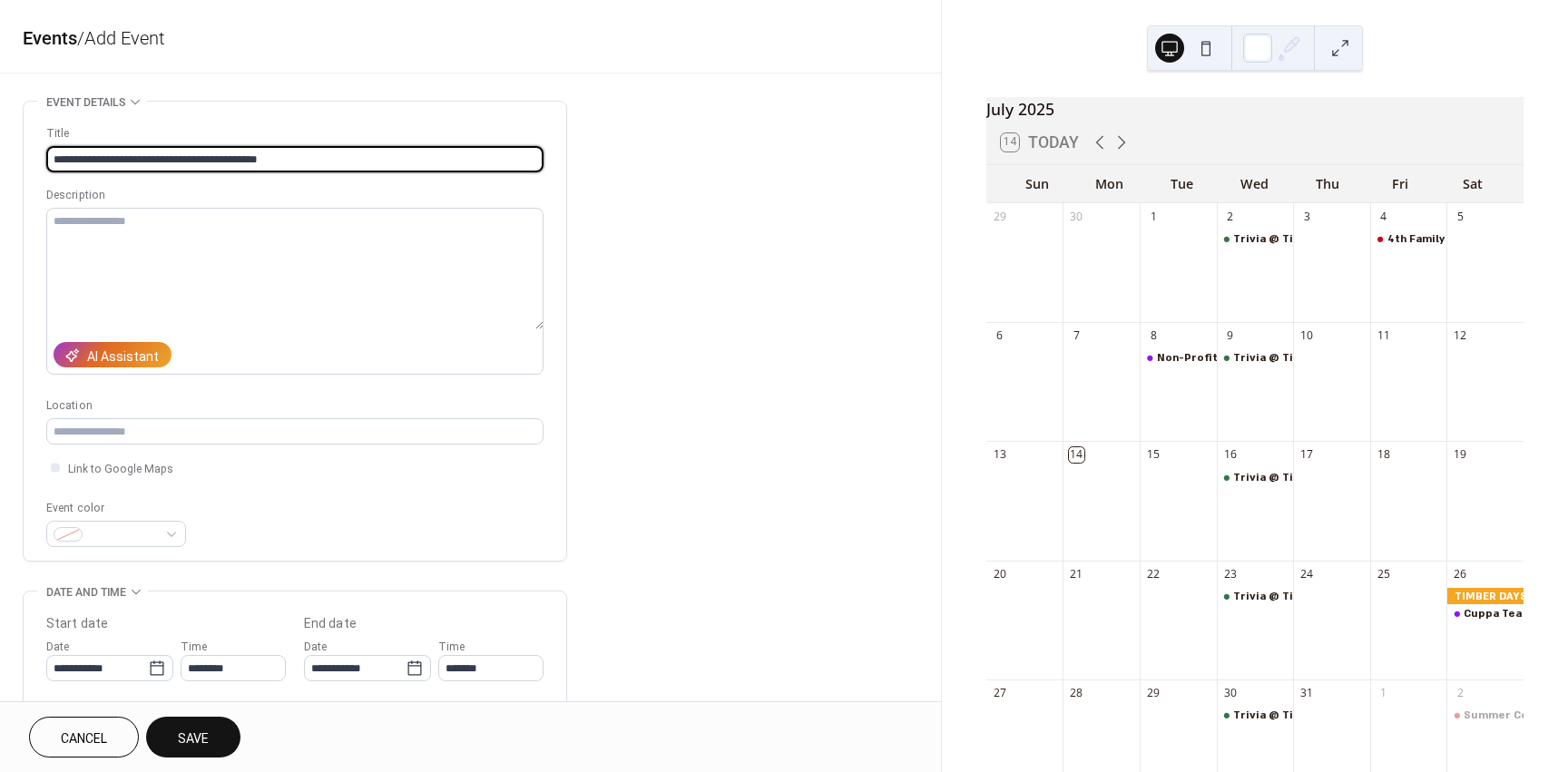 type on "**********" 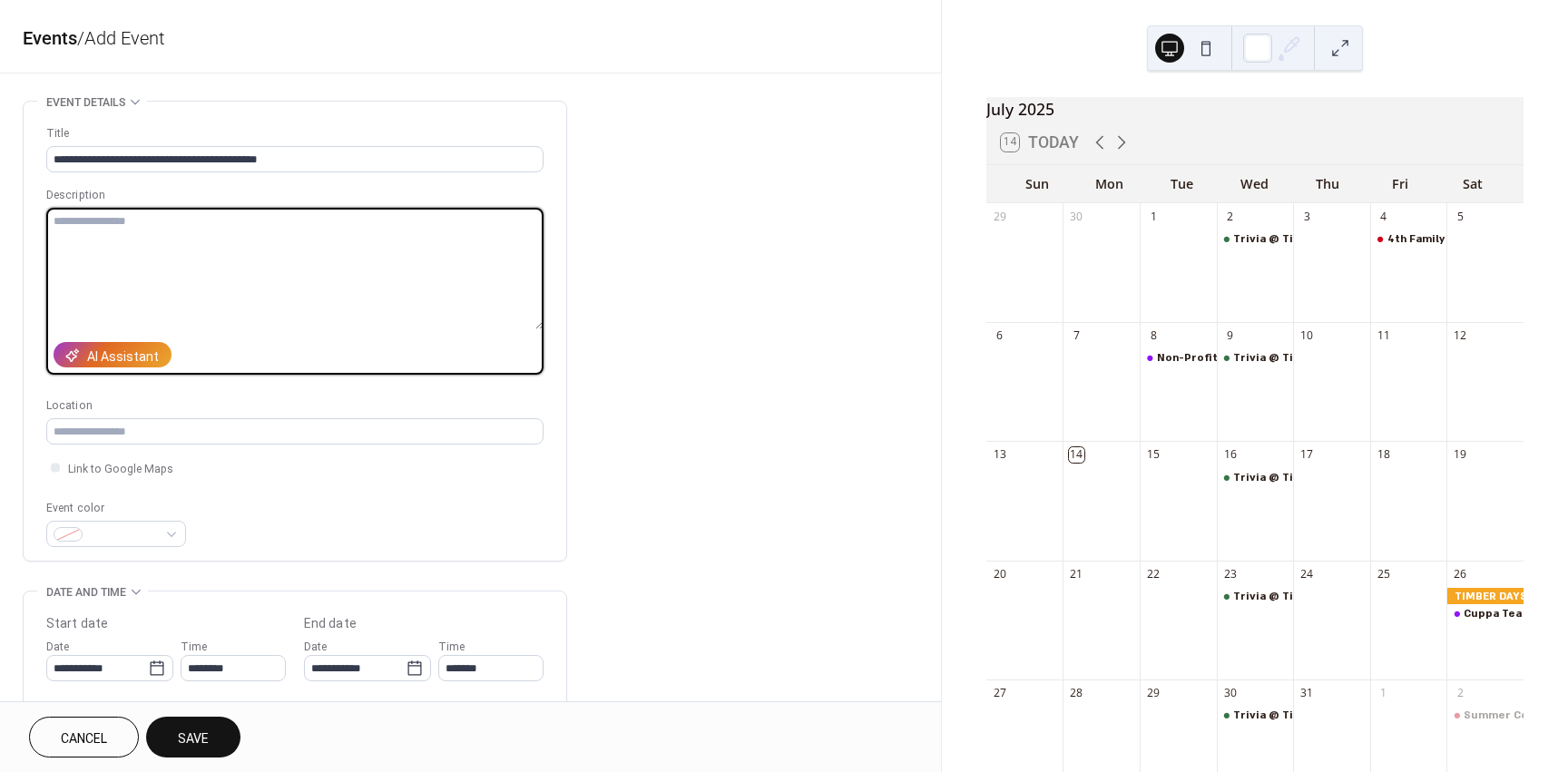 click at bounding box center (295, 269) 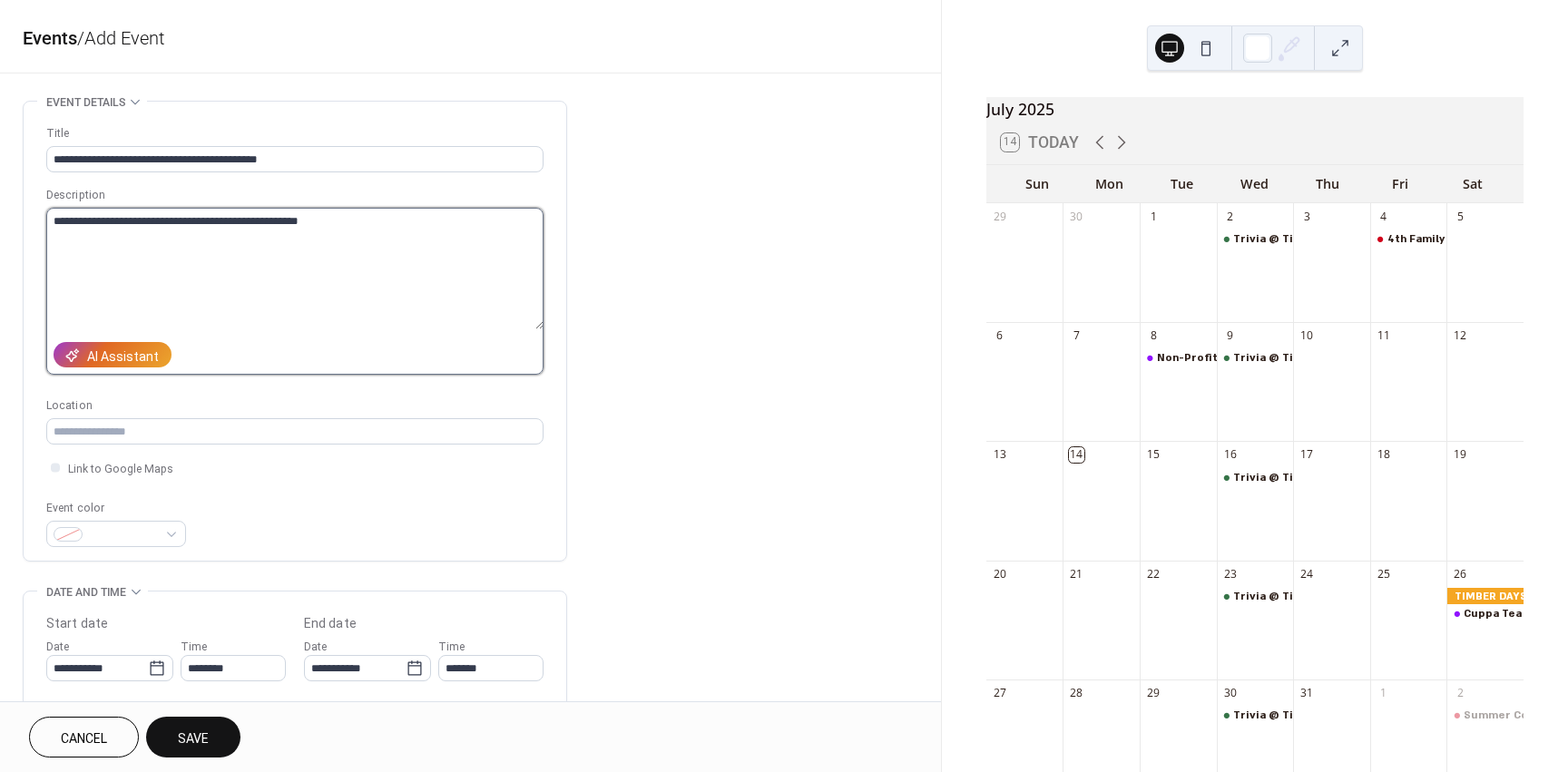 click on "**********" at bounding box center [295, 269] 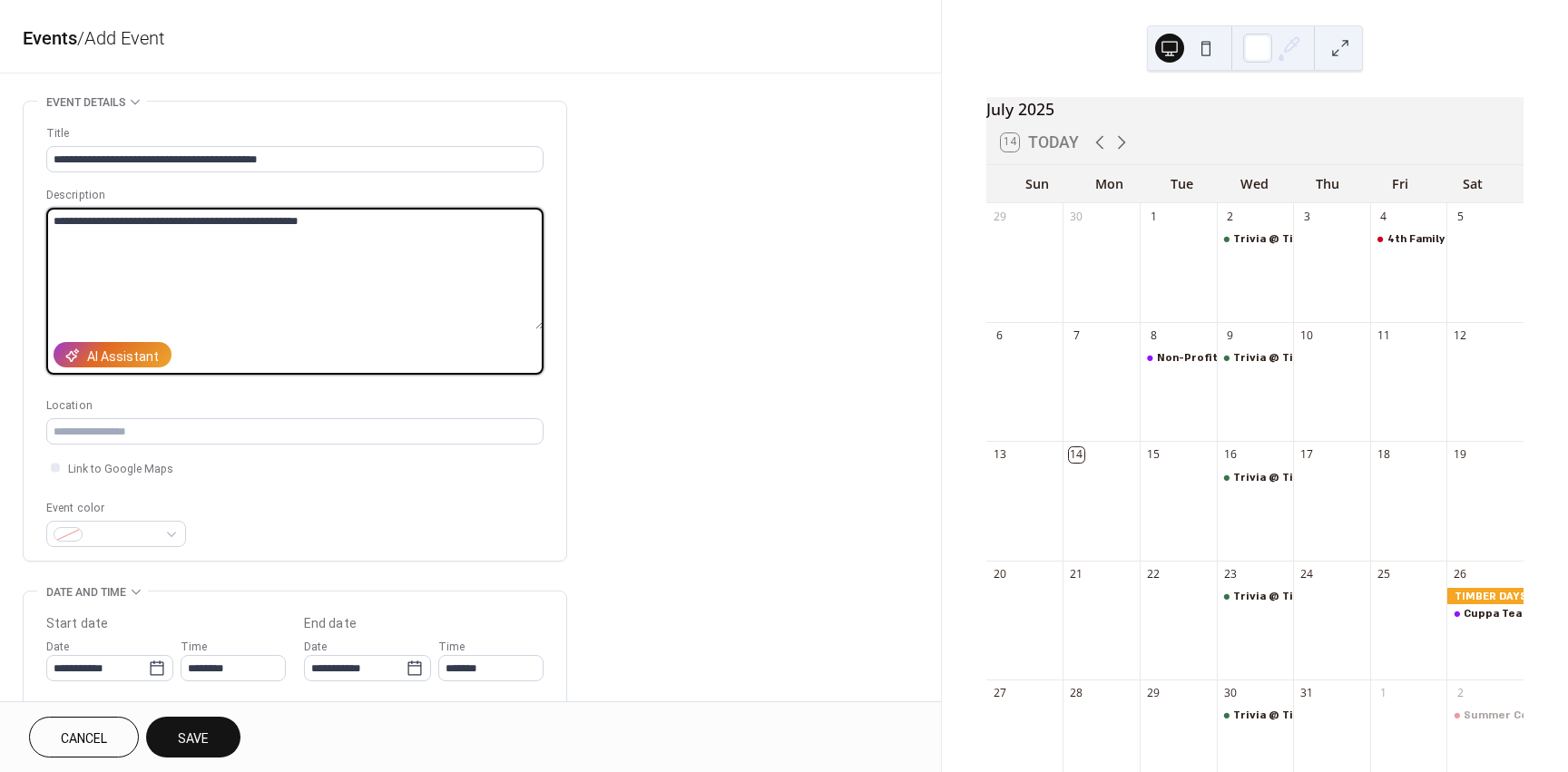 click on "**********" at bounding box center (295, 269) 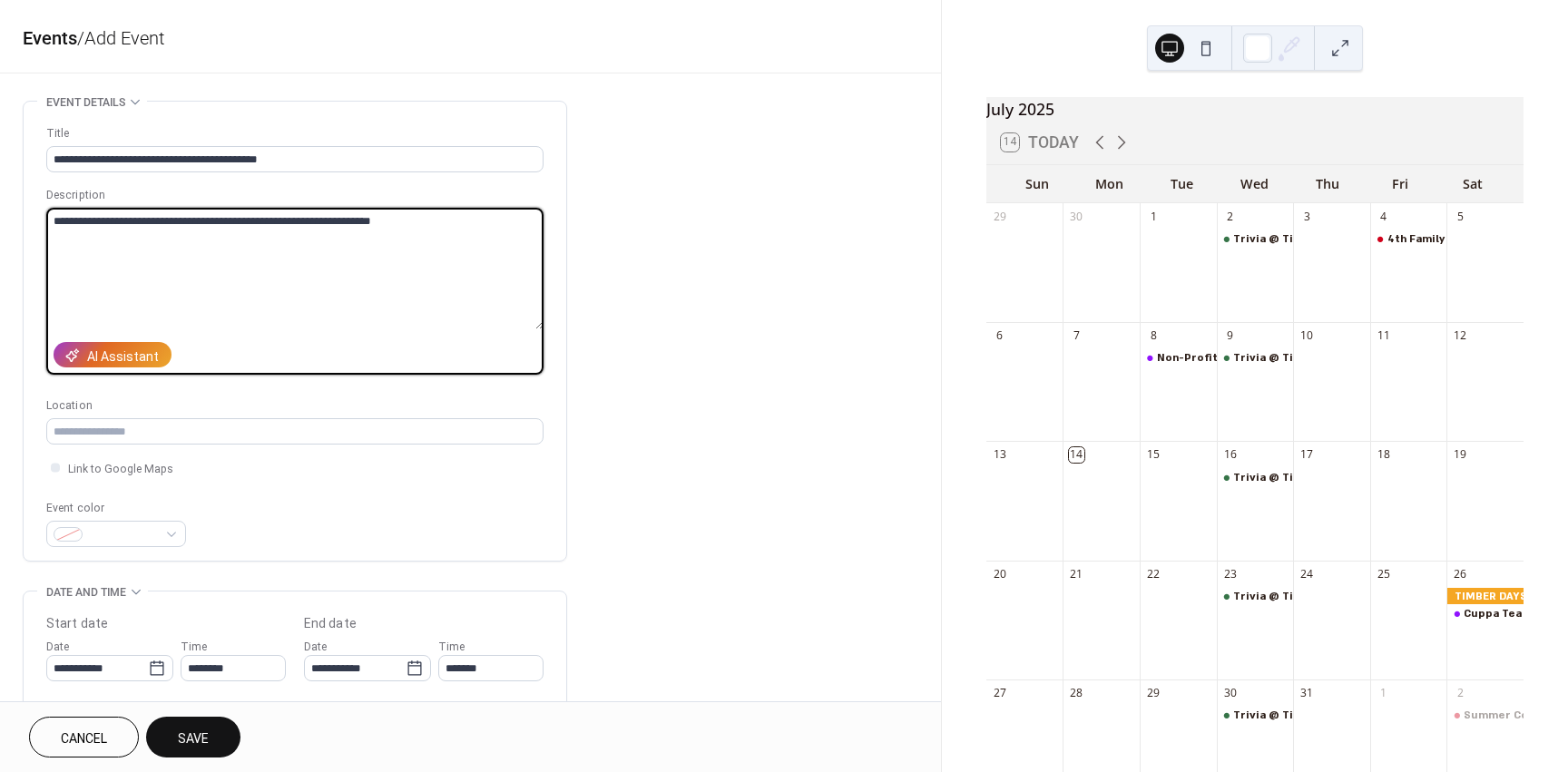 paste on "**********" 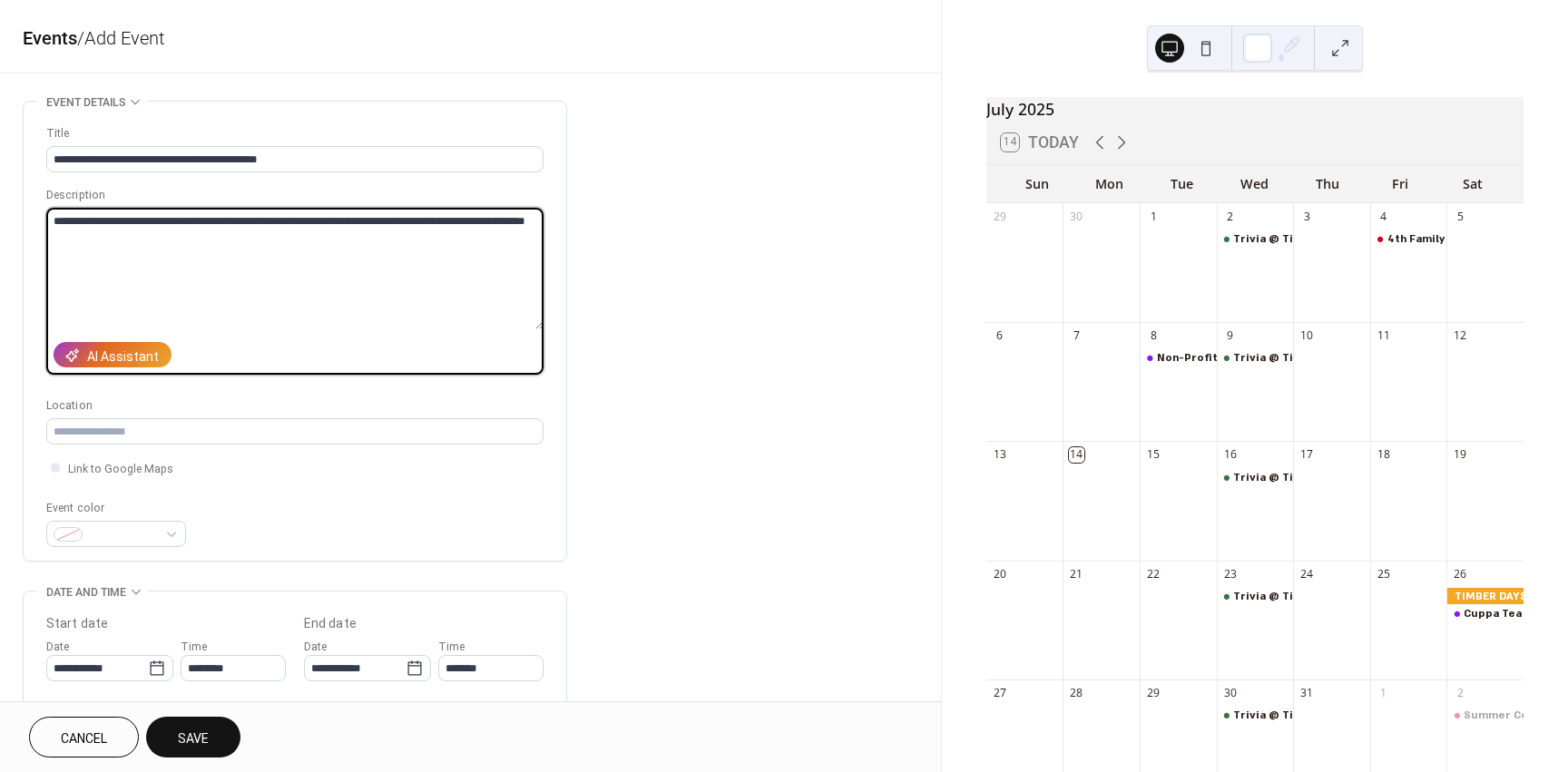 type on "**********" 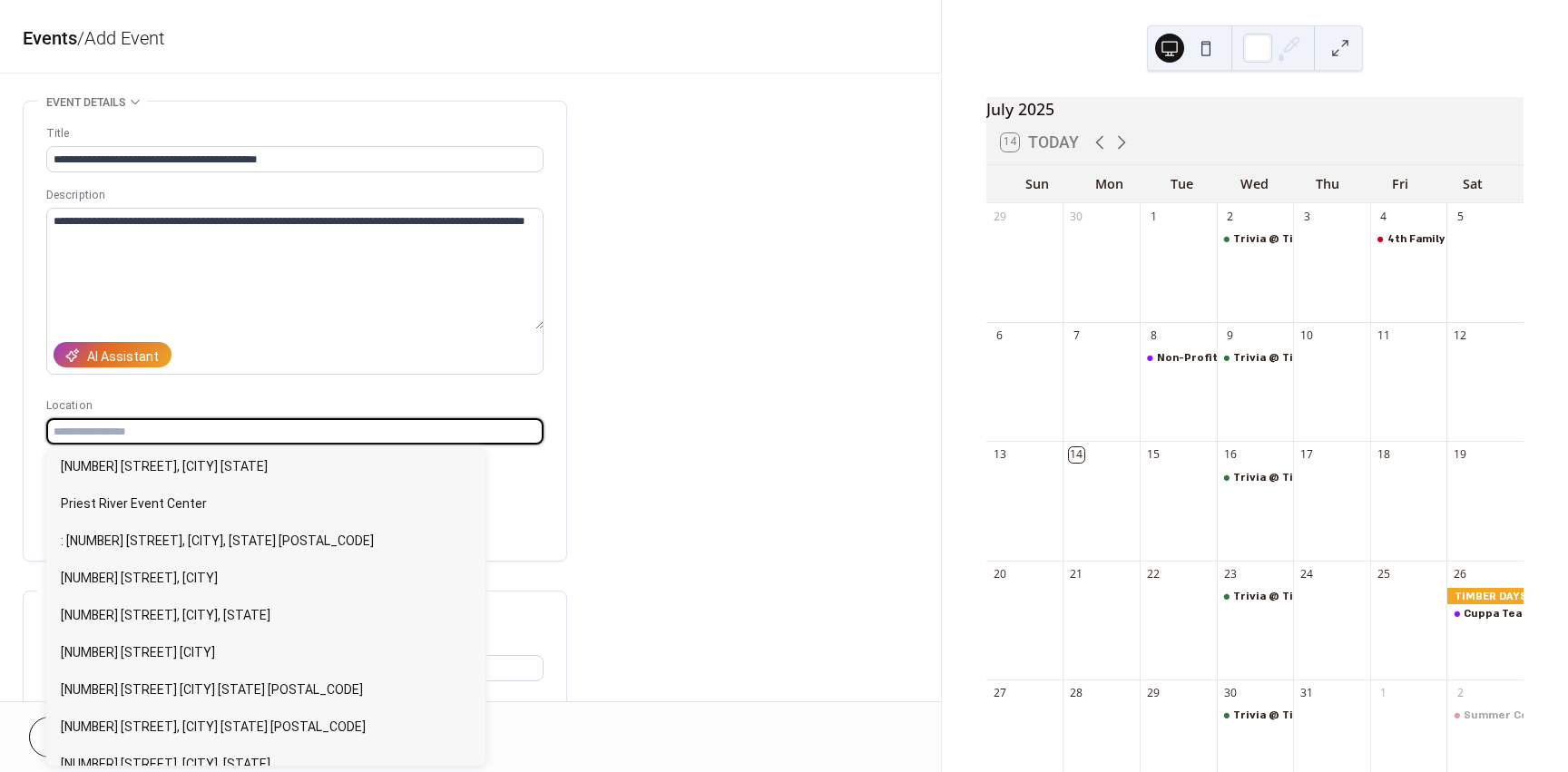 click at bounding box center (295, 431) 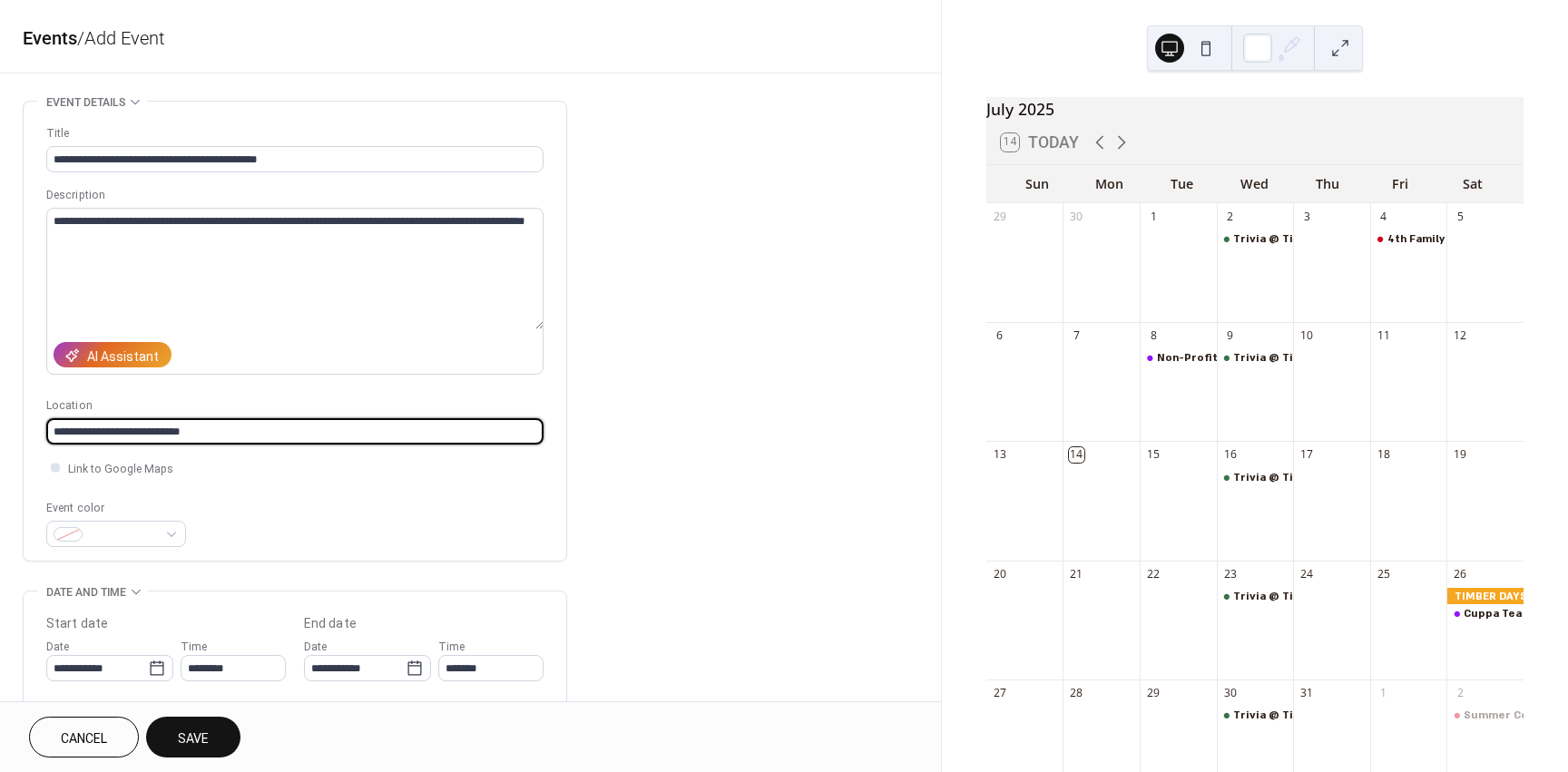 type on "**********" 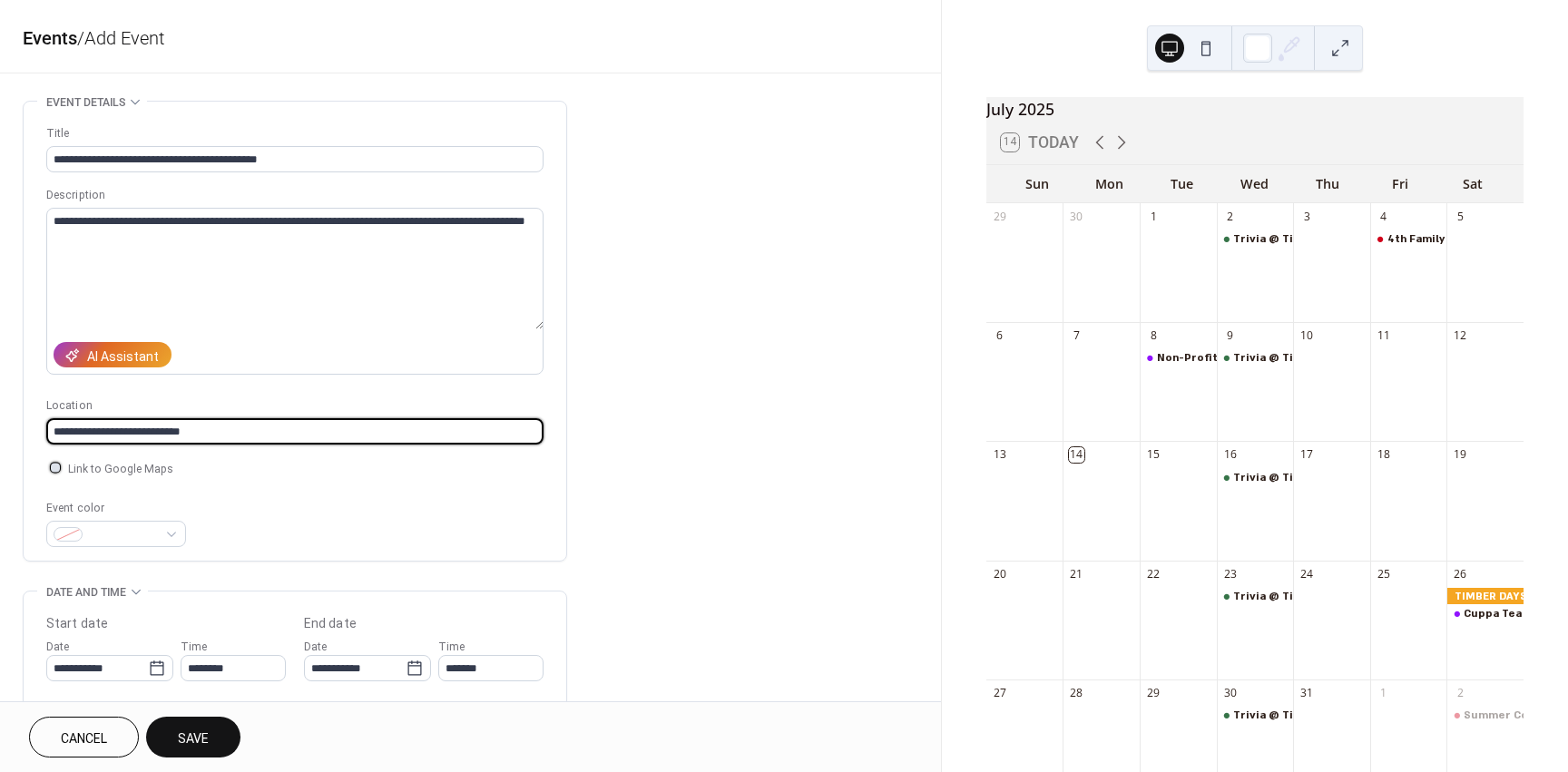 click at bounding box center (55, 467) 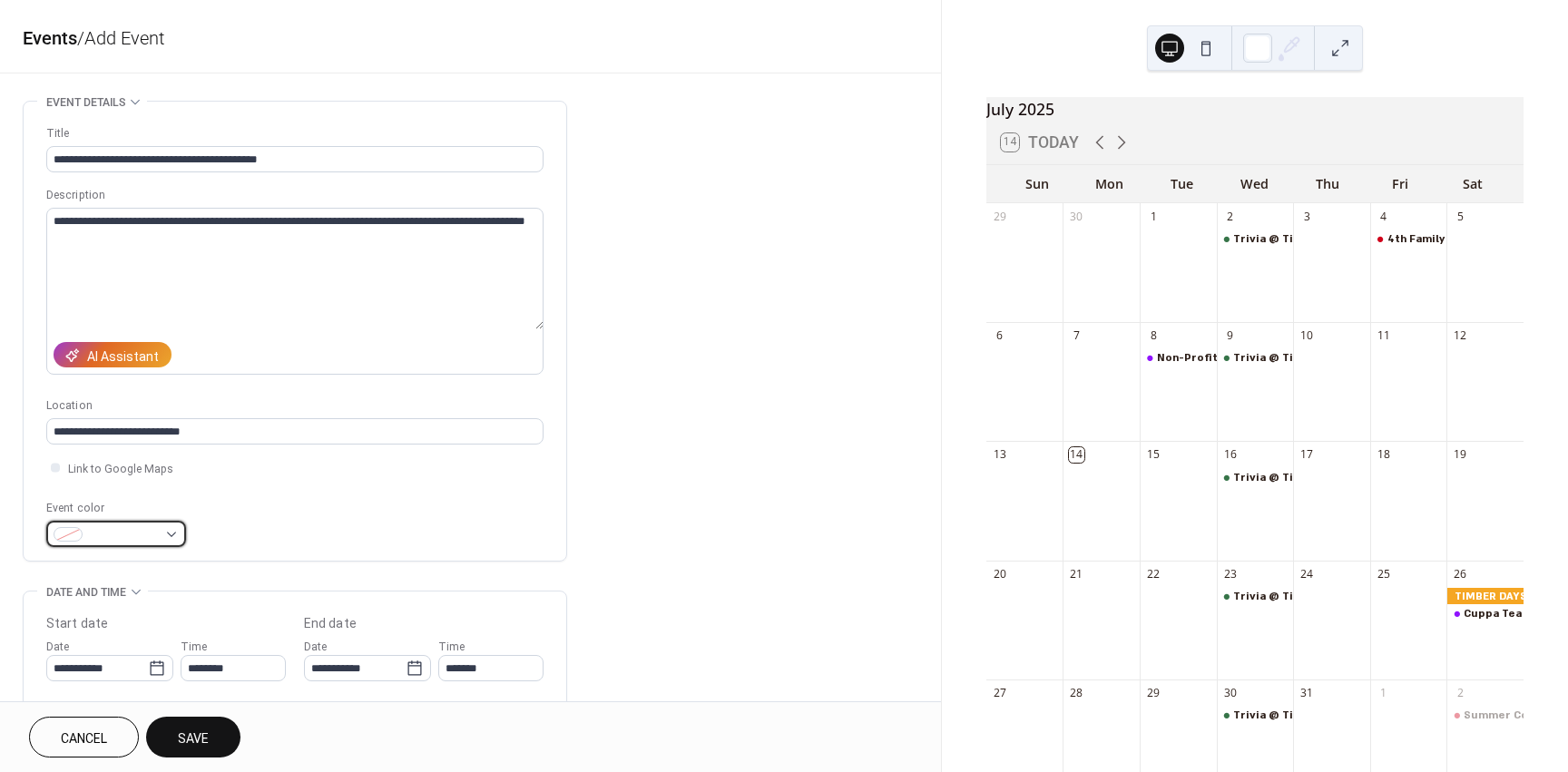 click at bounding box center [123, 535] 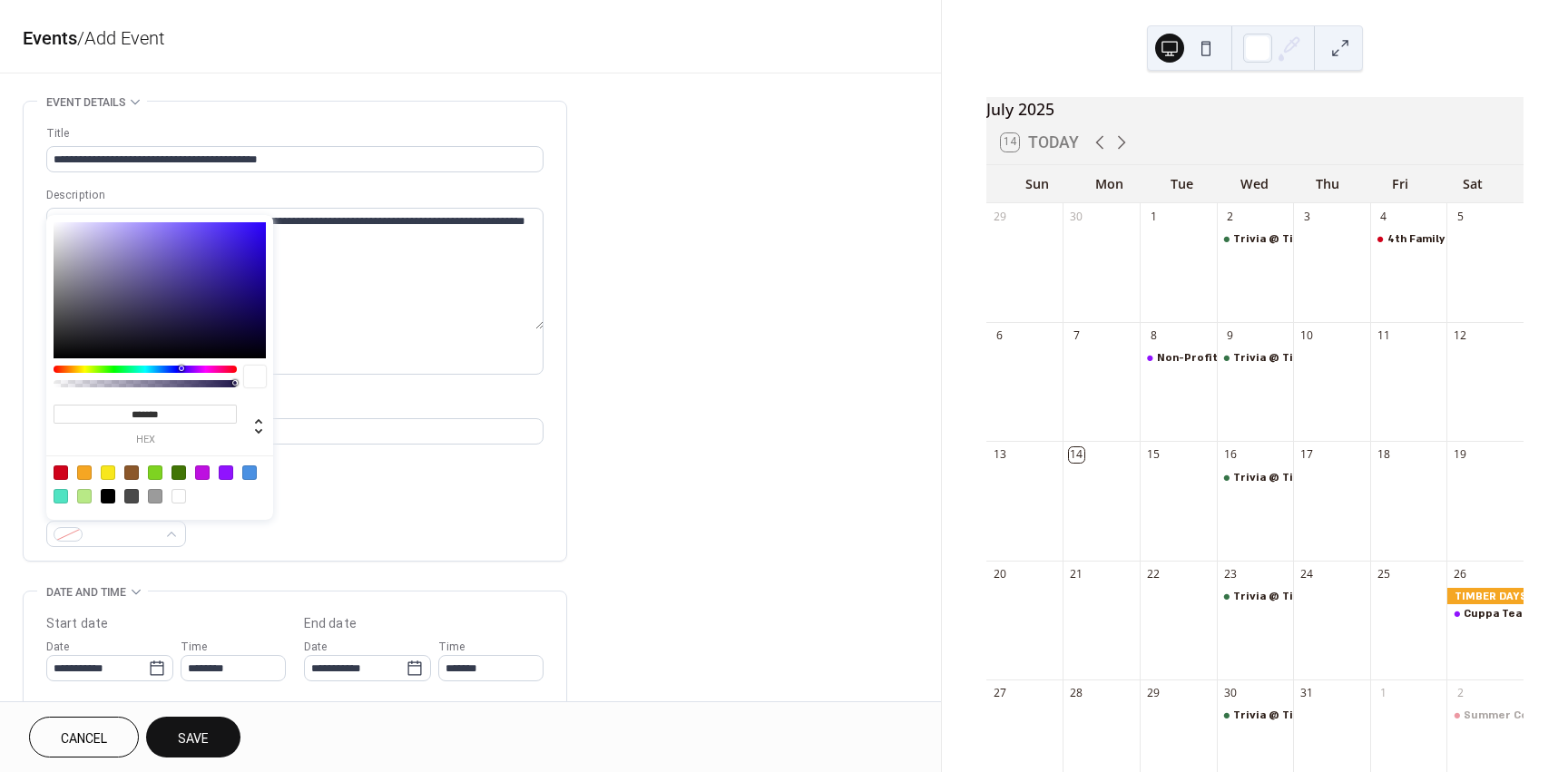 click at bounding box center [108, 473] 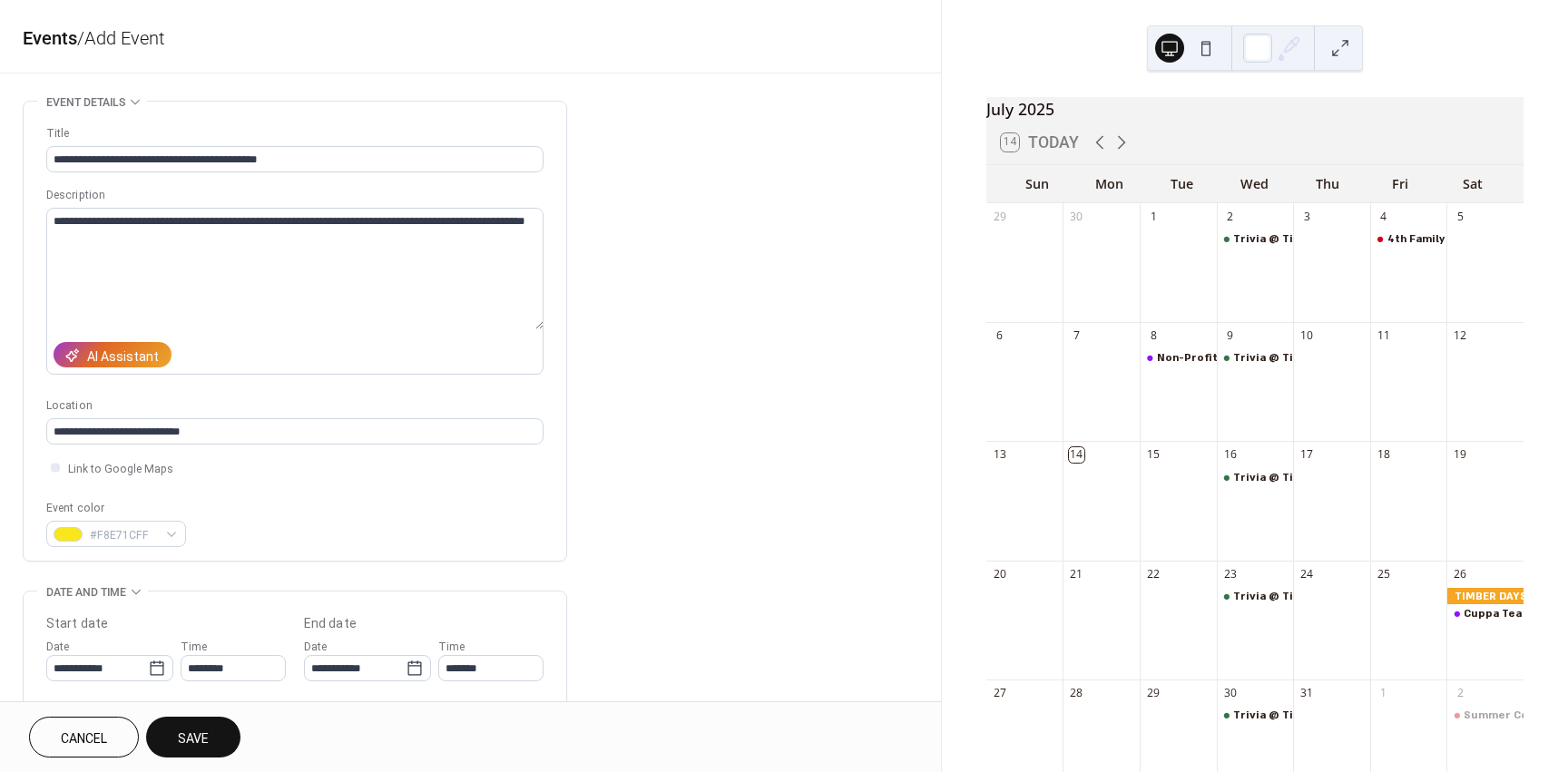 click on "AI Assistant" at bounding box center (295, 355) 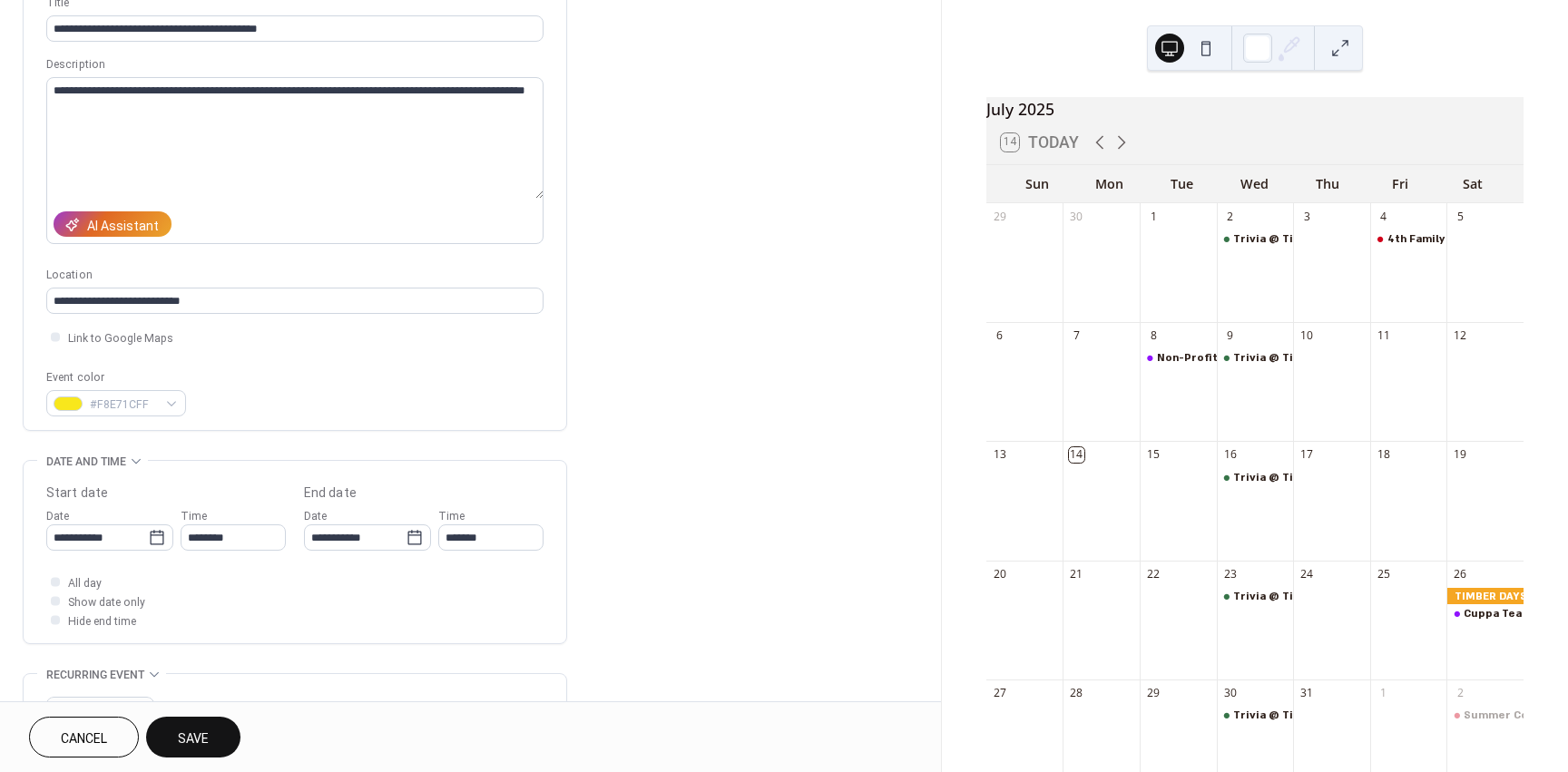 scroll, scrollTop: 181, scrollLeft: 0, axis: vertical 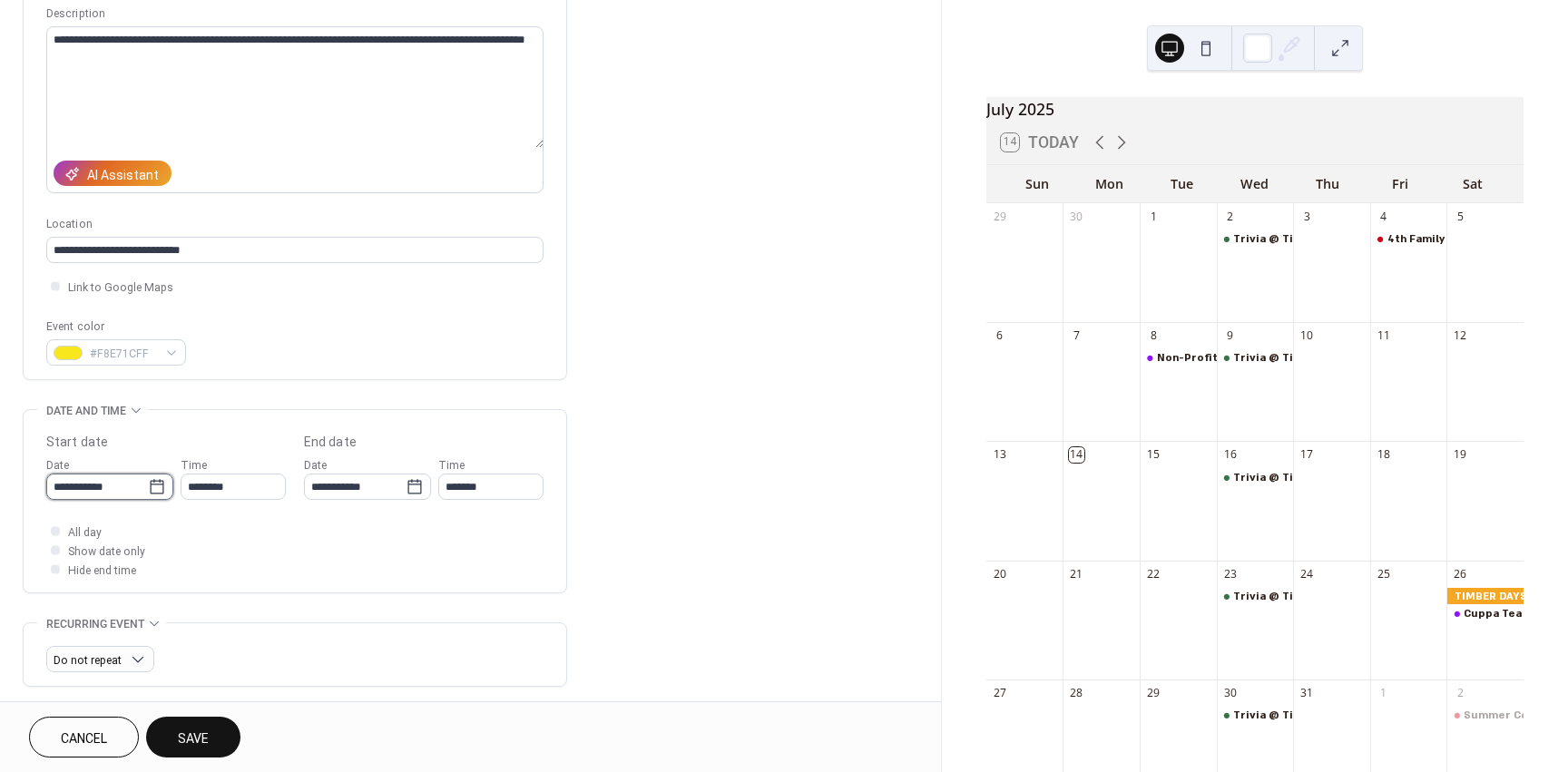 click on "**********" at bounding box center (97, 486) 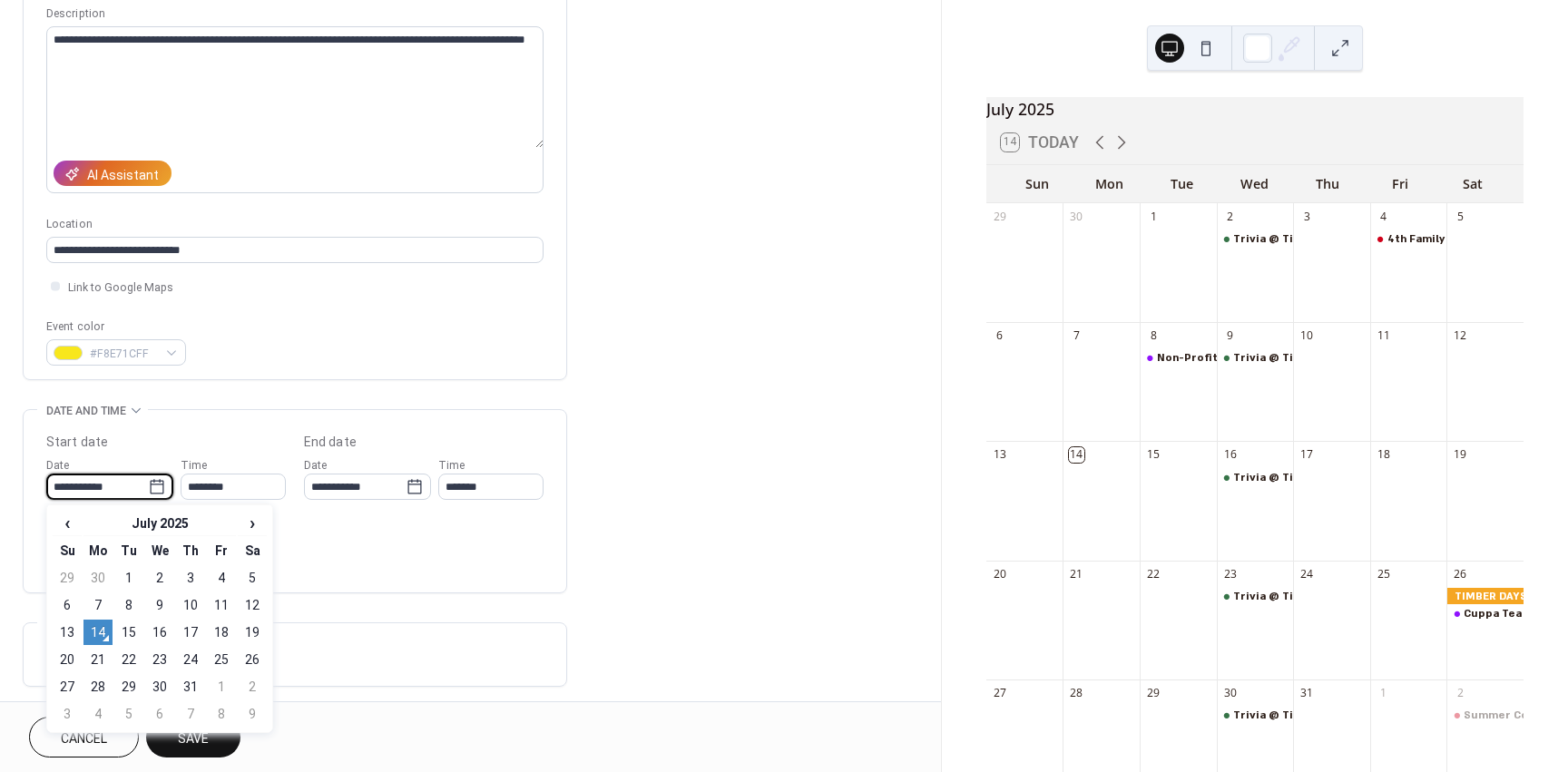 drag, startPoint x: 124, startPoint y: 481, endPoint x: -87, endPoint y: 485, distance: 211.03791 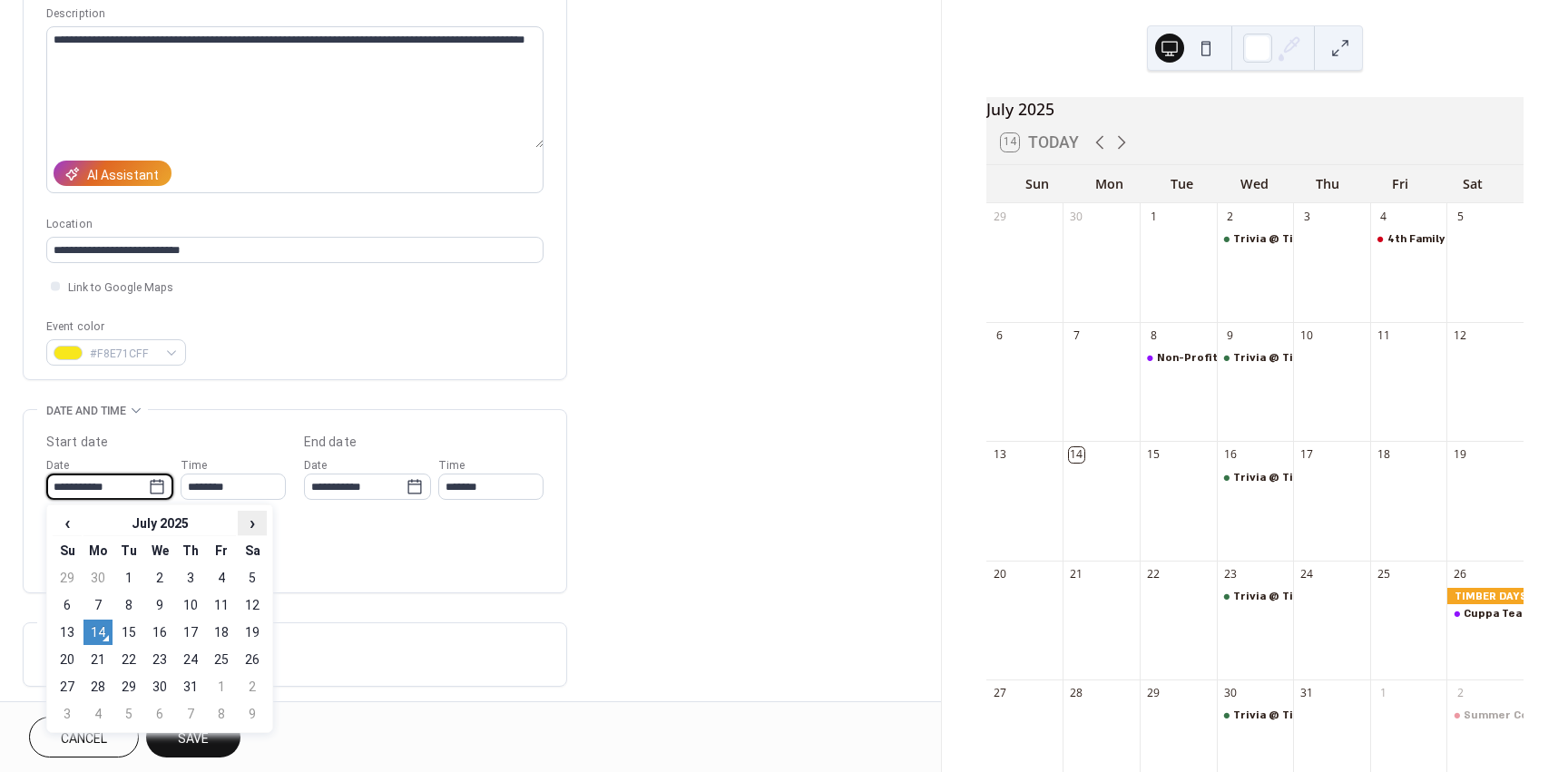 click on "›" at bounding box center (252, 523) 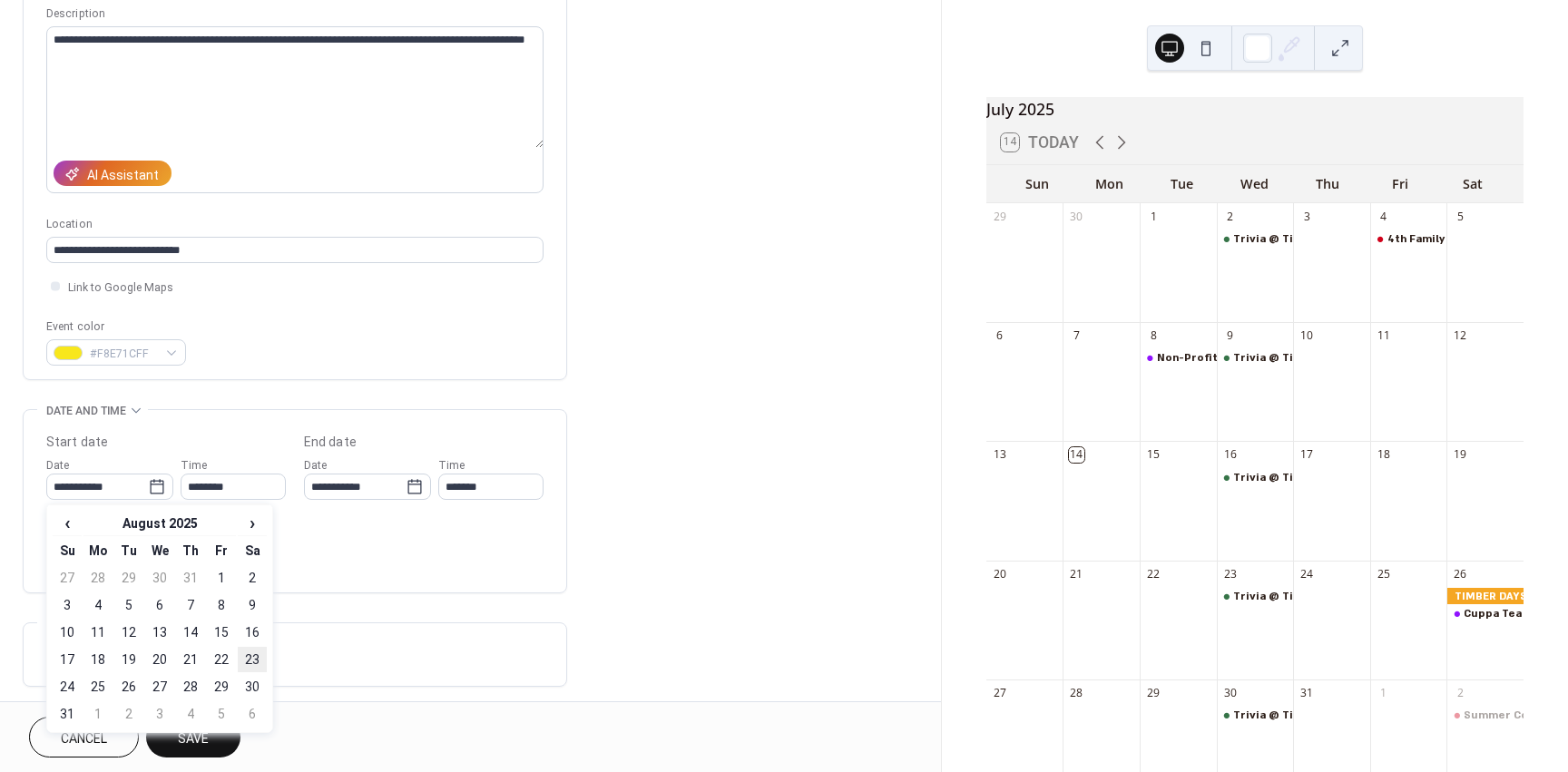 click on "23" at bounding box center (252, 660) 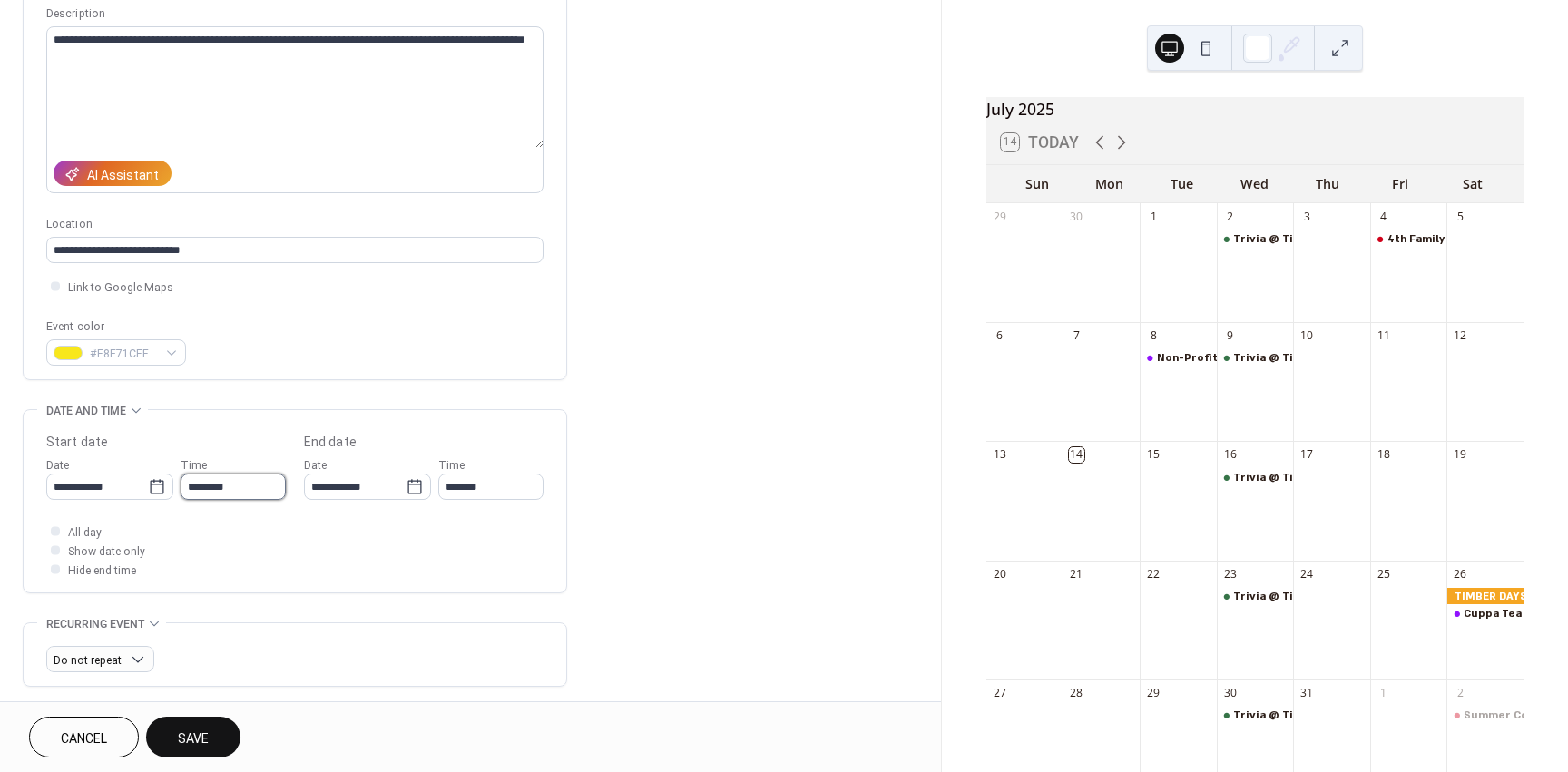 click on "********" at bounding box center [233, 486] 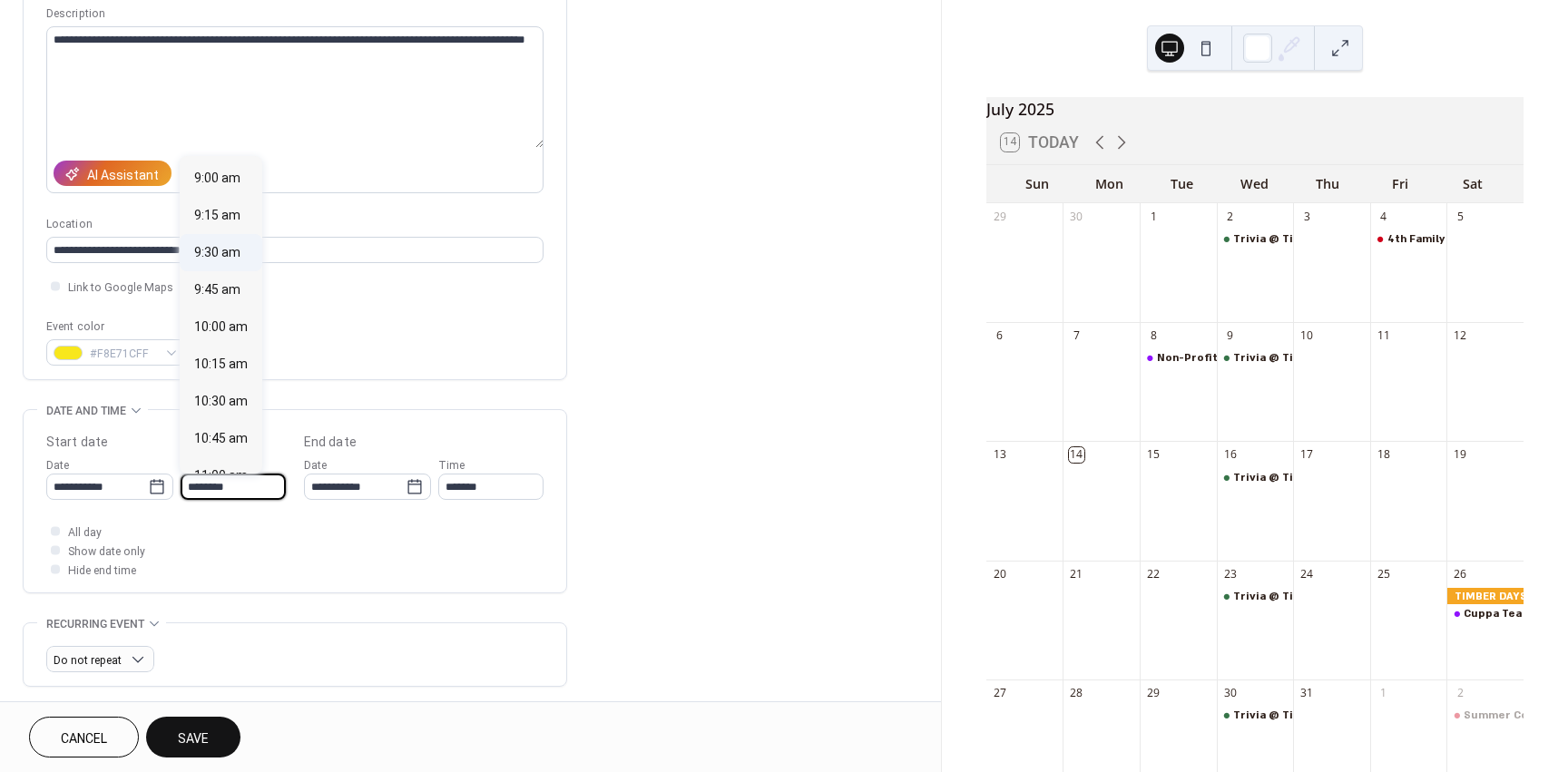 scroll, scrollTop: 1332, scrollLeft: 0, axis: vertical 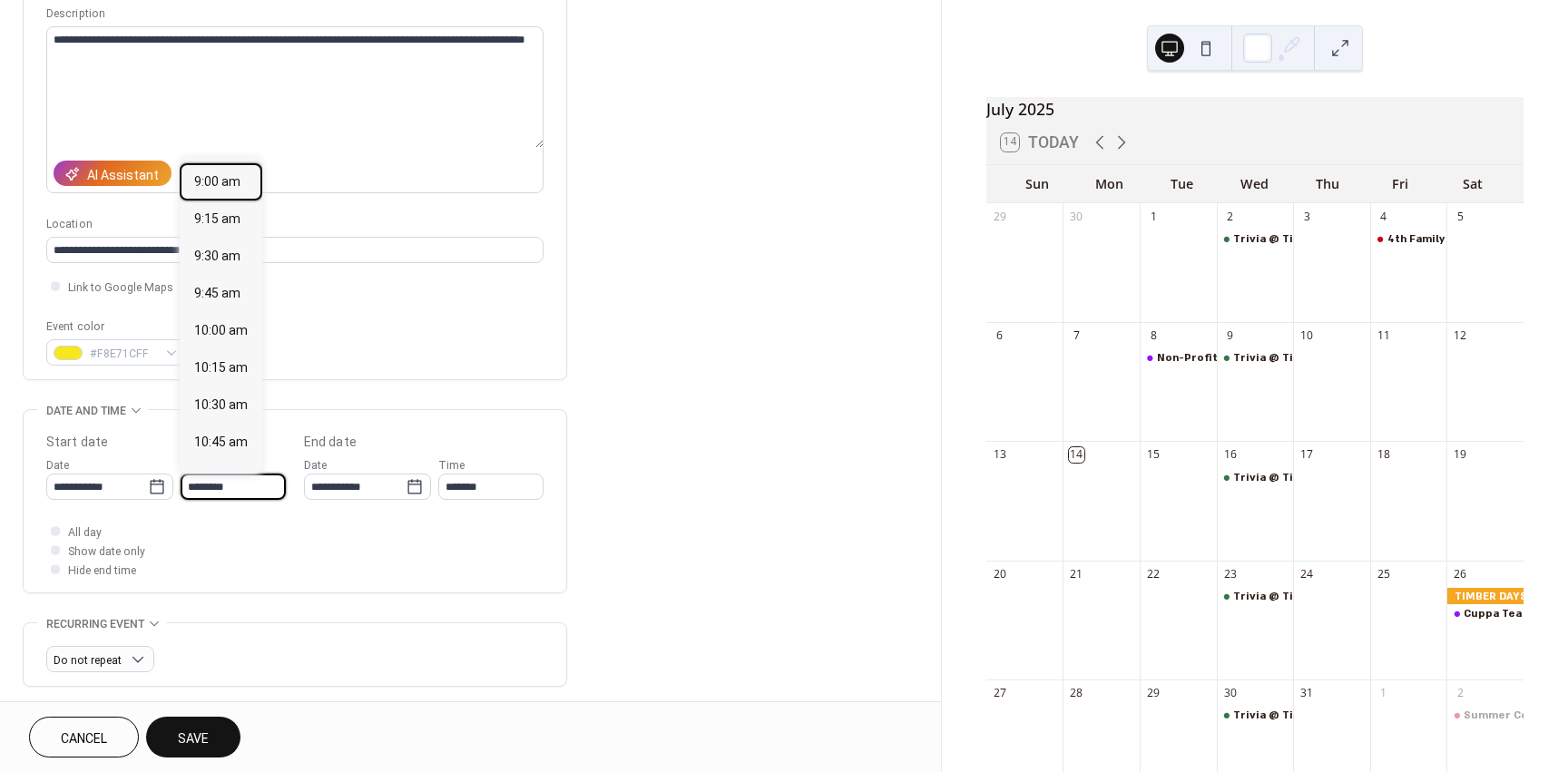 click on "9:00 am" at bounding box center (217, 181) 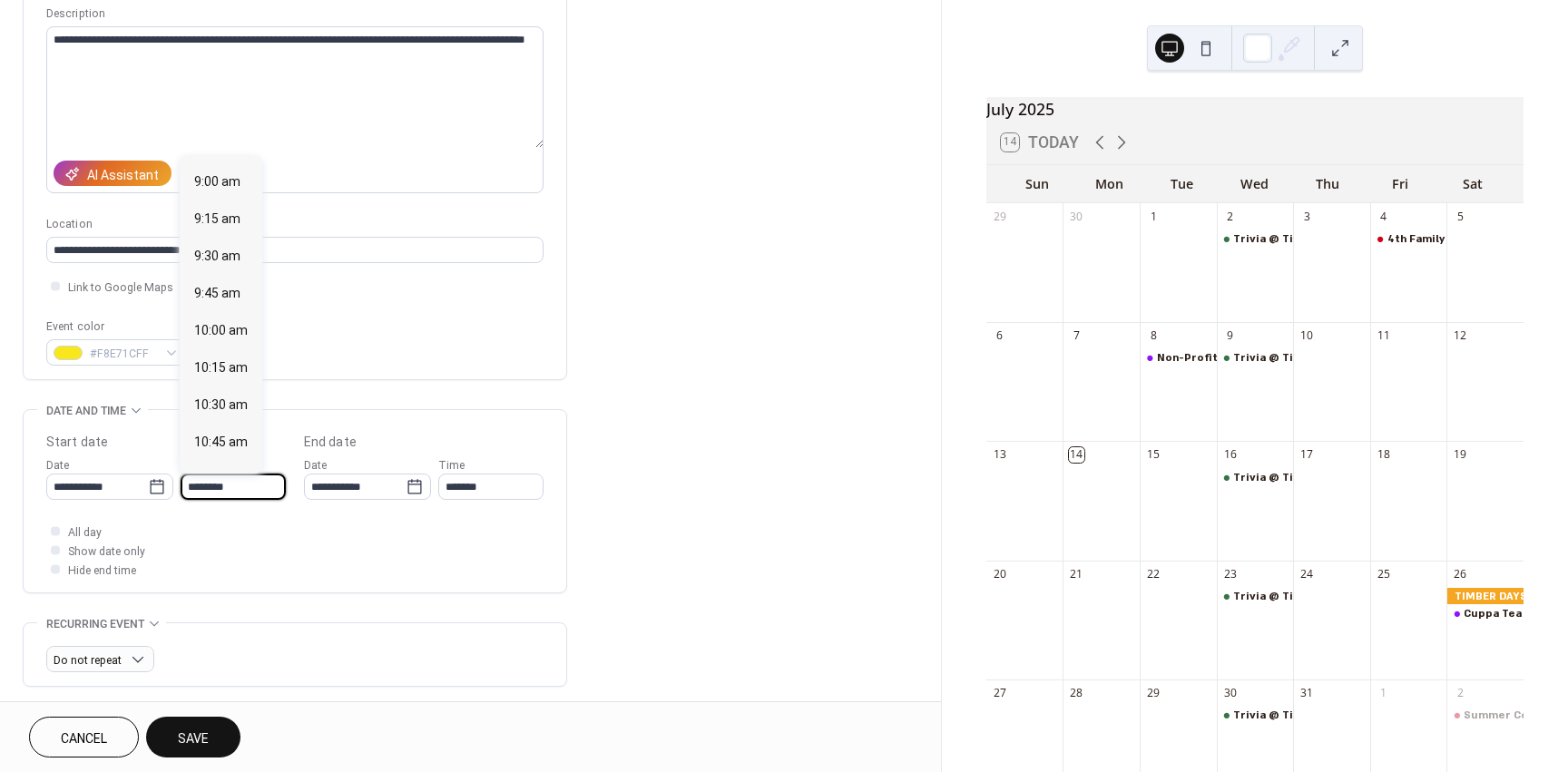 type on "*******" 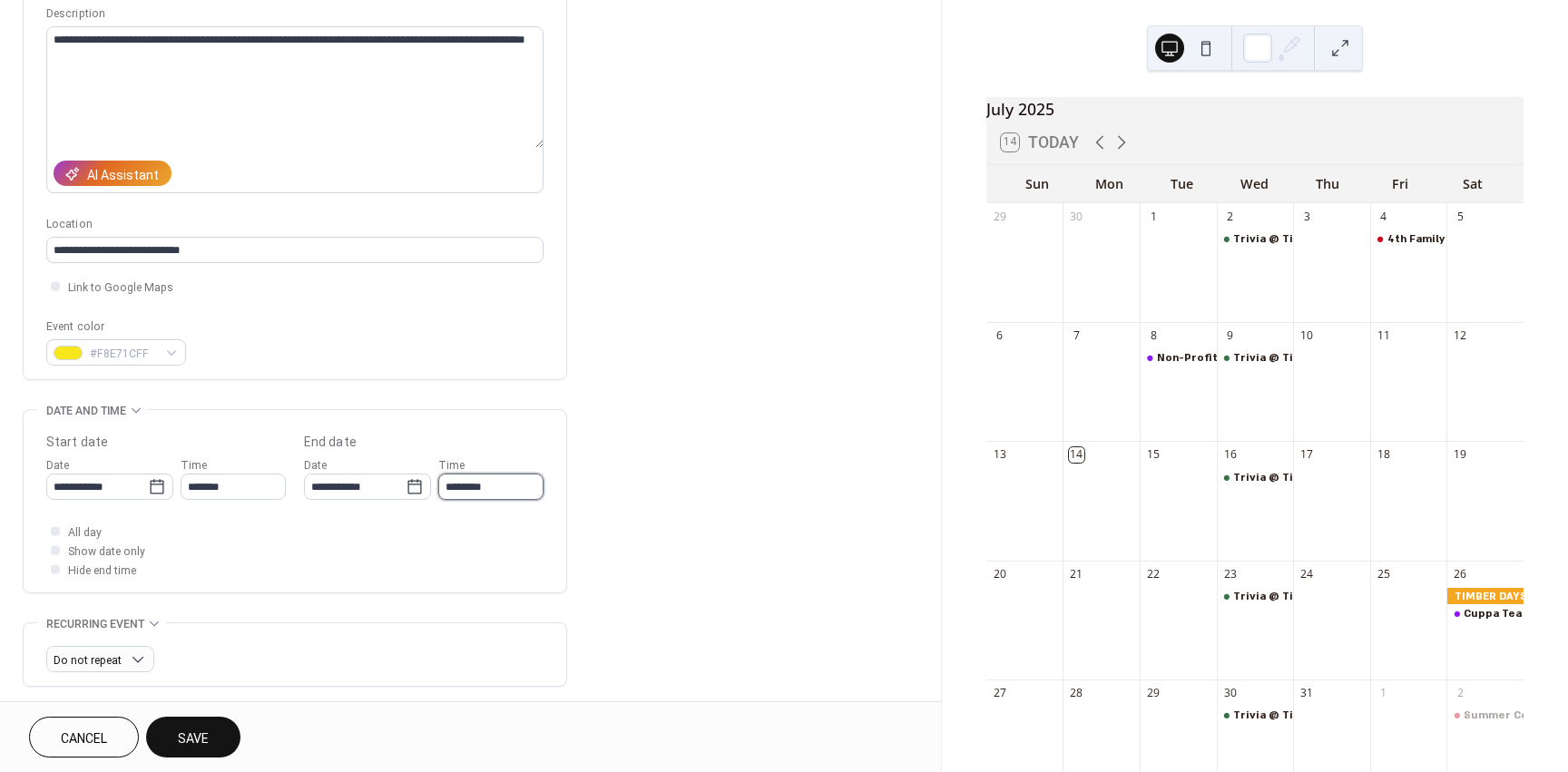 click on "********" at bounding box center (491, 486) 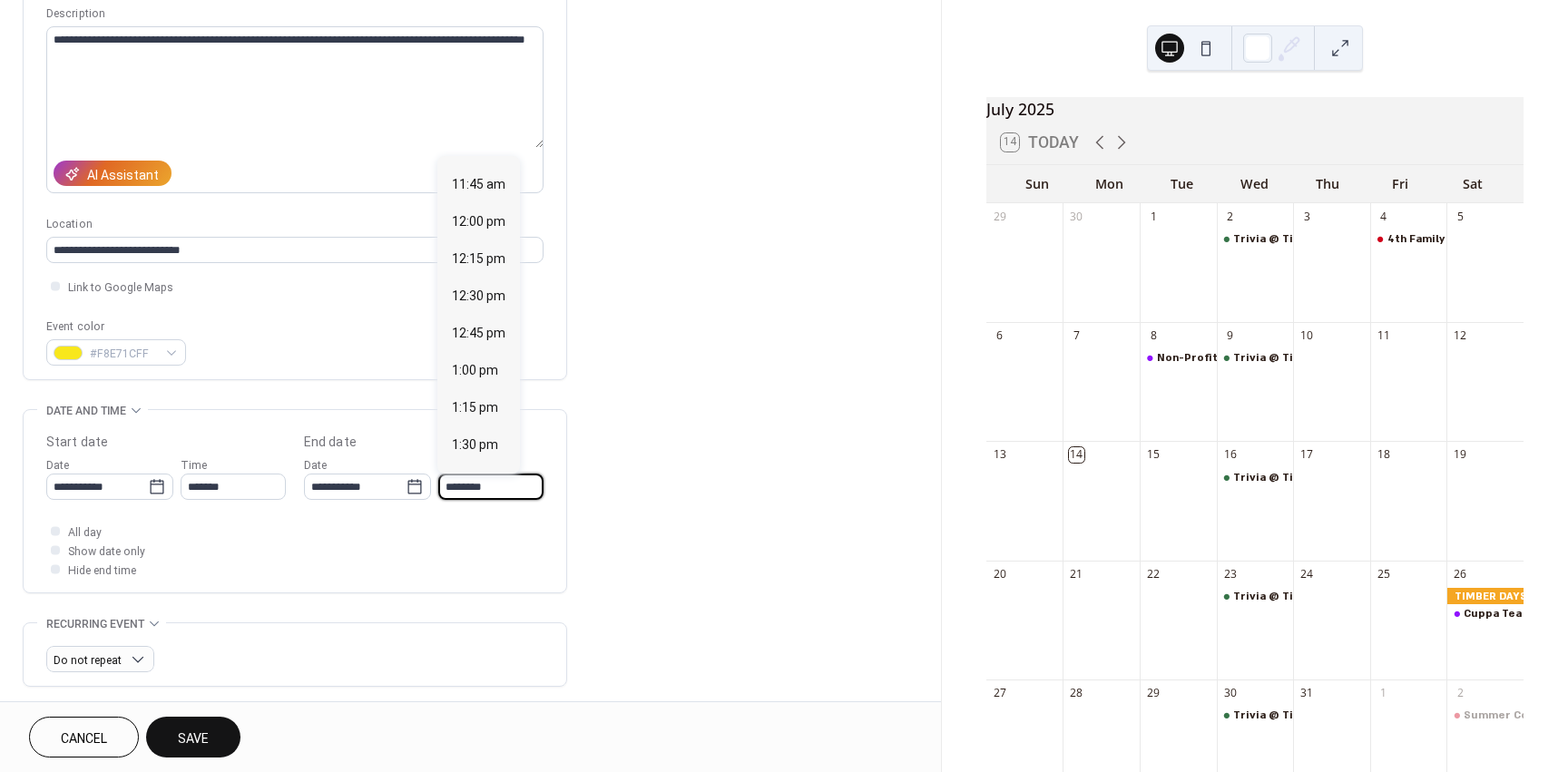scroll, scrollTop: 363, scrollLeft: 0, axis: vertical 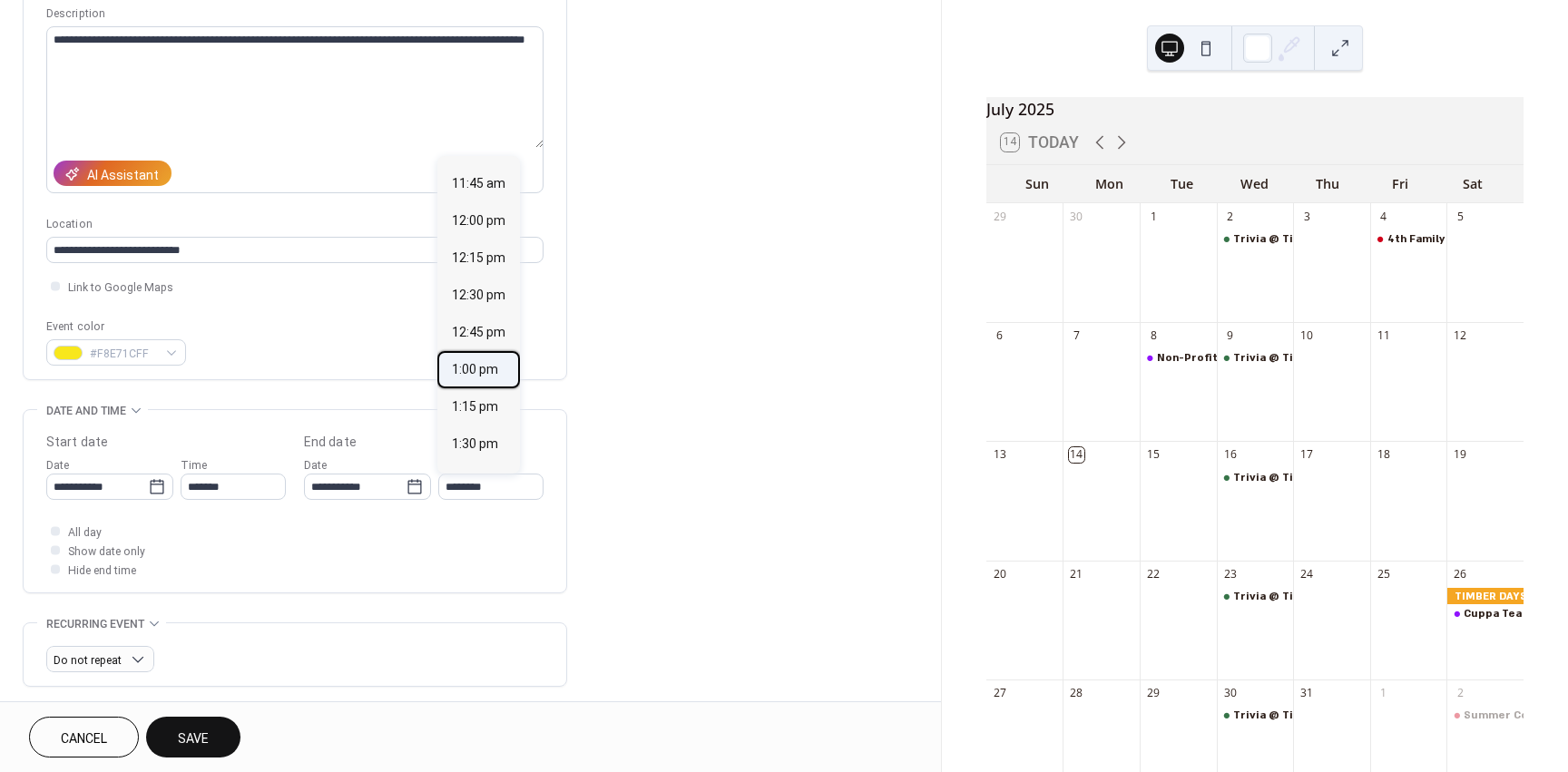 click on "1:00 pm" at bounding box center (475, 369) 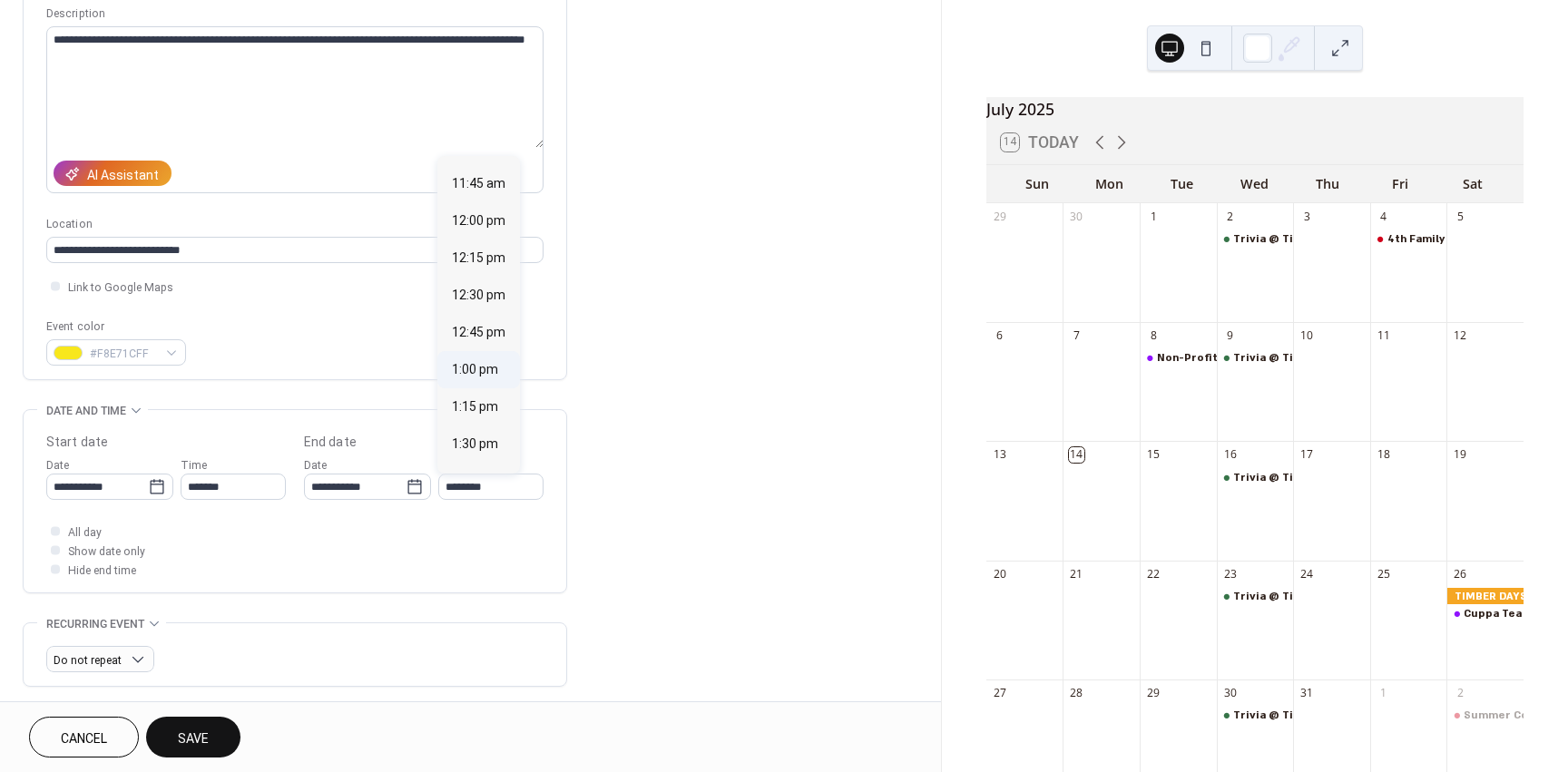 type on "*******" 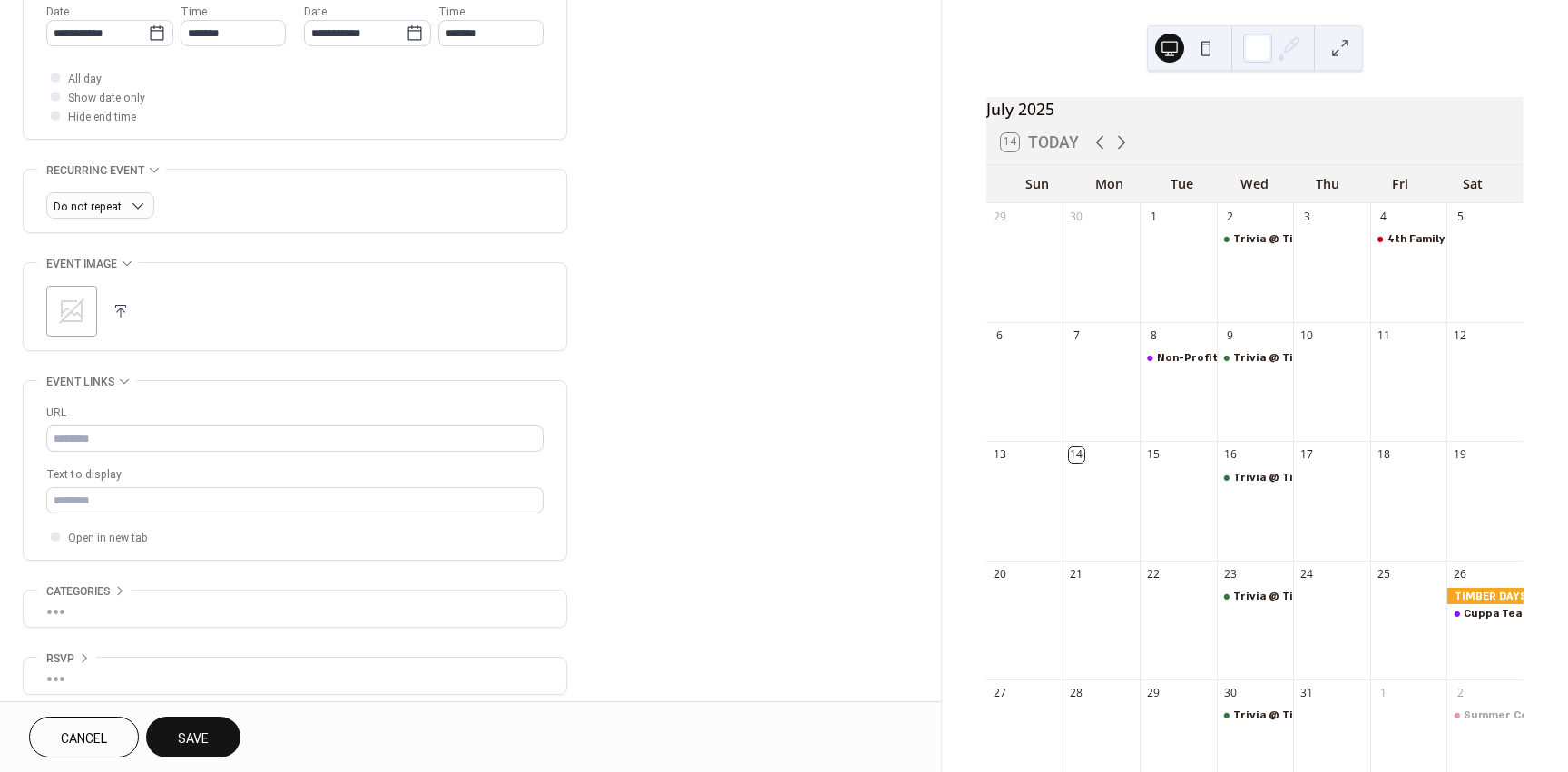 scroll, scrollTop: 647, scrollLeft: 0, axis: vertical 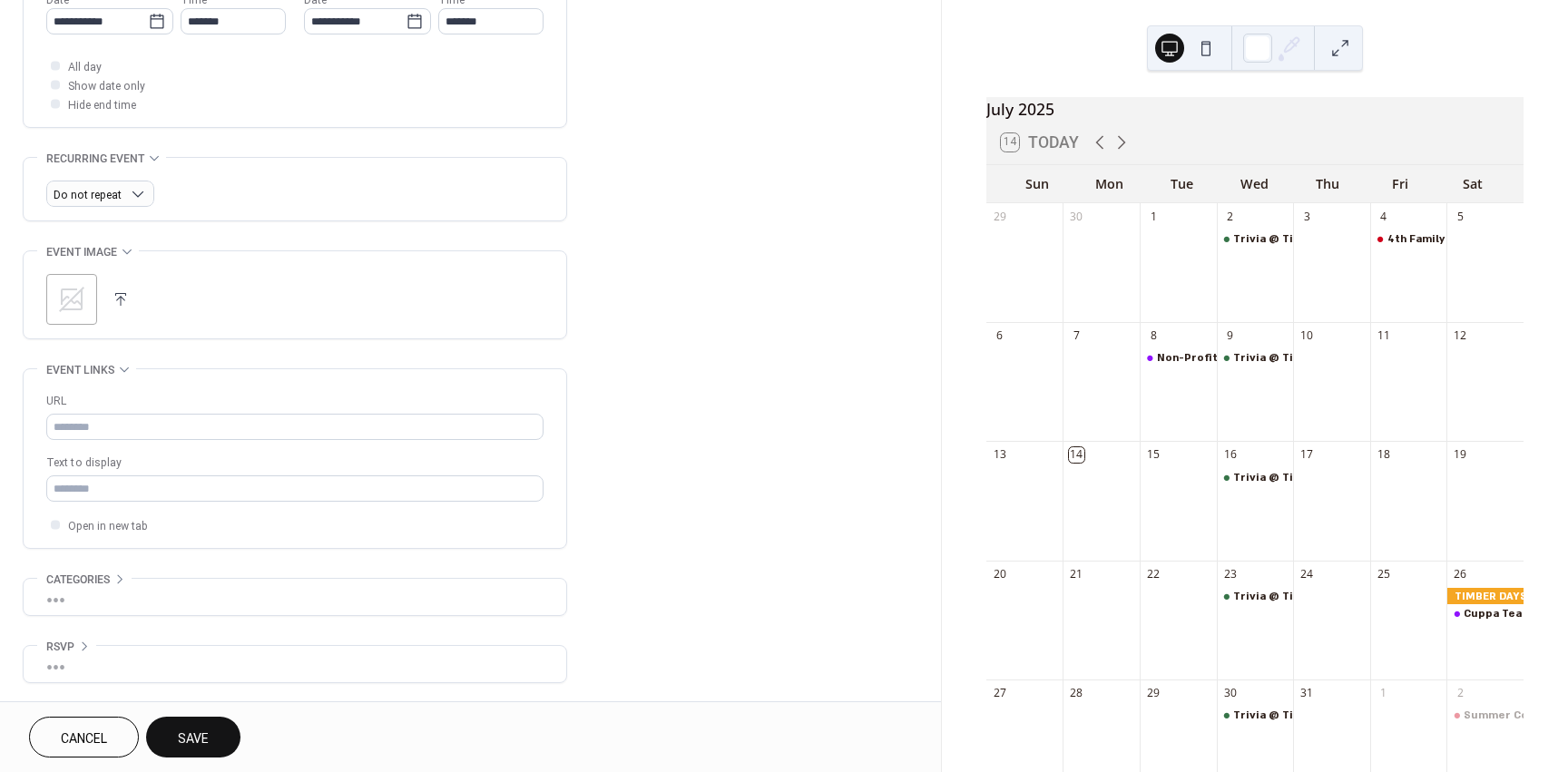 click on "Save" at bounding box center [193, 737] 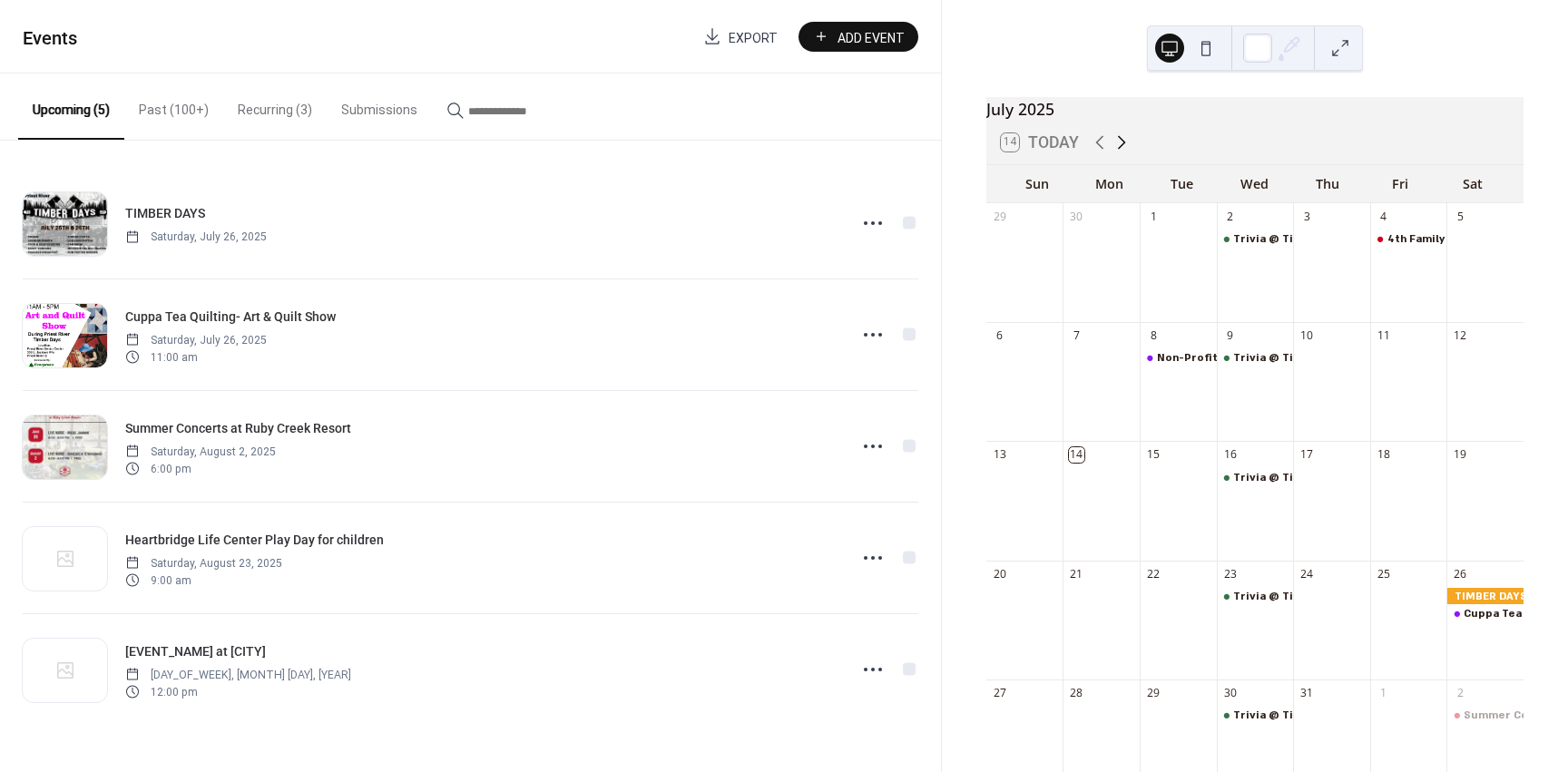 click 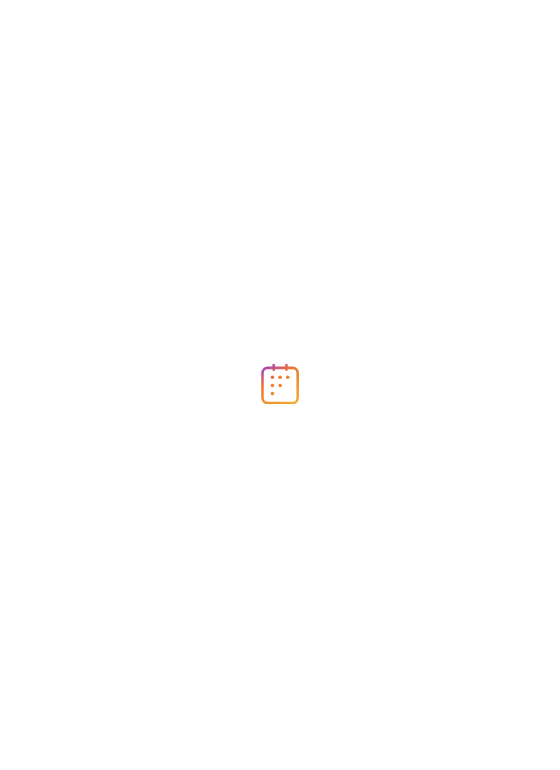 scroll, scrollTop: 0, scrollLeft: 0, axis: both 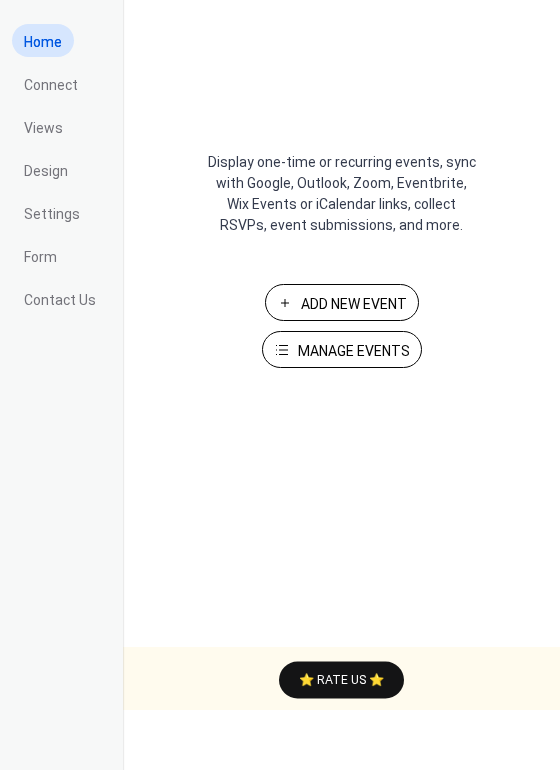 click on "Manage Events" at bounding box center [354, 351] 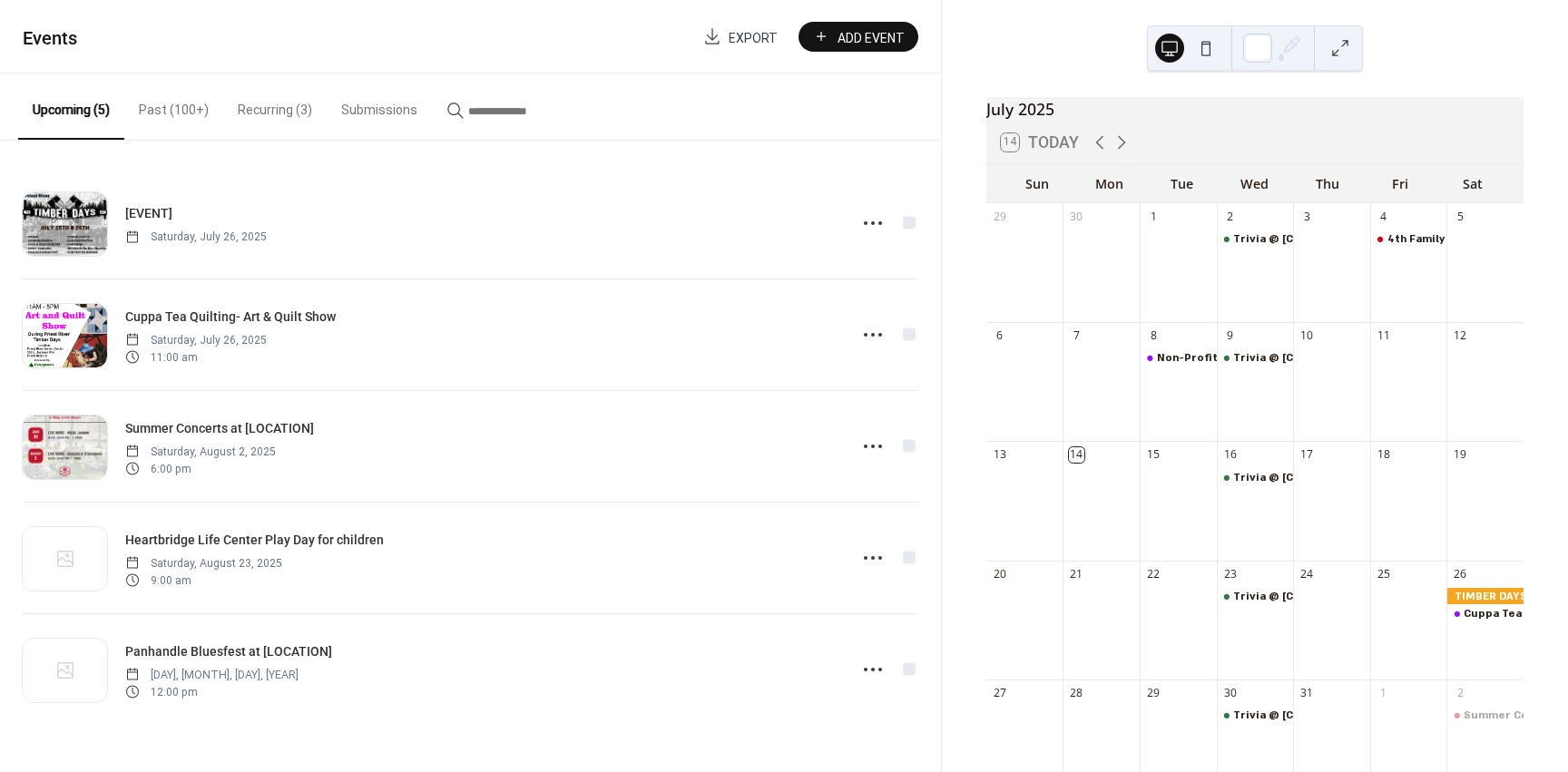scroll, scrollTop: 0, scrollLeft: 0, axis: both 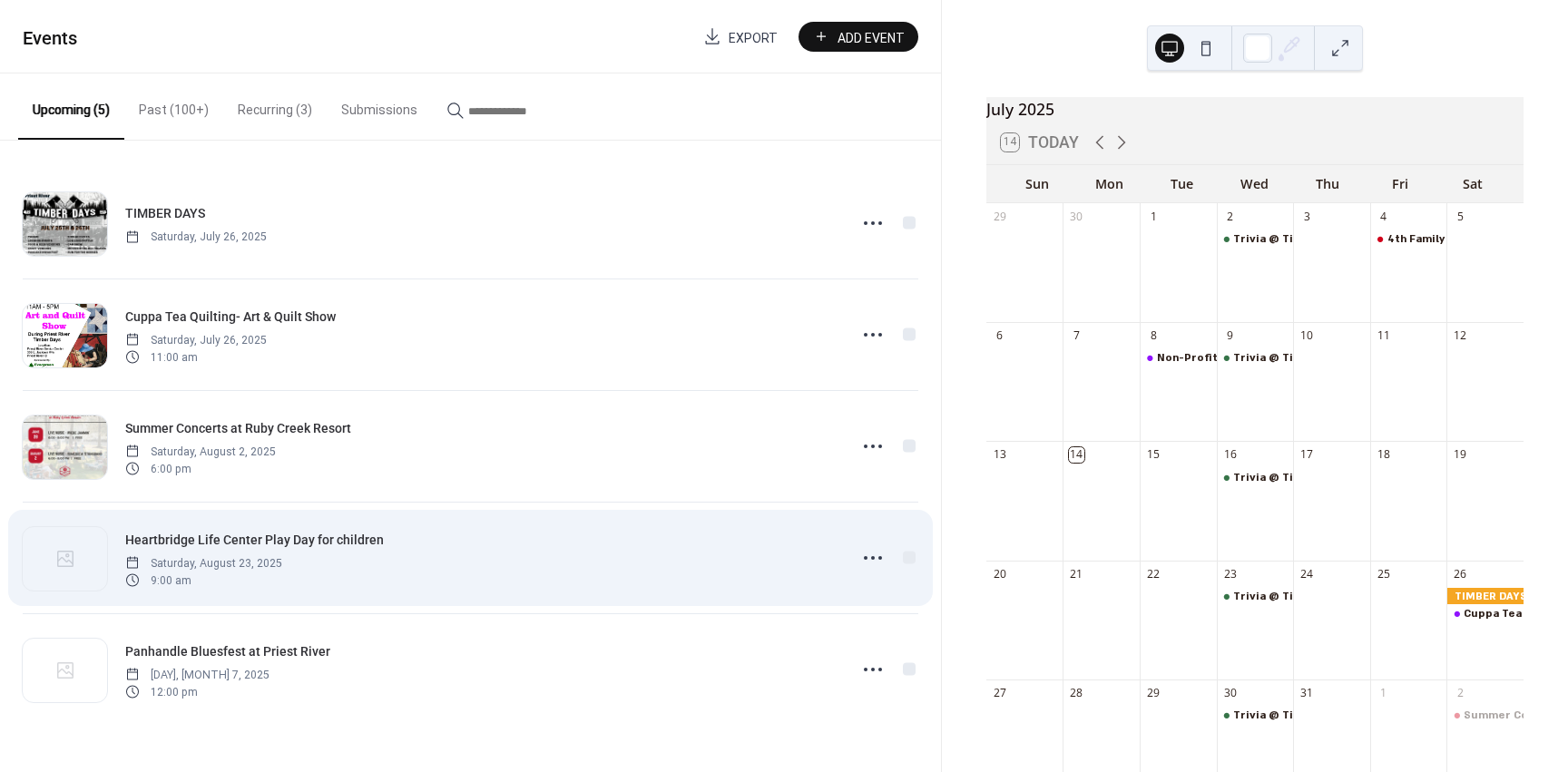 click on "Heartbridge Life Center Play Day for children [DAY], [MONTH] 23, 2025 [TIME]" at bounding box center (480, 558) 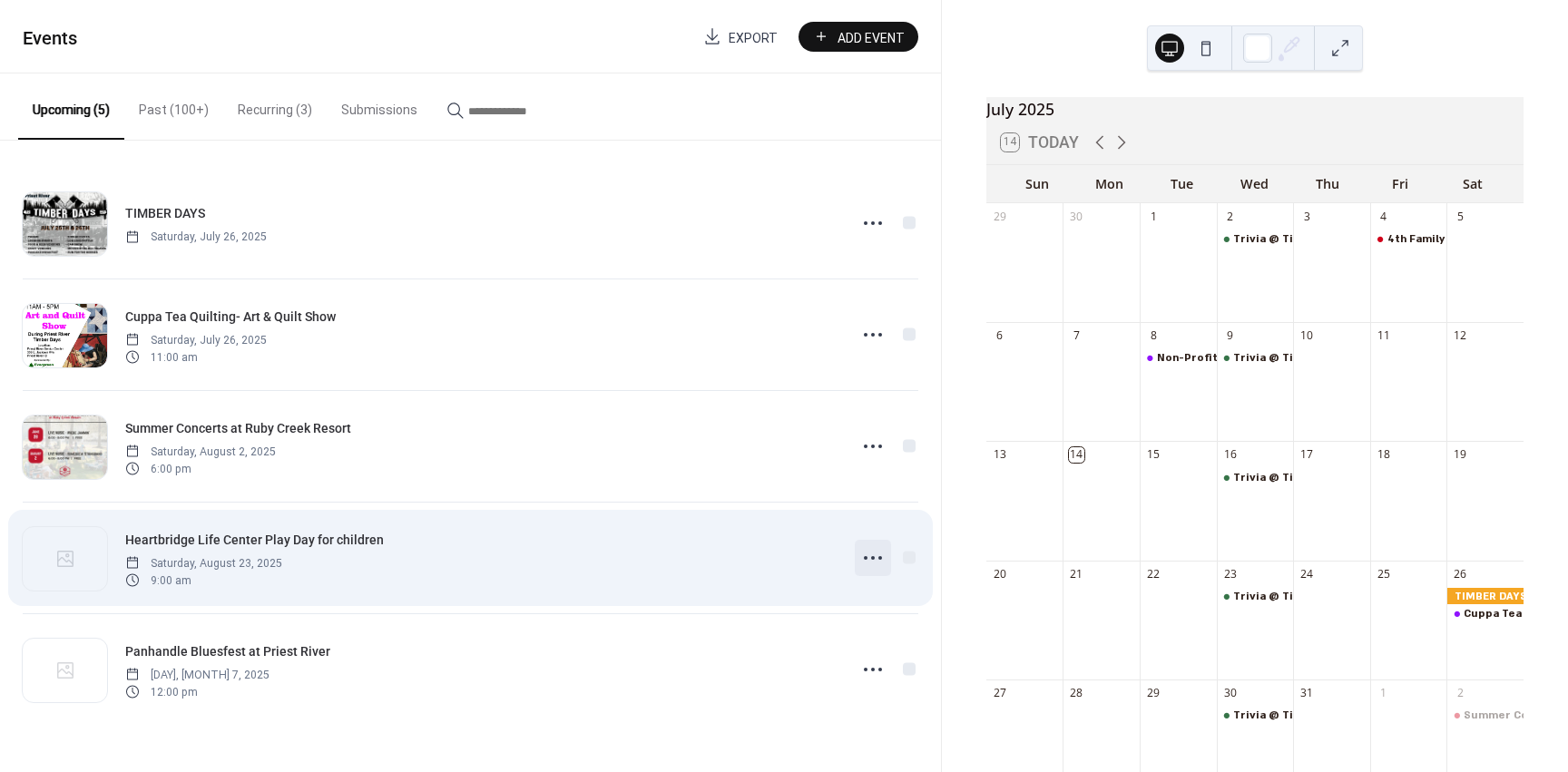 click 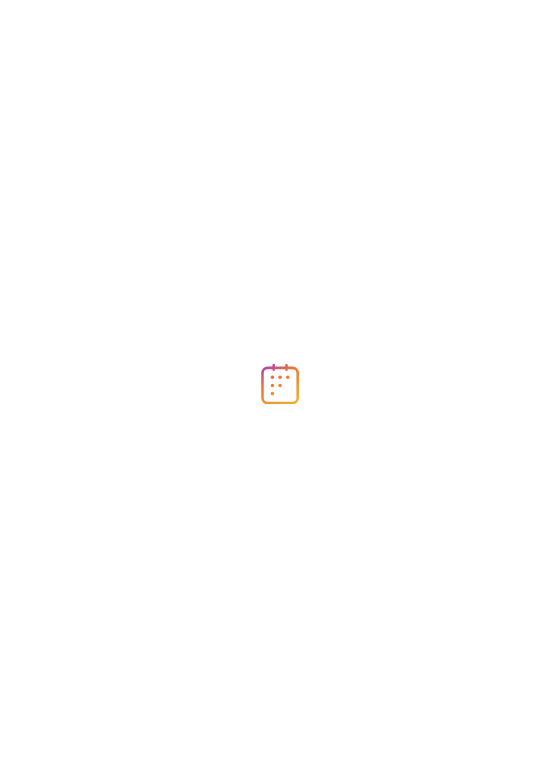 scroll, scrollTop: 0, scrollLeft: 0, axis: both 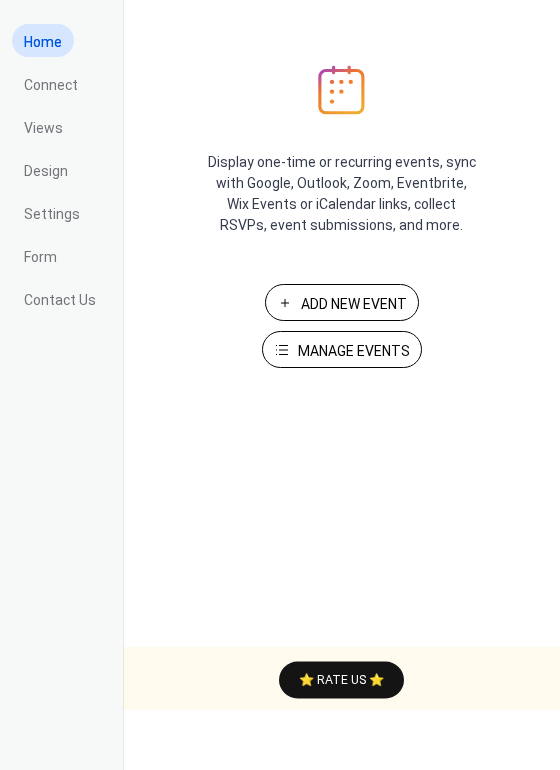 click on "Add New Event" at bounding box center [354, 304] 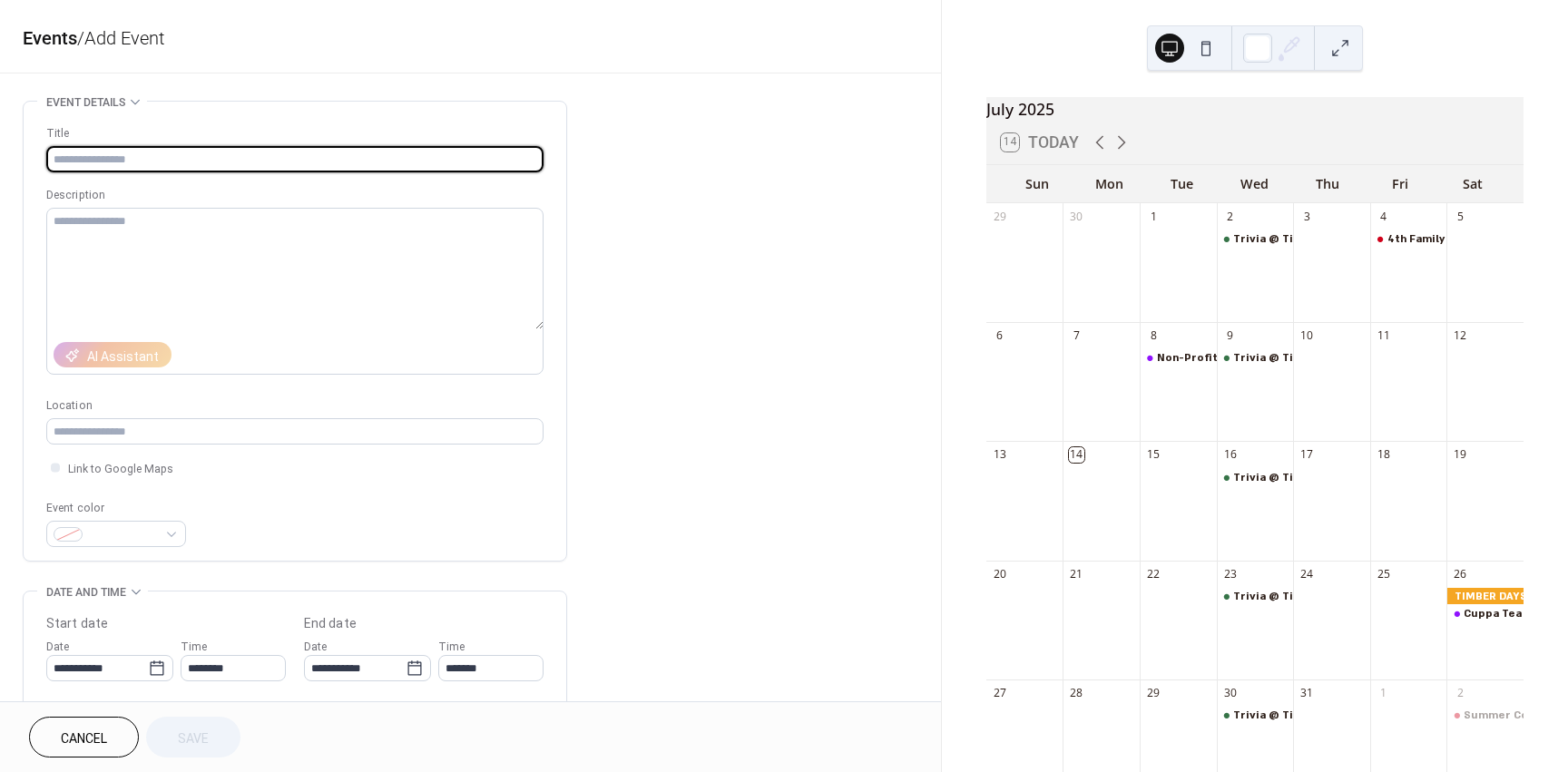 scroll, scrollTop: 0, scrollLeft: 0, axis: both 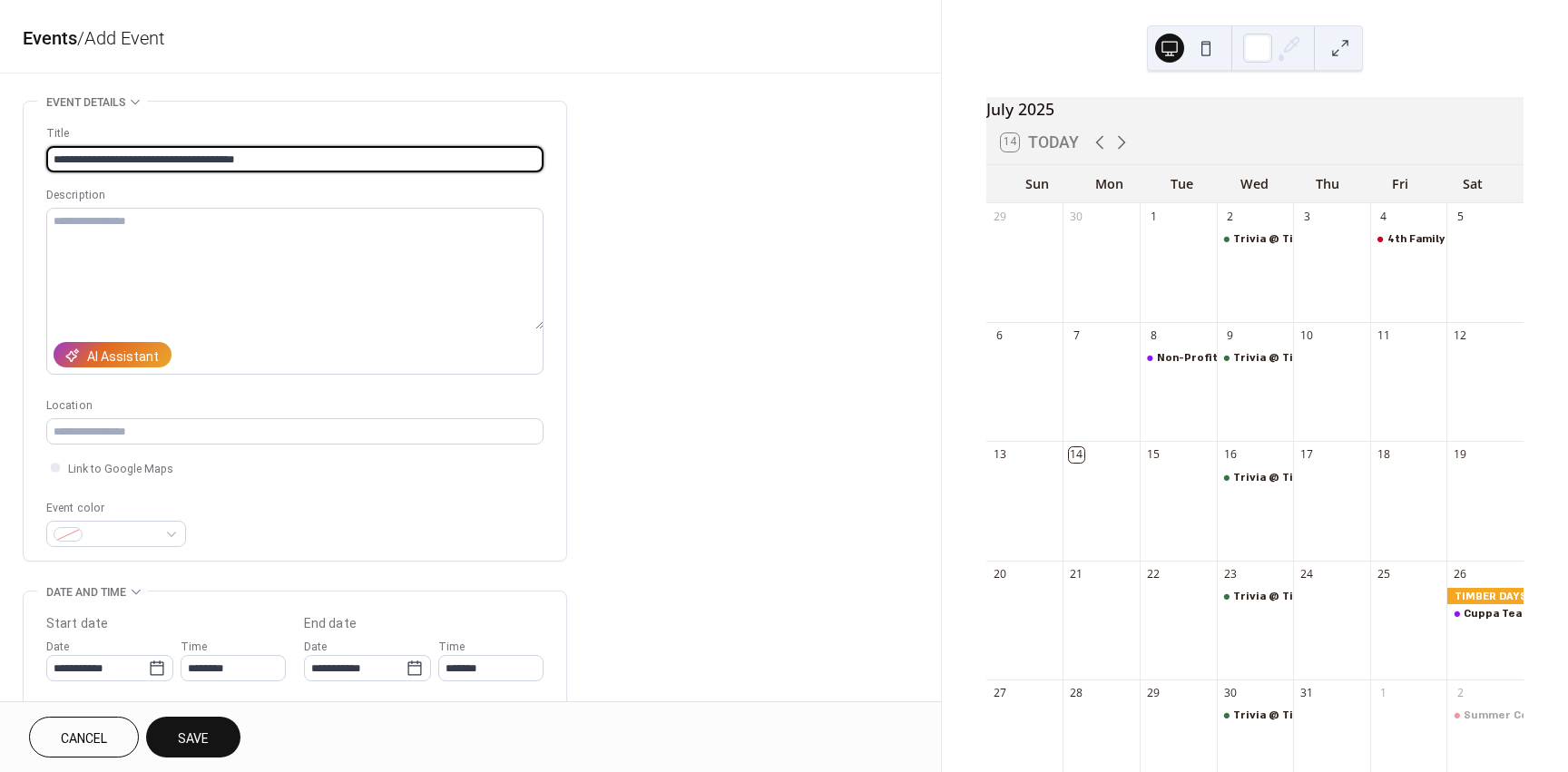 type on "**********" 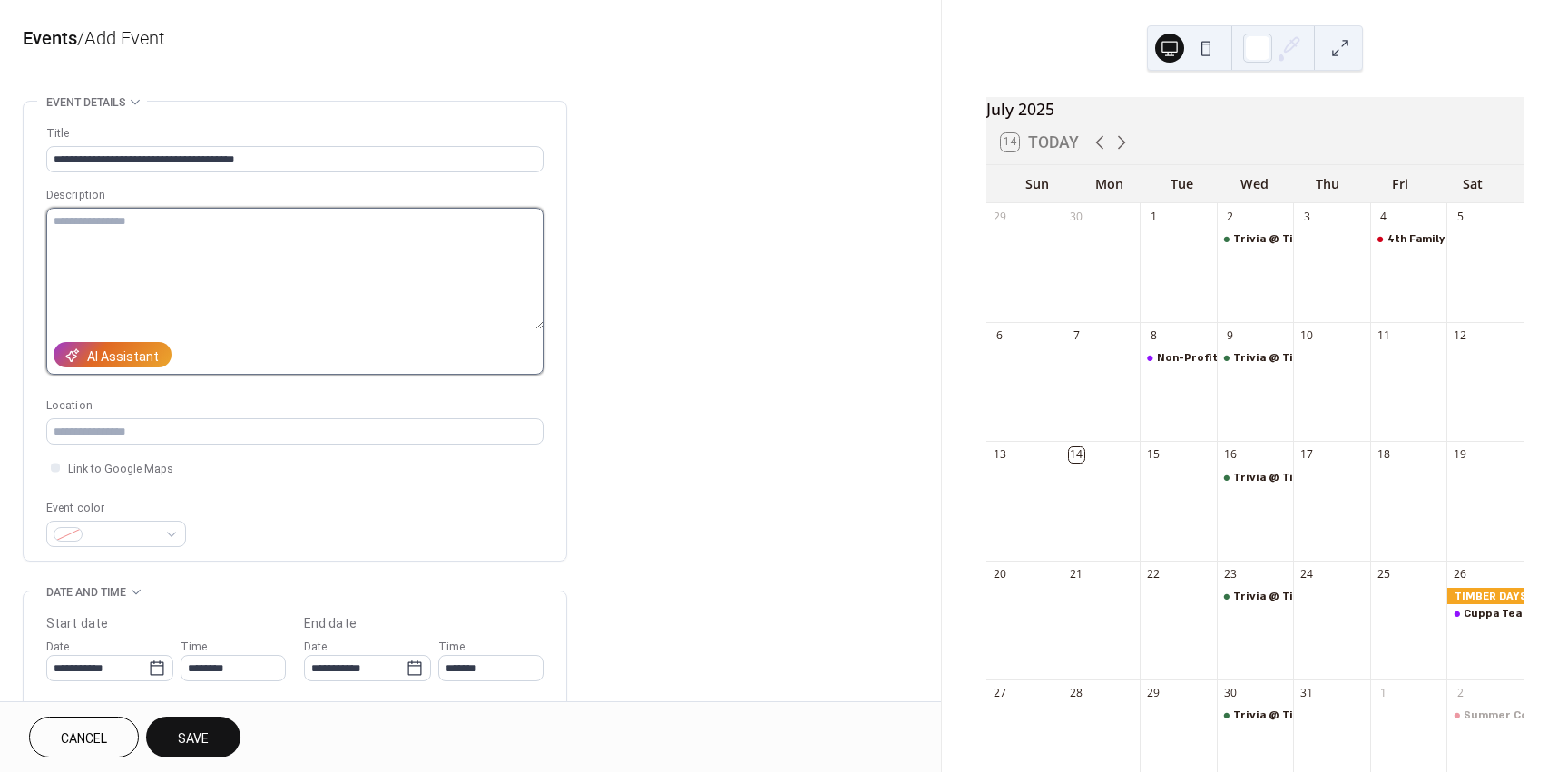 click at bounding box center (295, 269) 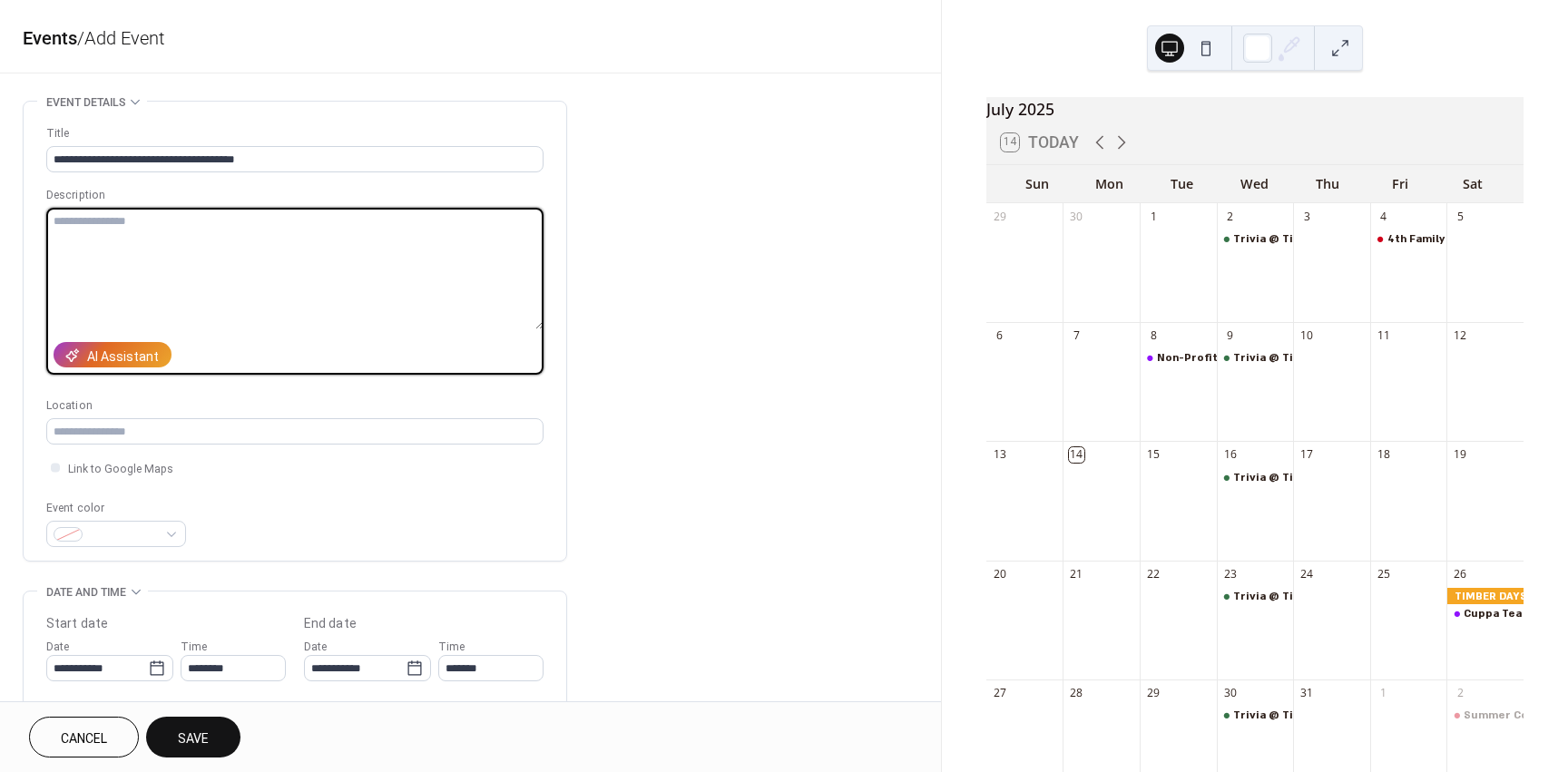 paste on "**********" 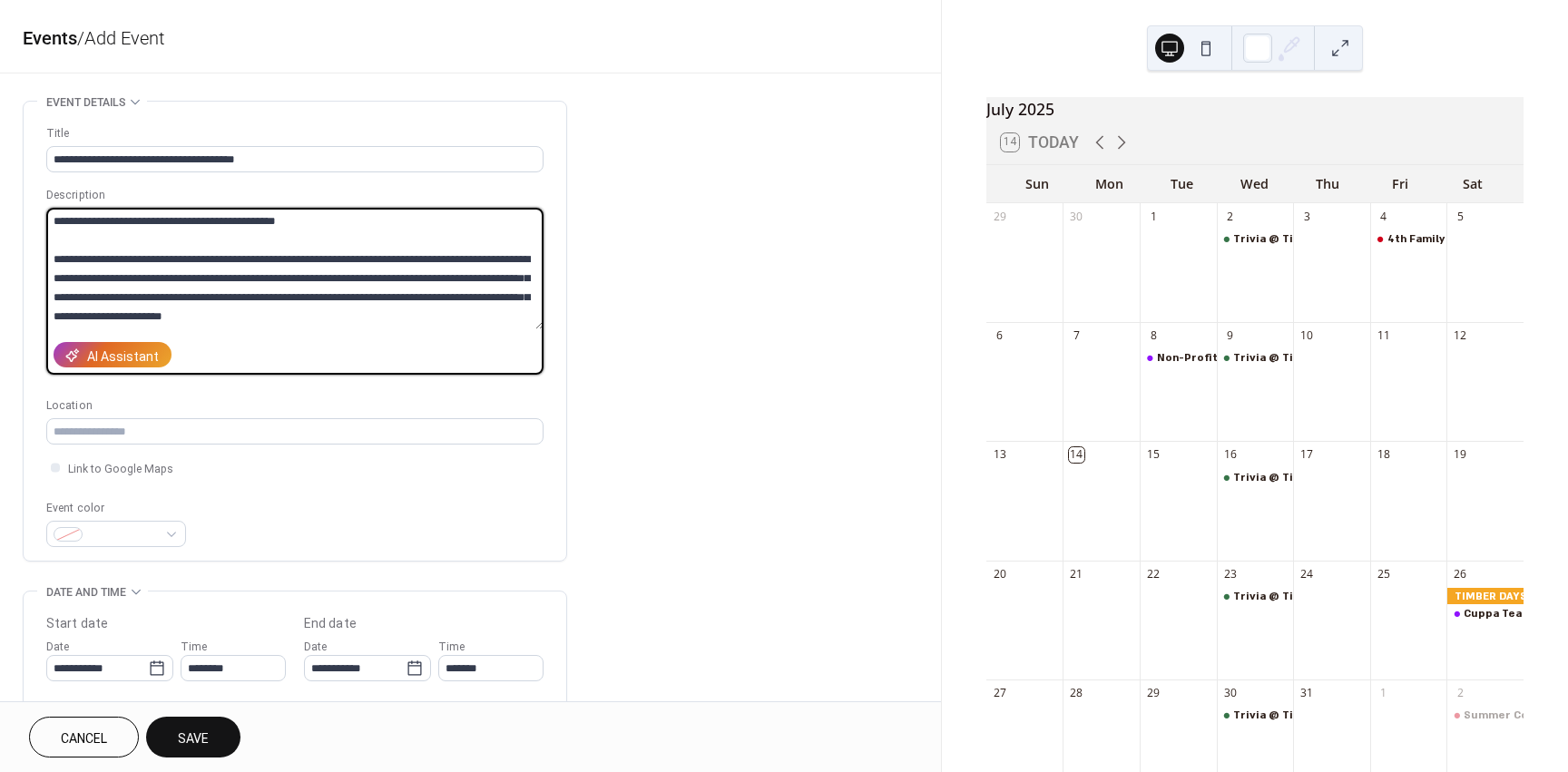 scroll, scrollTop: 241, scrollLeft: 0, axis: vertical 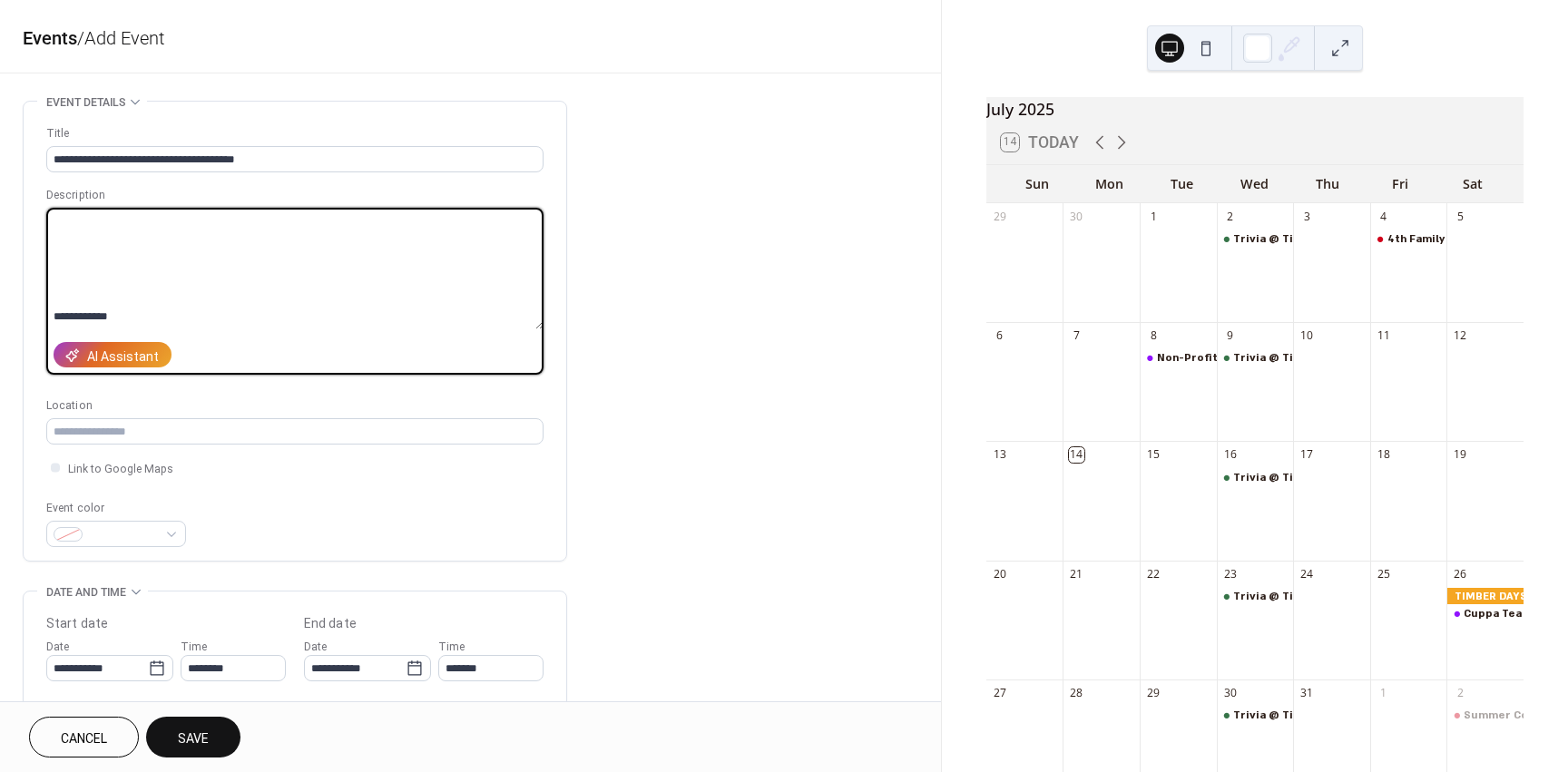 drag, startPoint x: 152, startPoint y: 297, endPoint x: 39, endPoint y: 246, distance: 123.9758 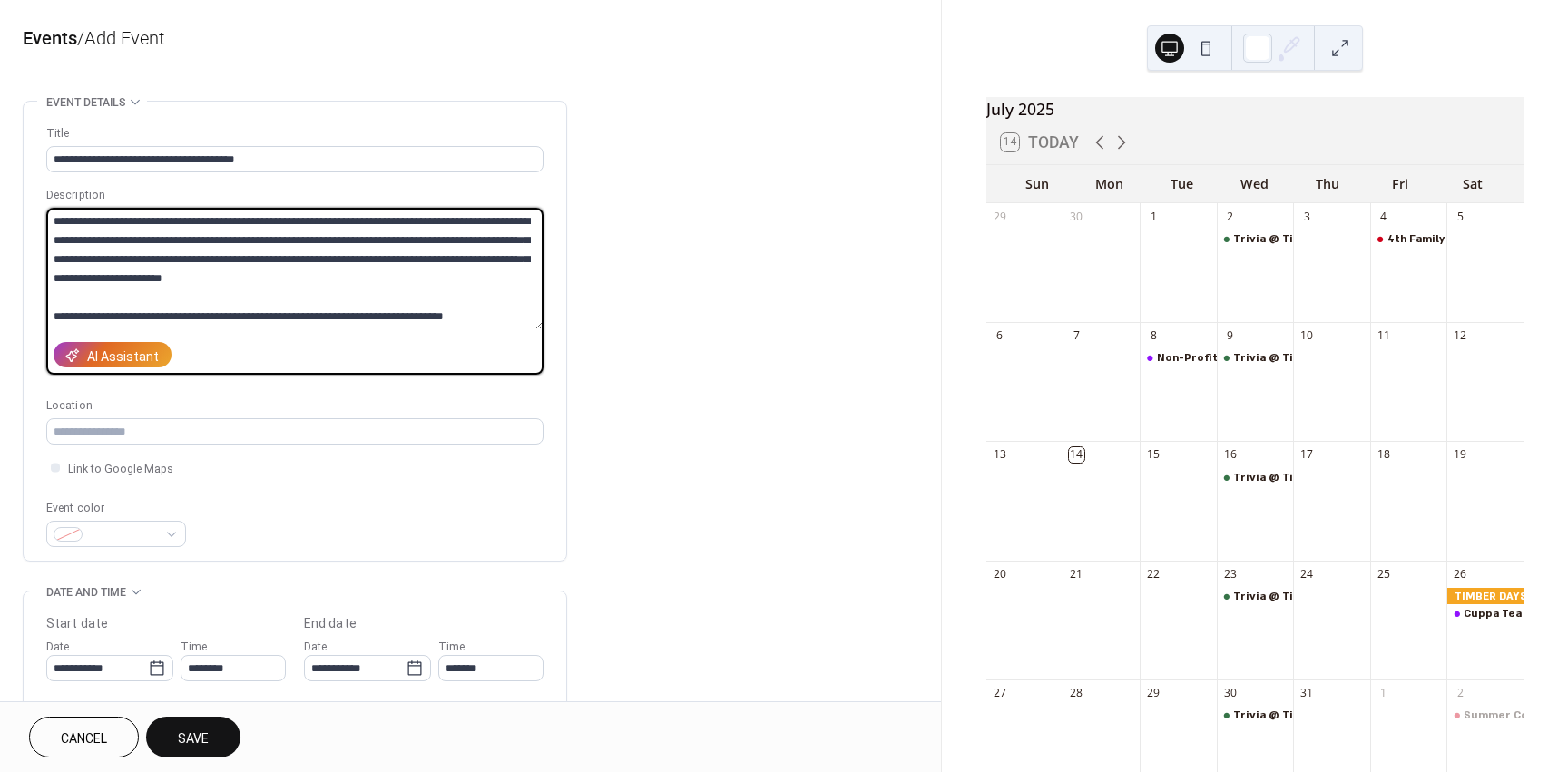 scroll, scrollTop: 57, scrollLeft: 0, axis: vertical 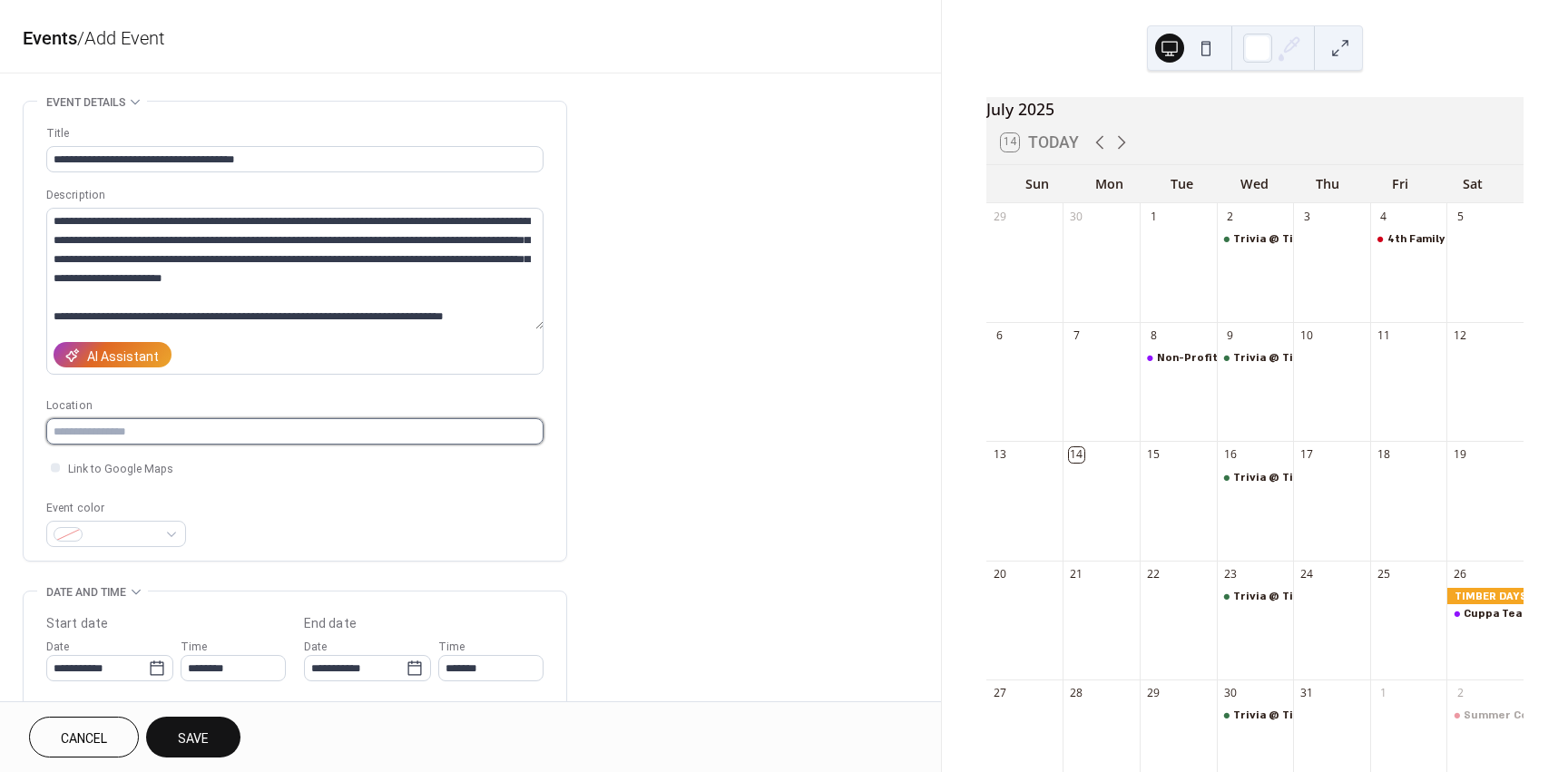 click at bounding box center [295, 431] 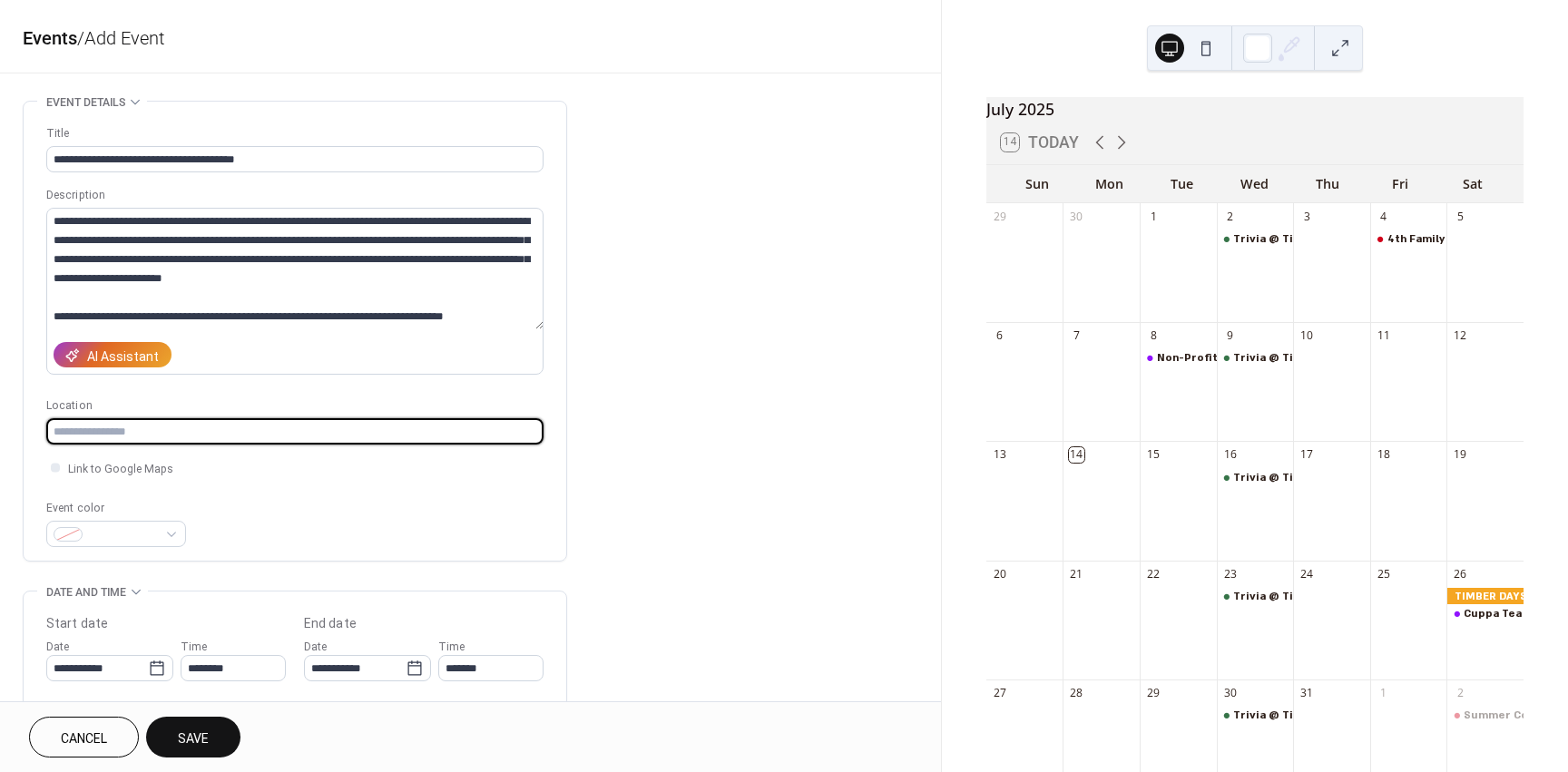 click at bounding box center (295, 431) 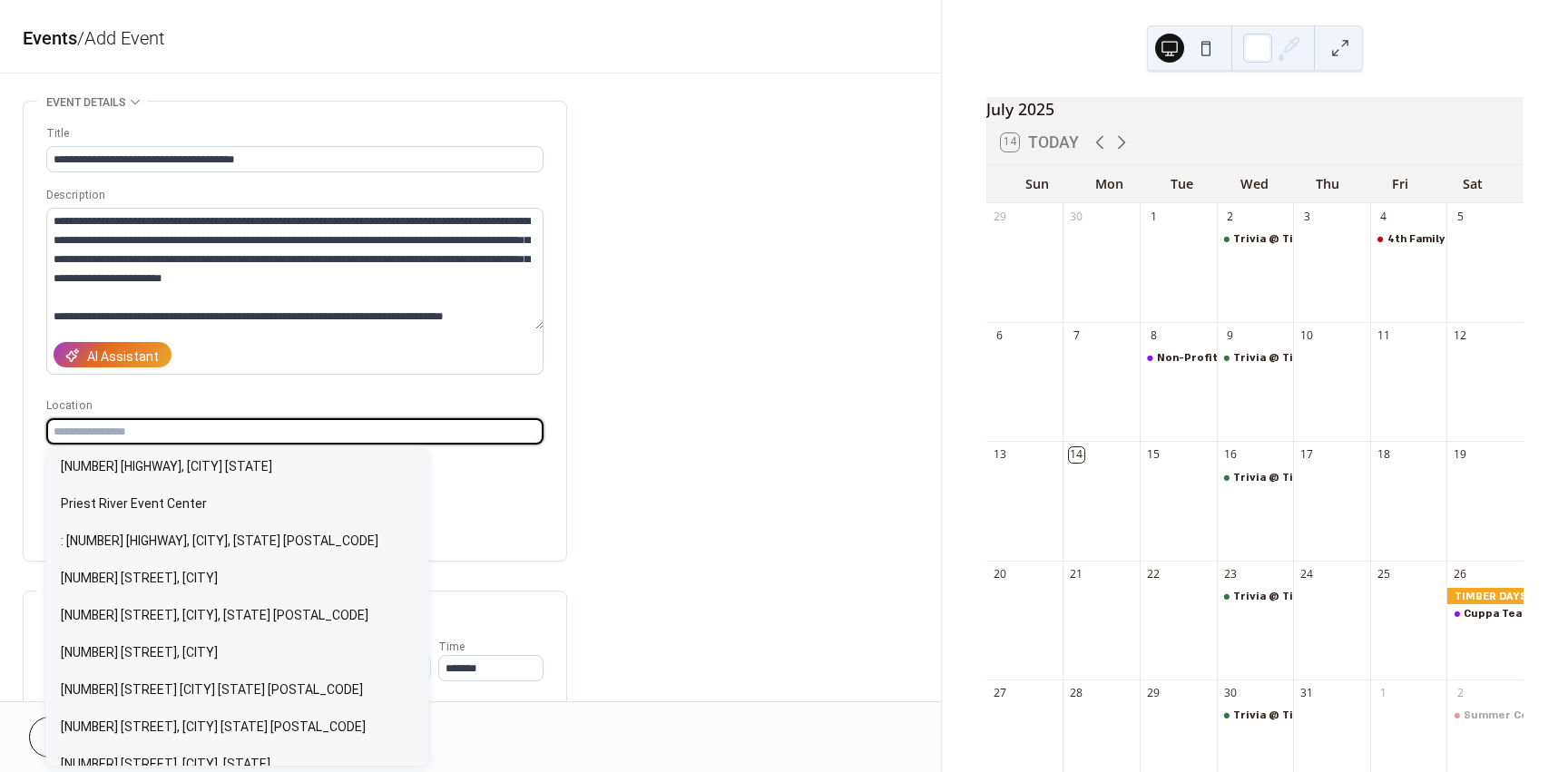 paste on "**********" 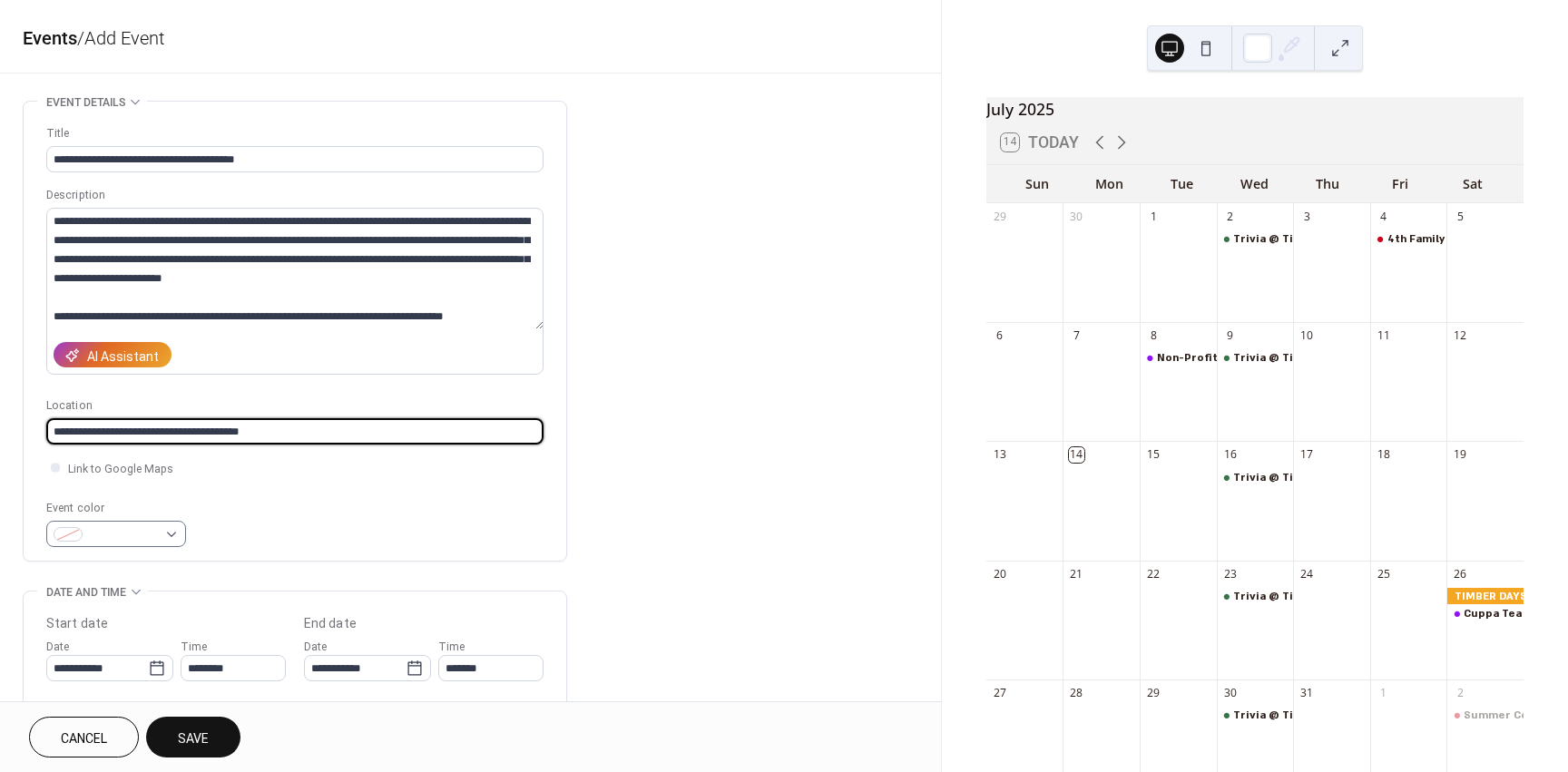 type on "**********" 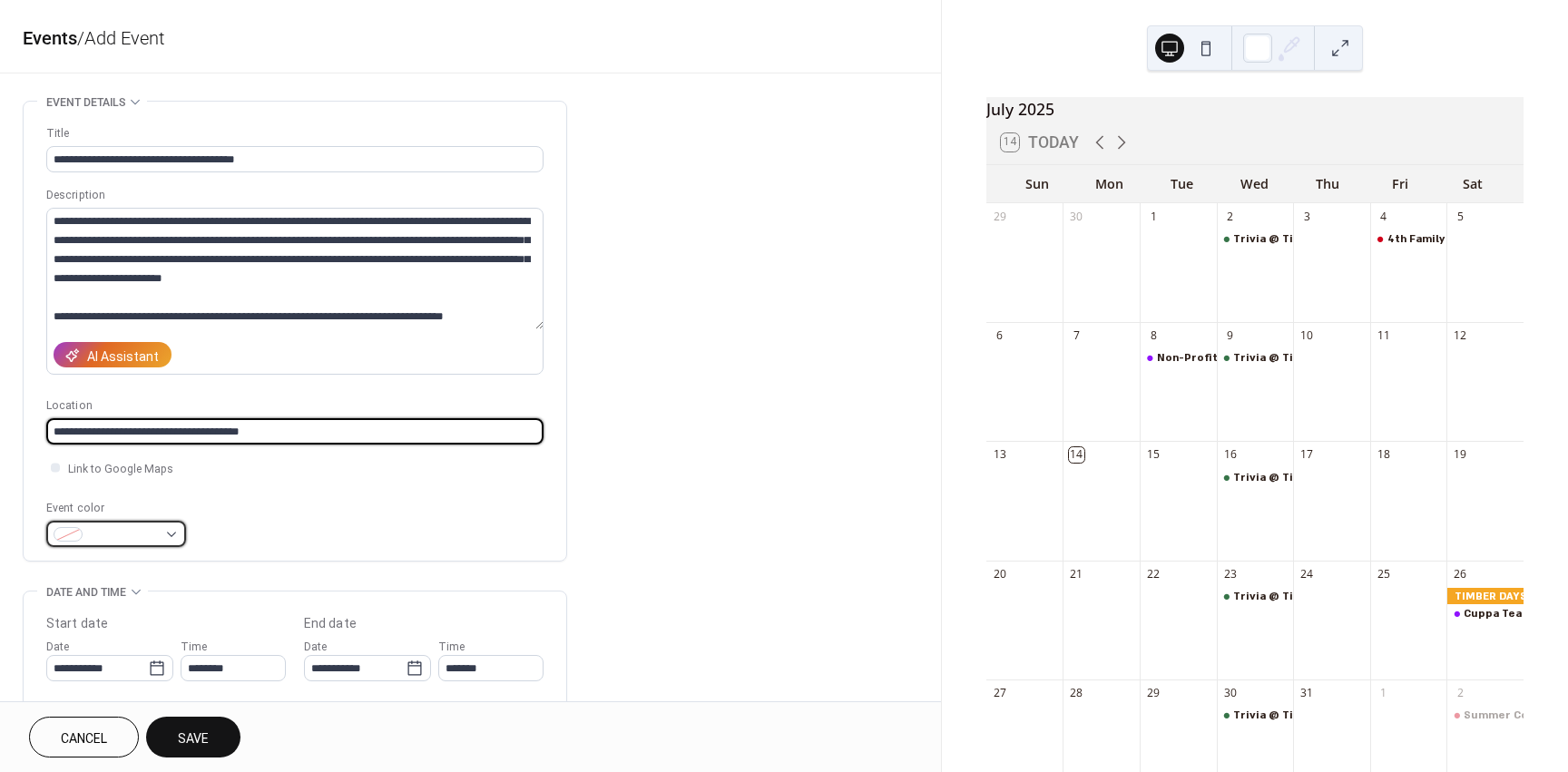 click at bounding box center [116, 533] 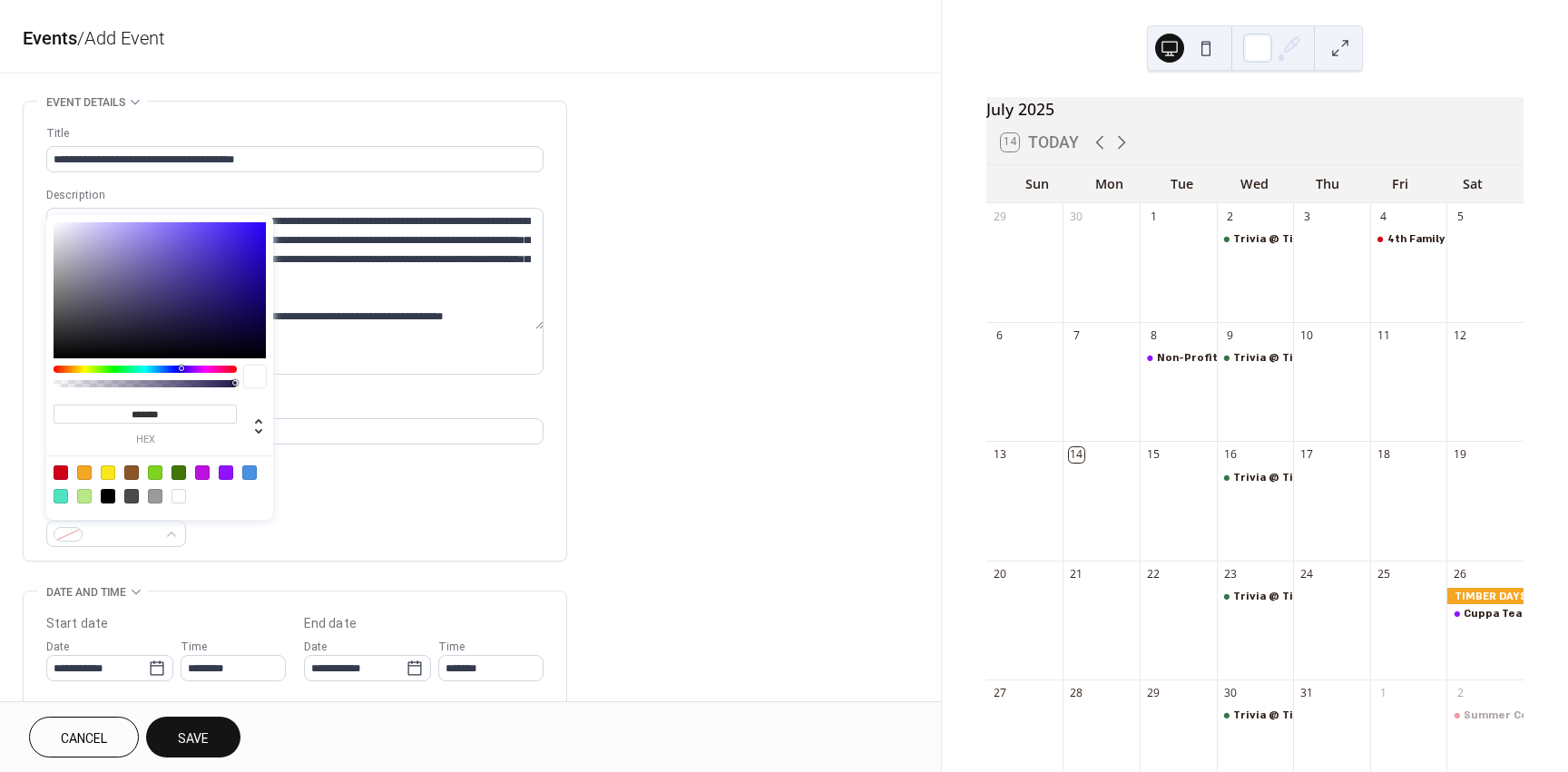click at bounding box center [61, 496] 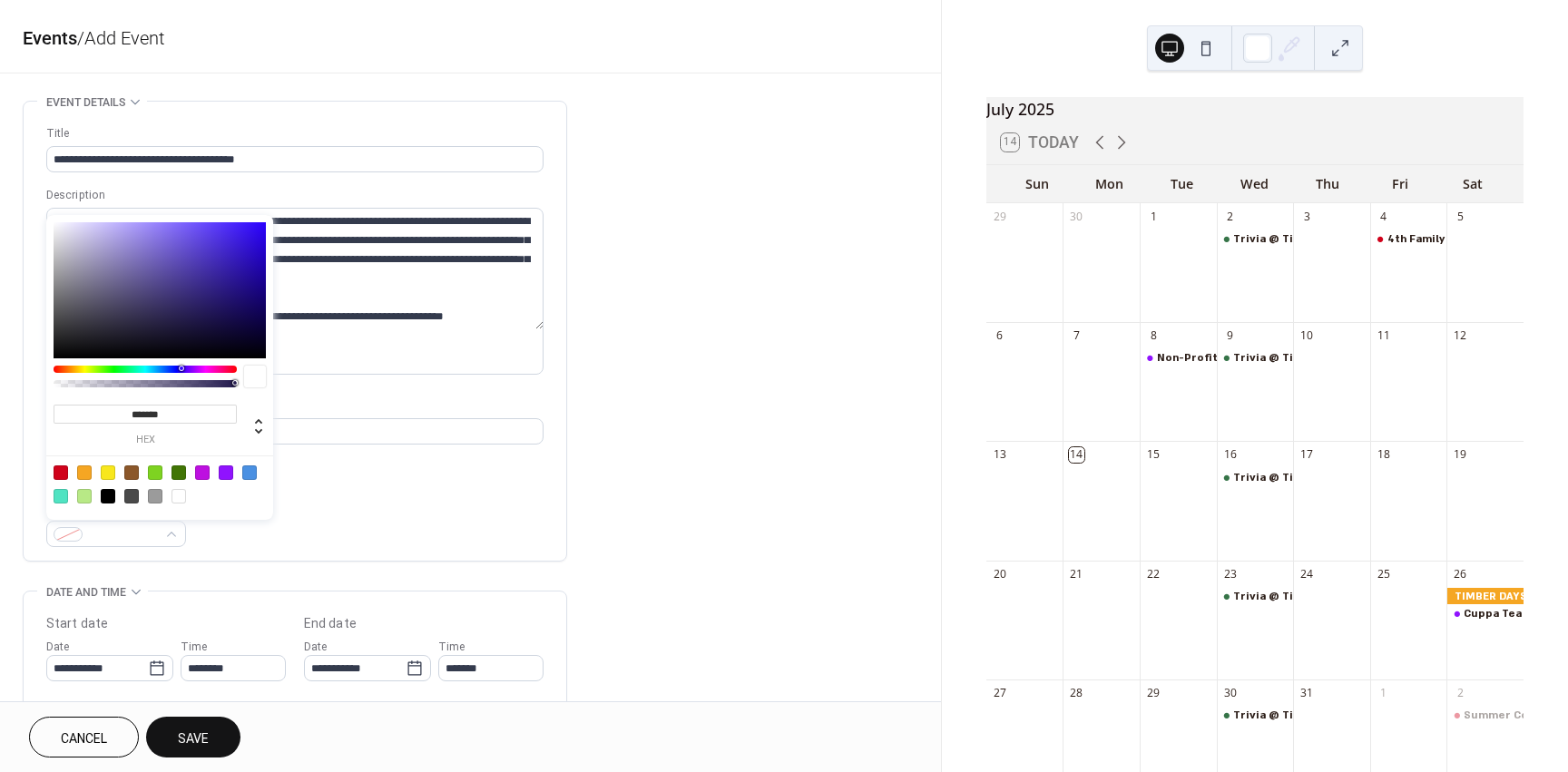 type on "*******" 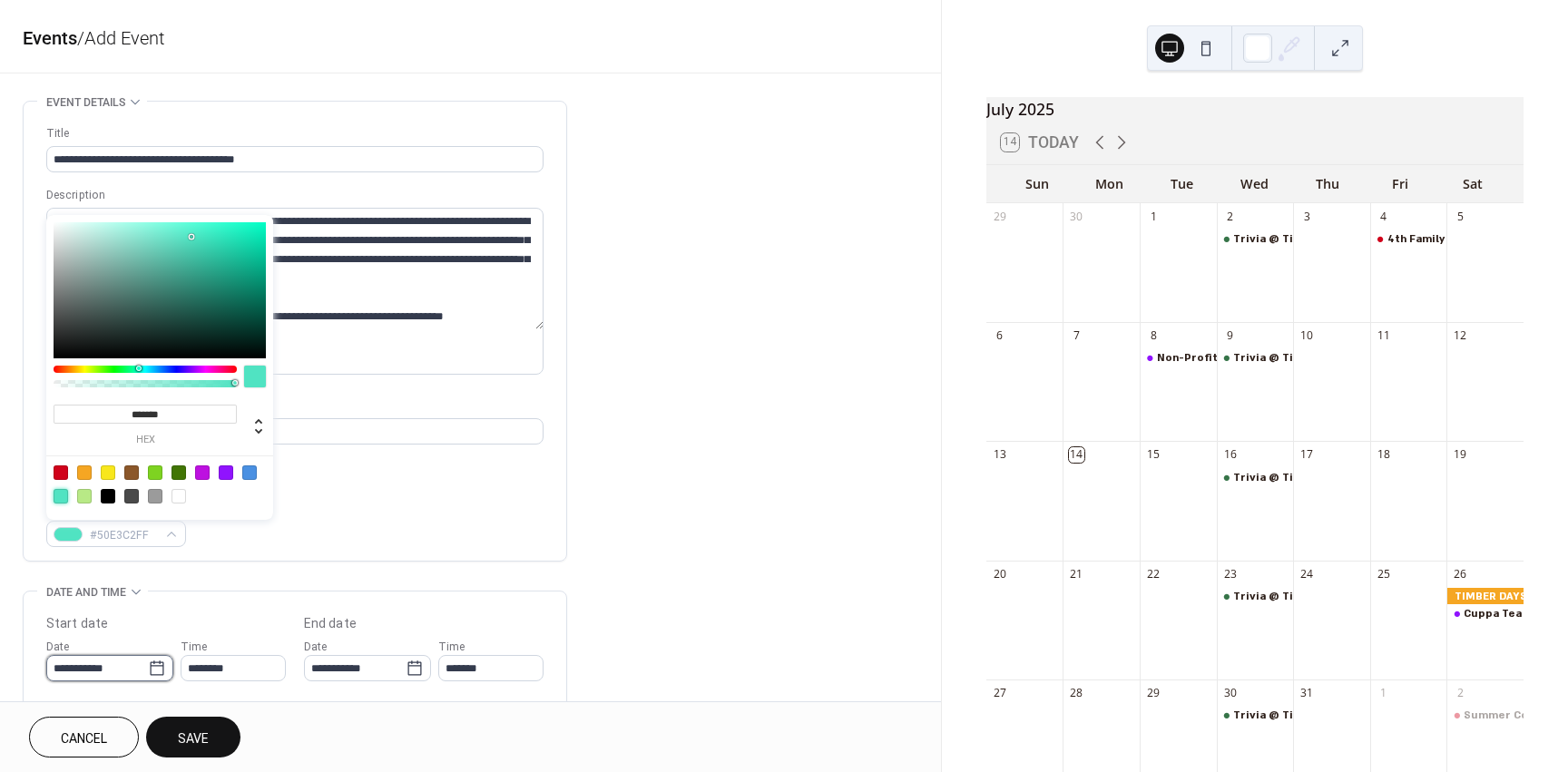 click on "**********" at bounding box center (97, 668) 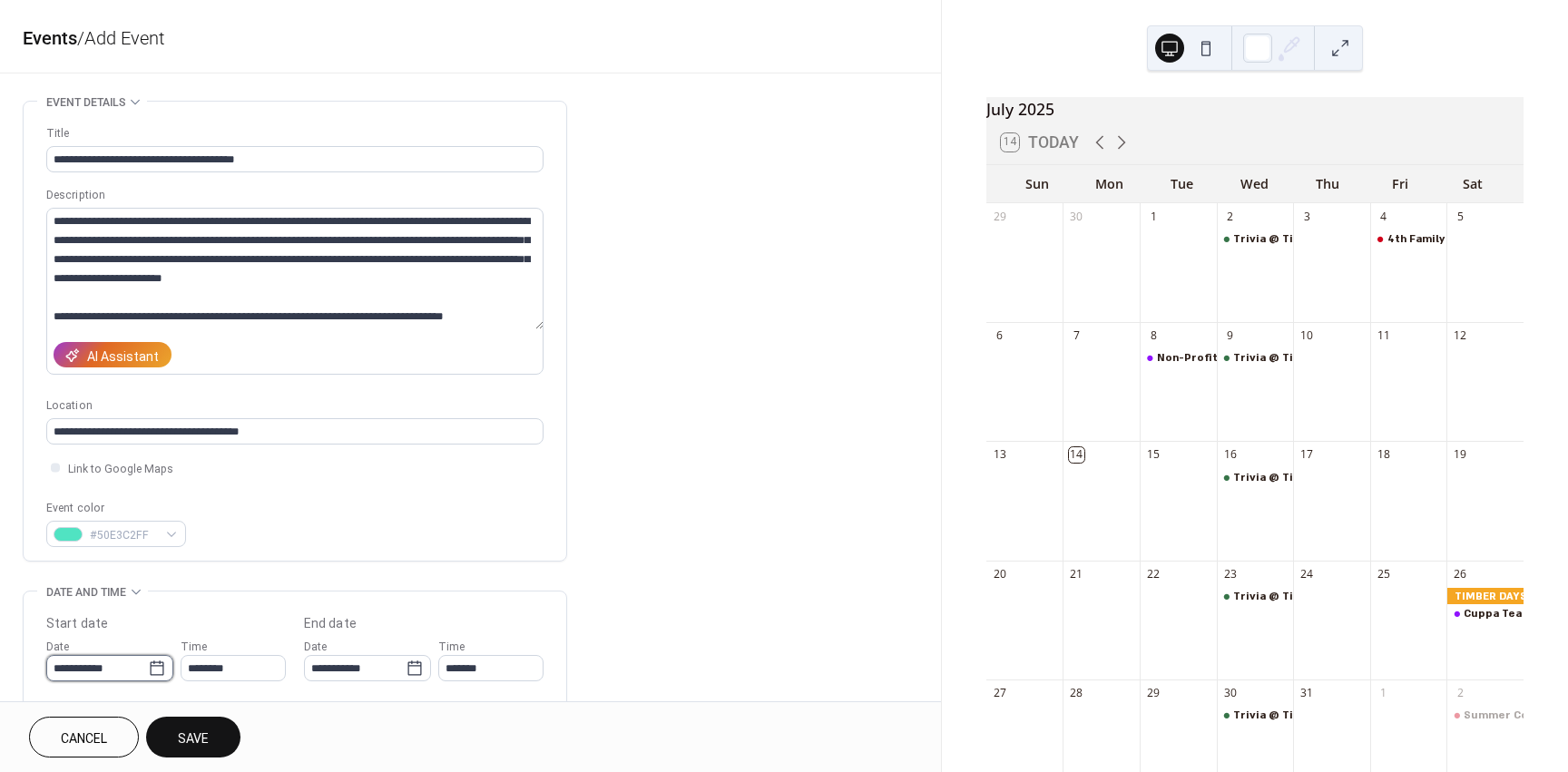 click on "**********" at bounding box center (97, 668) 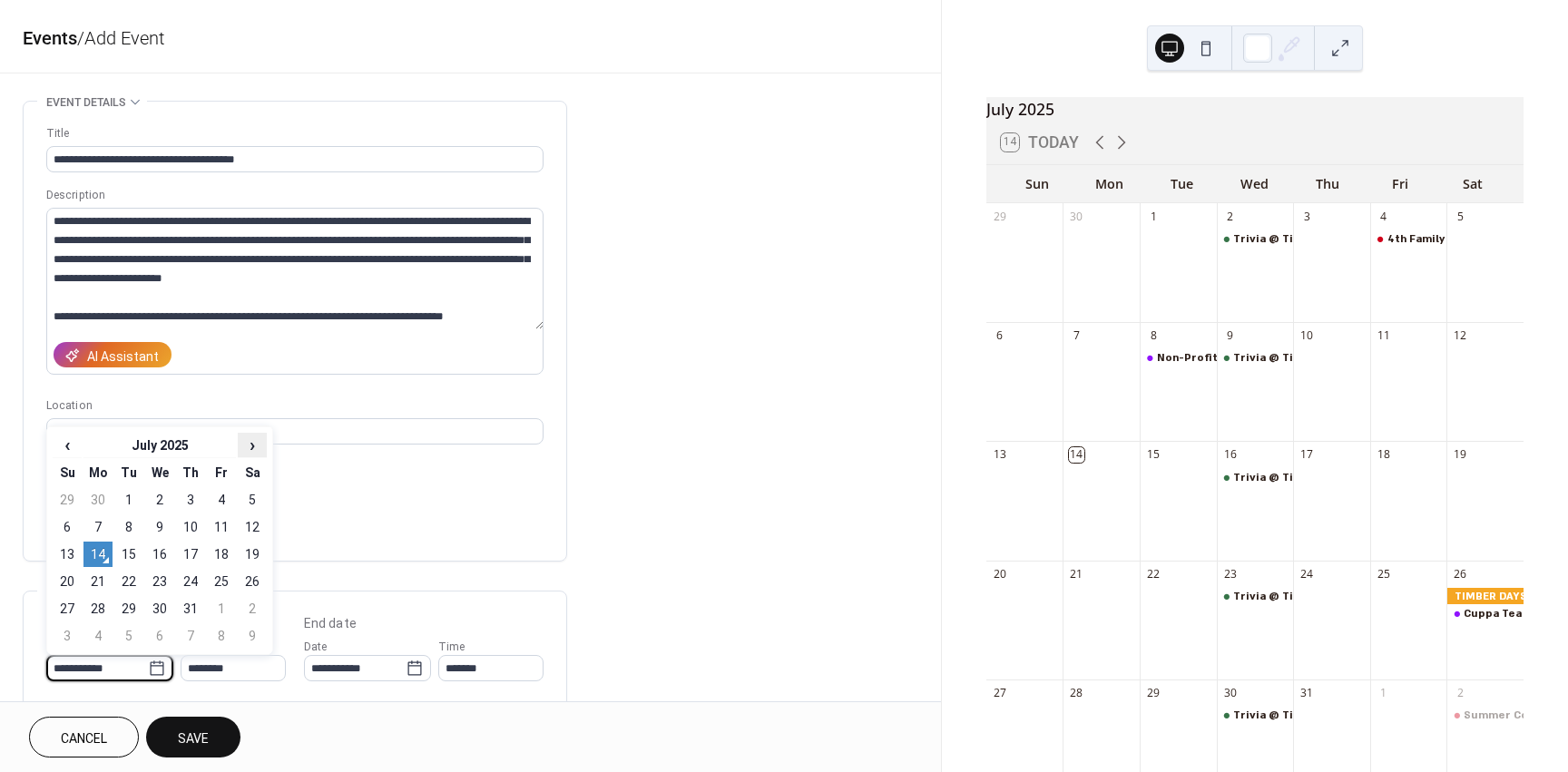 click on "›" at bounding box center [252, 445] 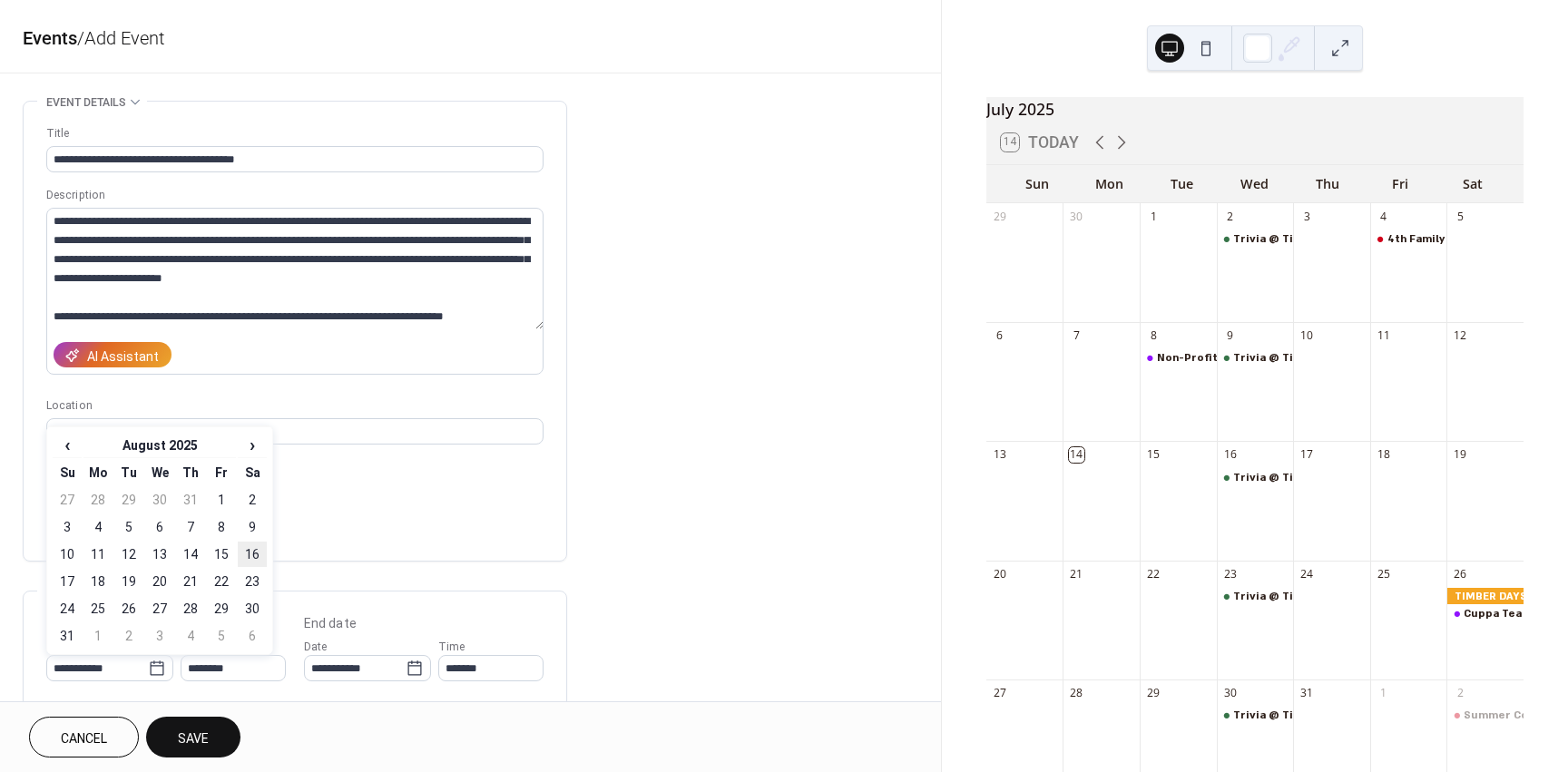 click on "16" at bounding box center (252, 554) 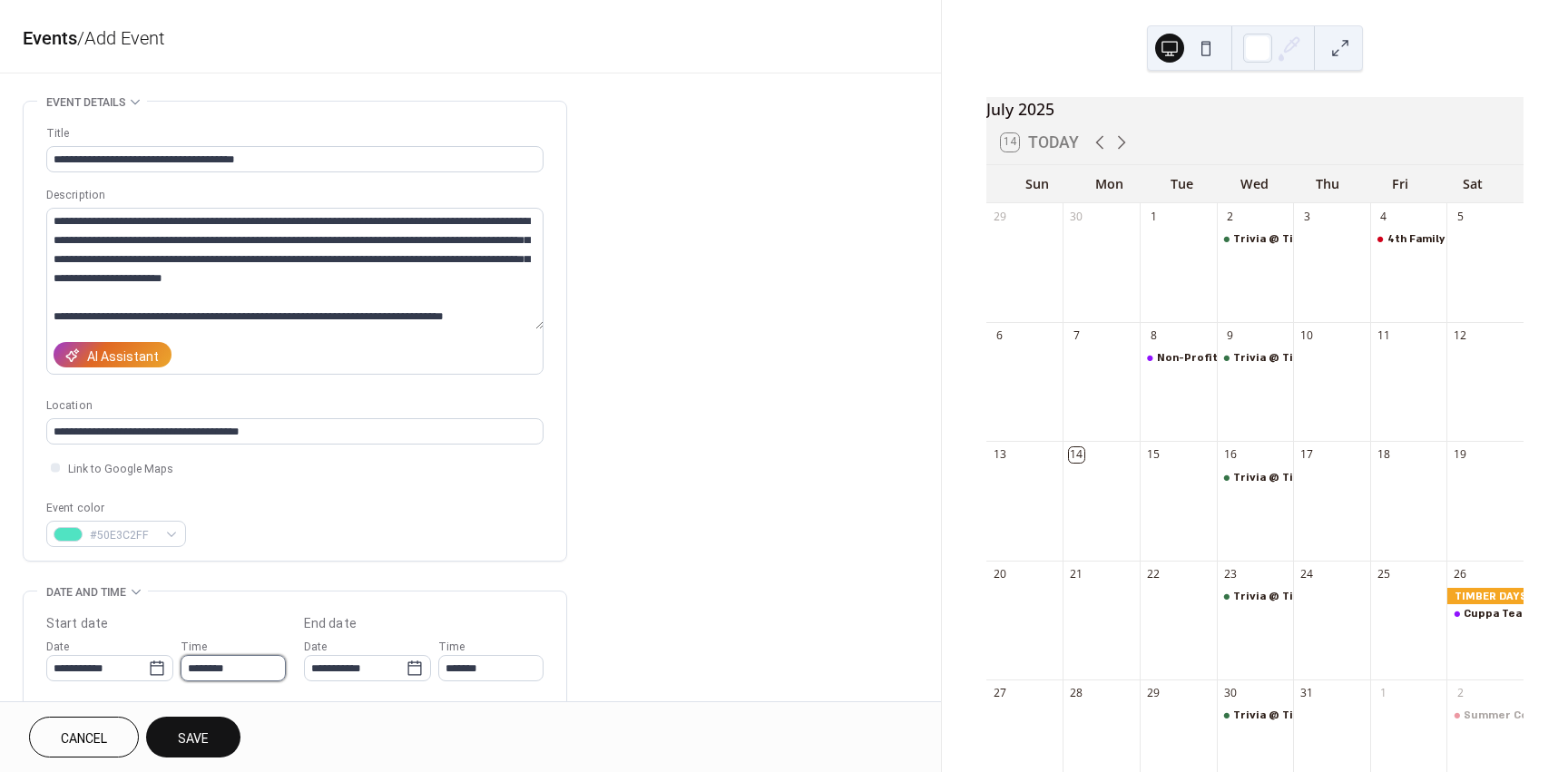 click on "********" at bounding box center [233, 668] 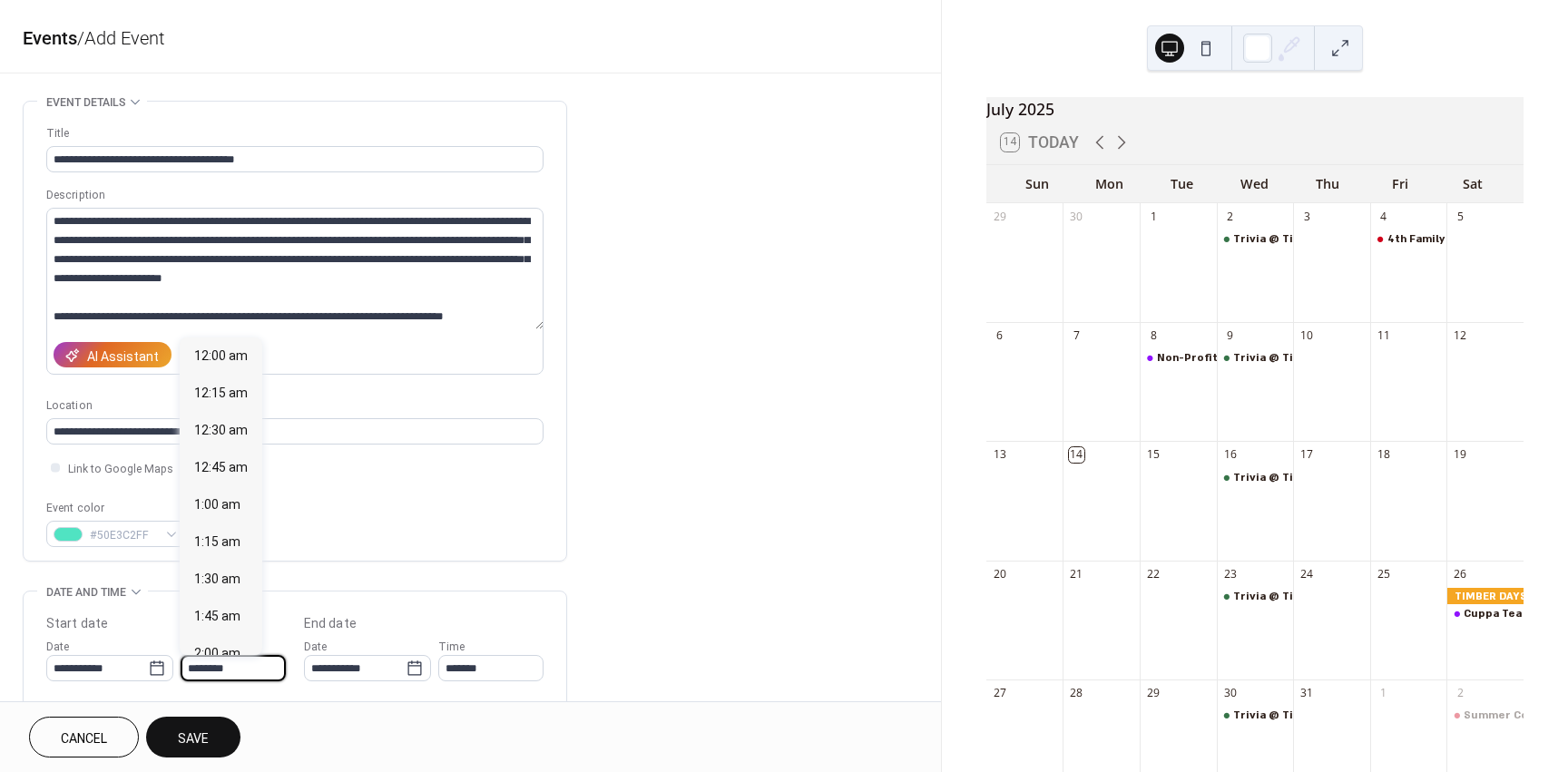 scroll, scrollTop: 1785, scrollLeft: 0, axis: vertical 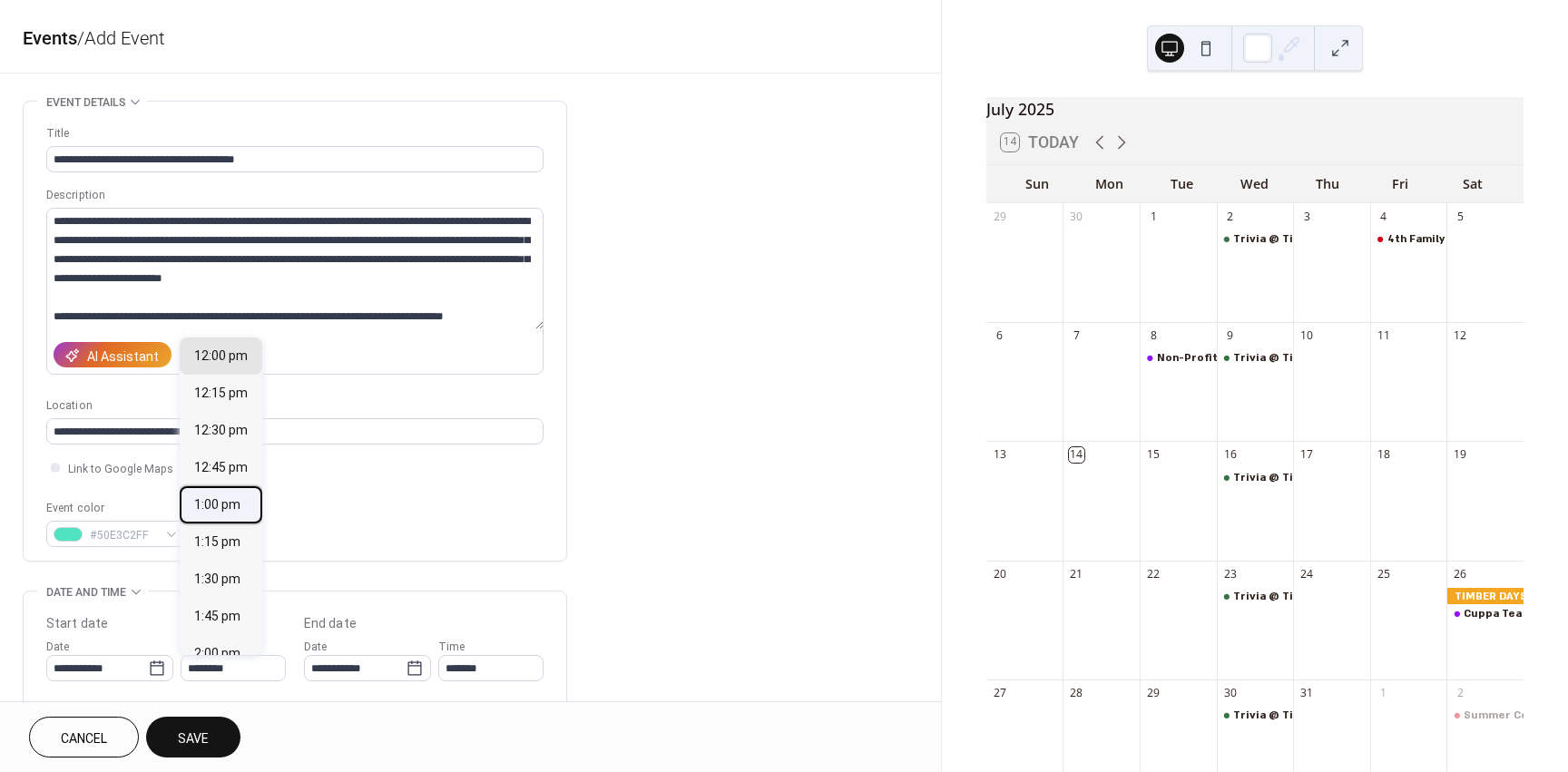 click on "1:00 pm" at bounding box center [217, 504] 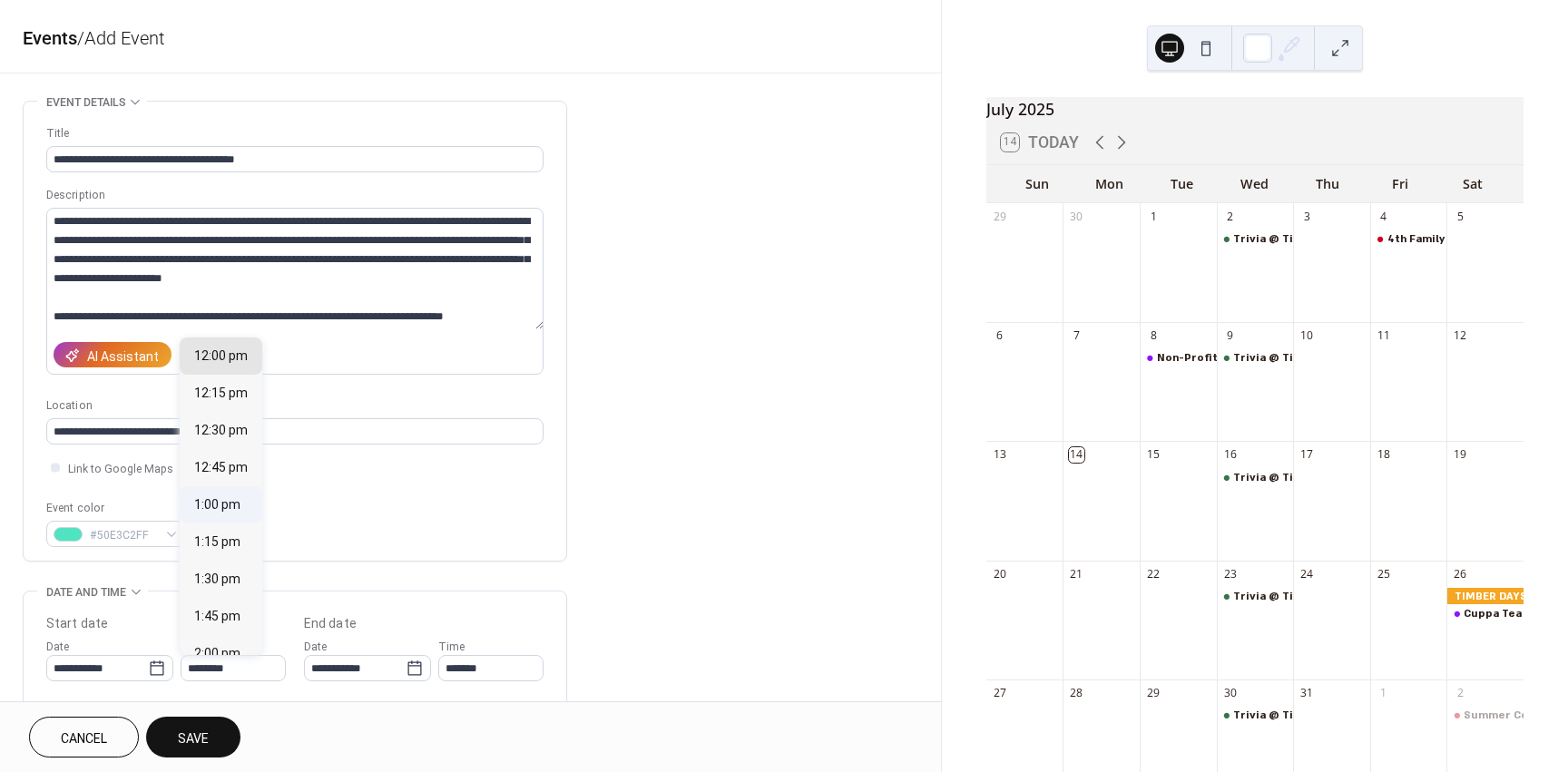 type on "*******" 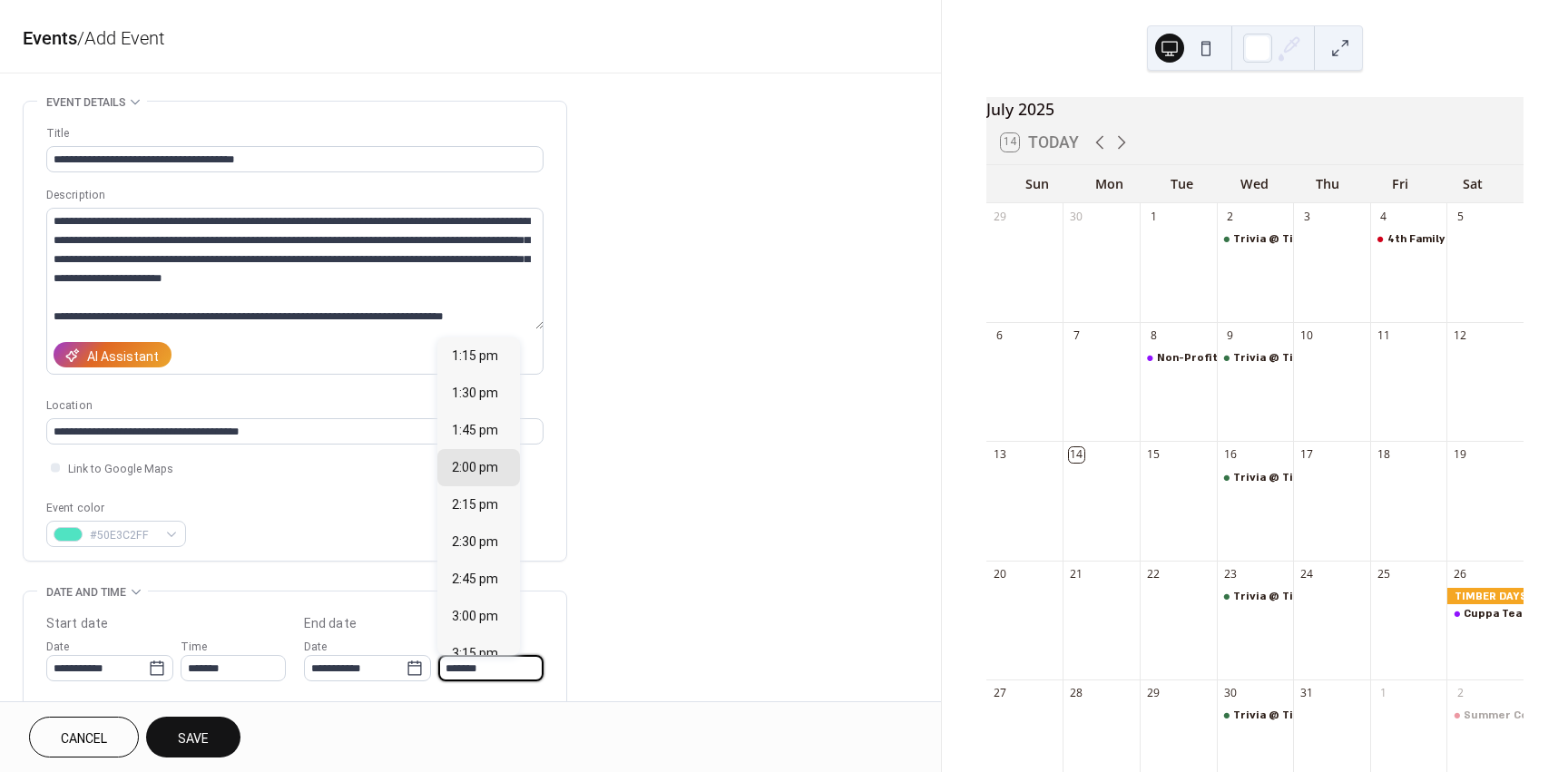 click on "*******" at bounding box center (491, 668) 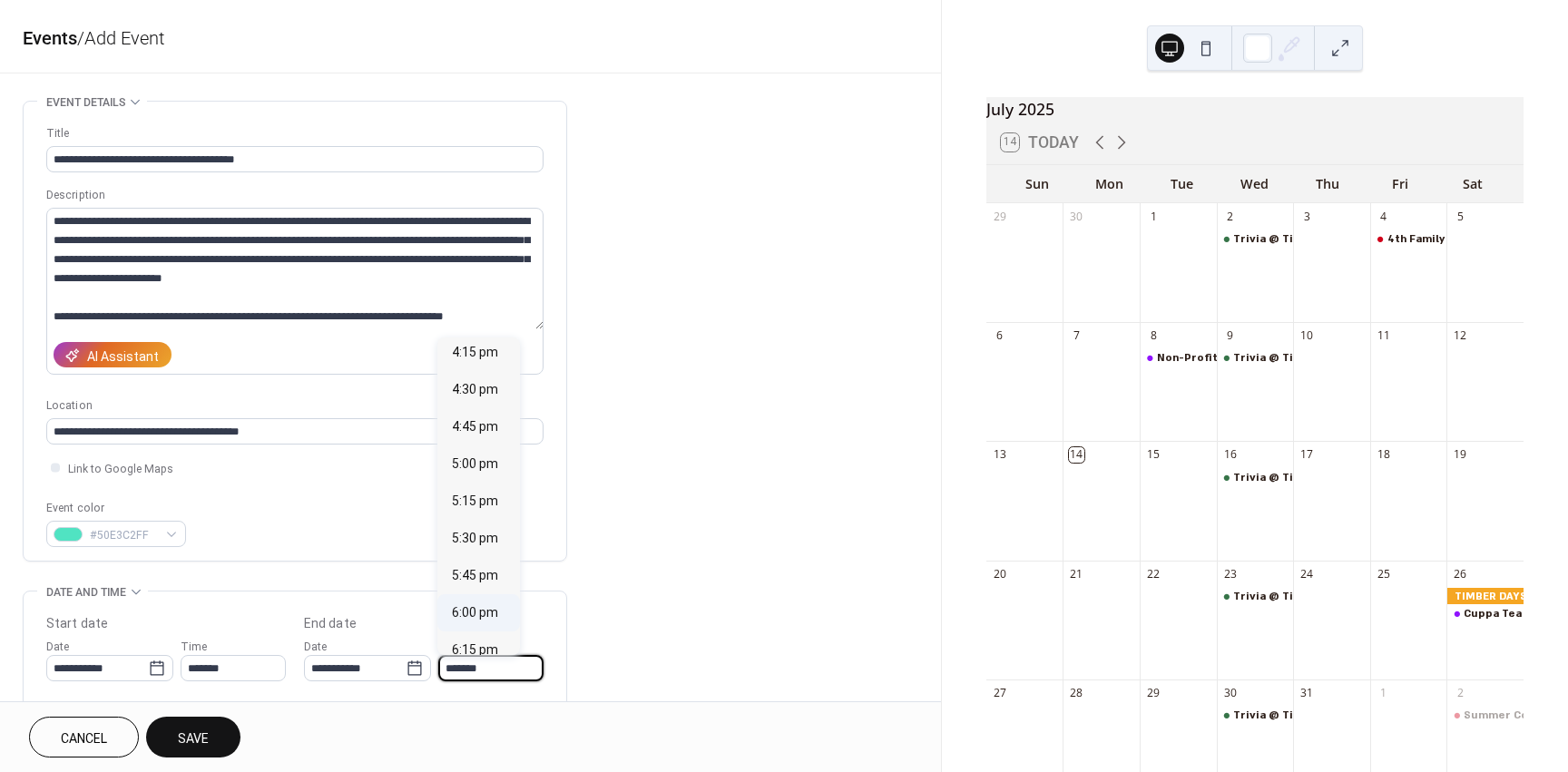 scroll, scrollTop: 454, scrollLeft: 0, axis: vertical 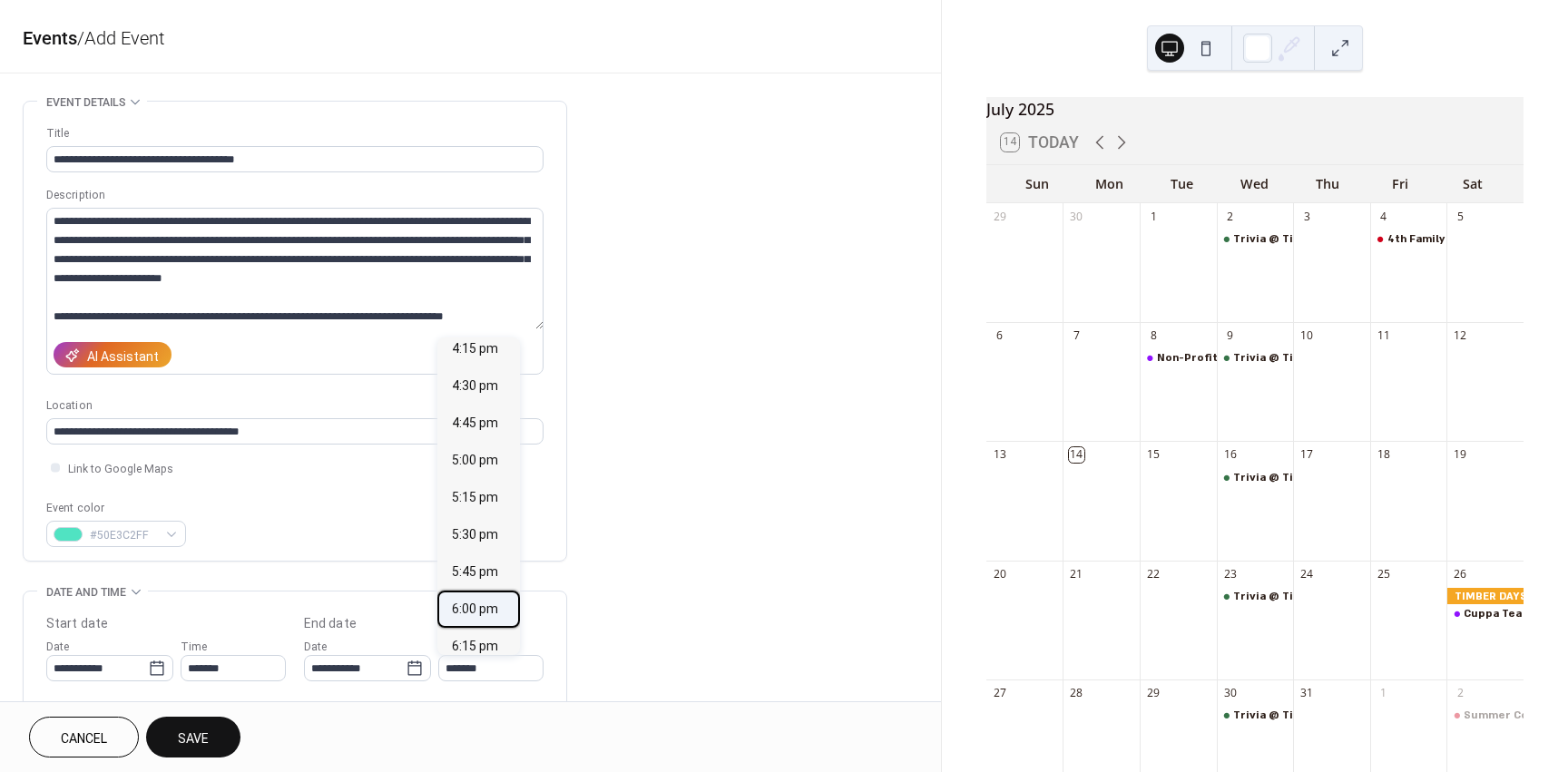 click on "6:00 pm" at bounding box center (475, 609) 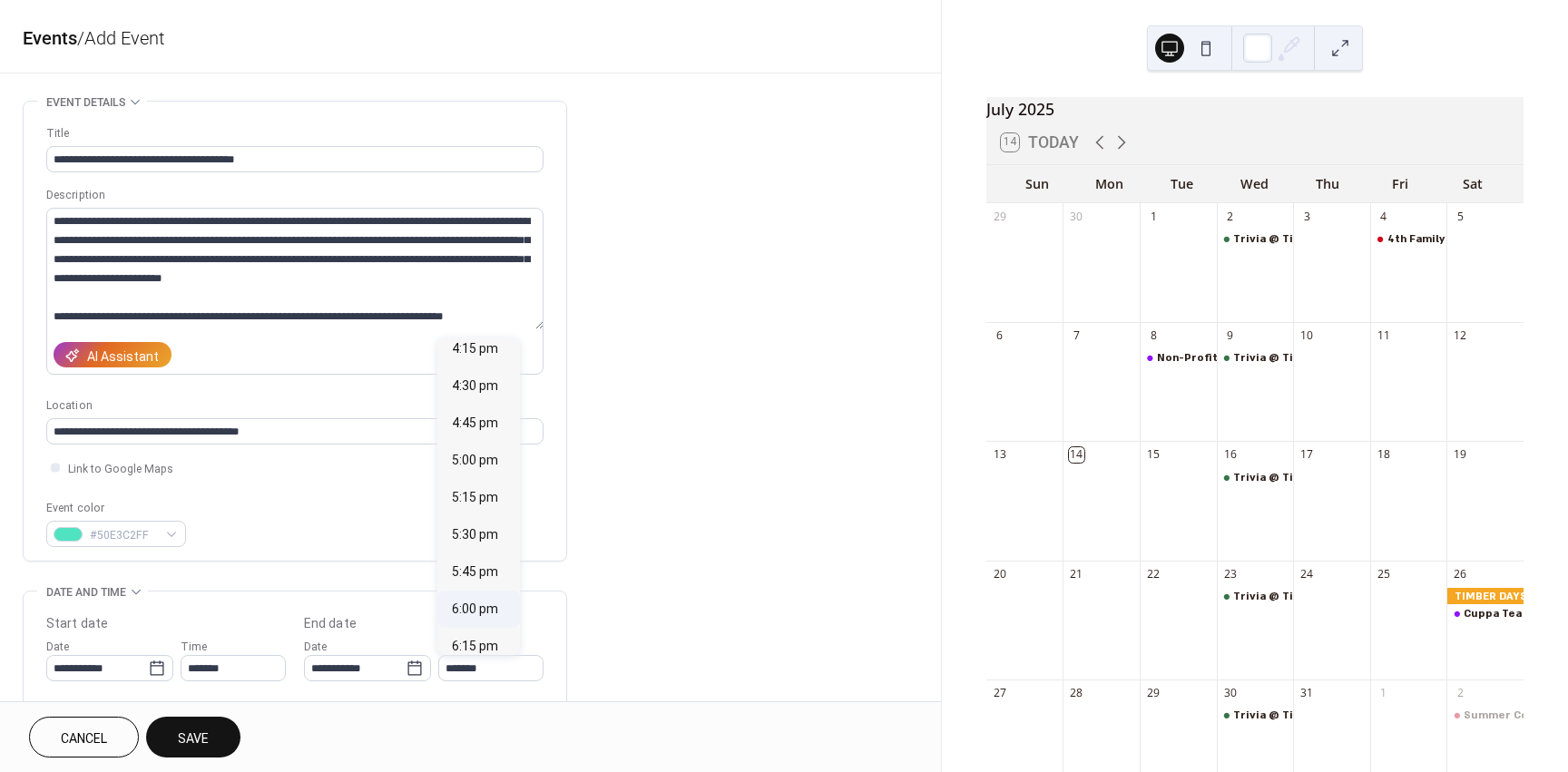 type on "*******" 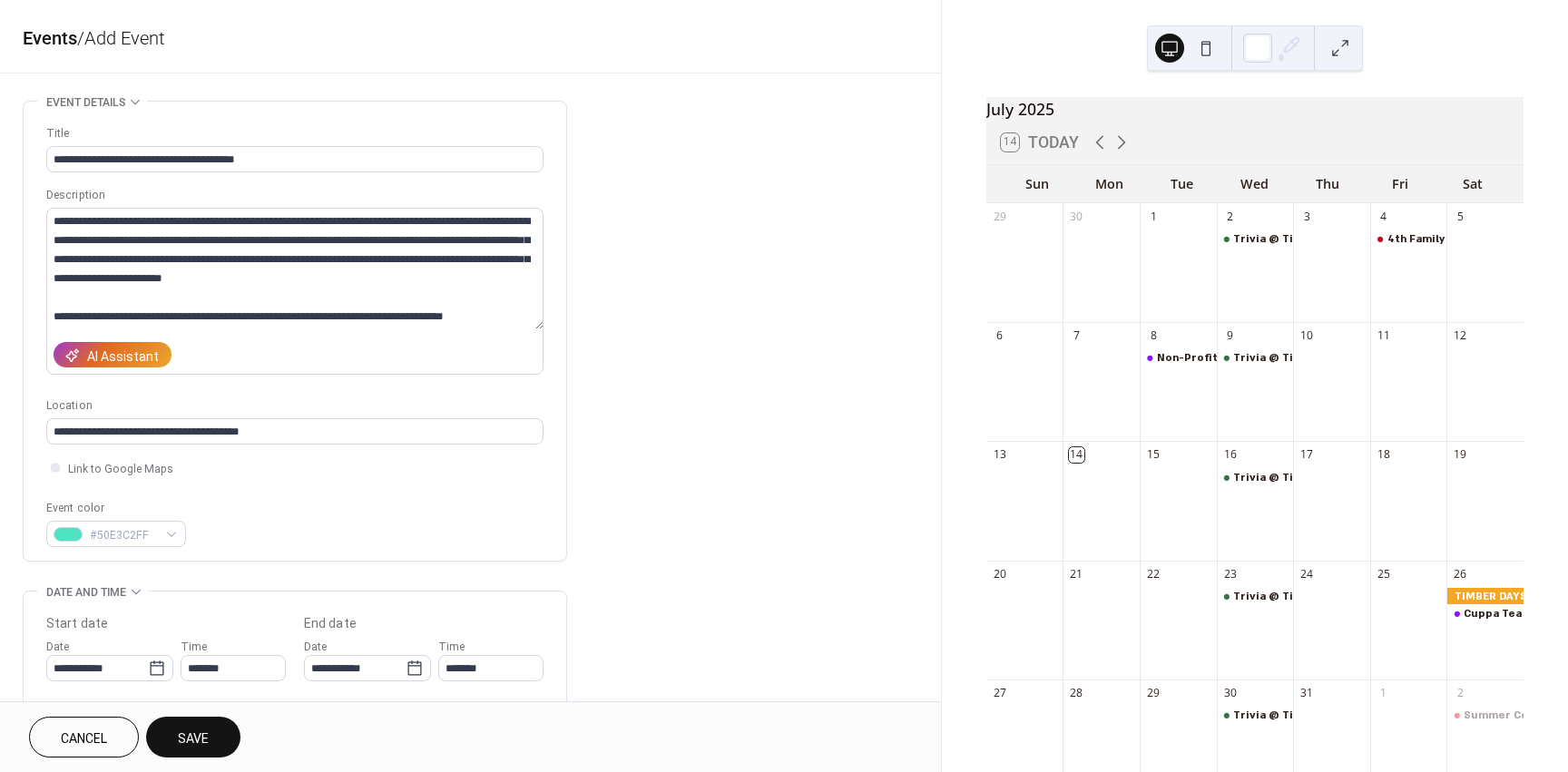 click on "Save" at bounding box center [193, 738] 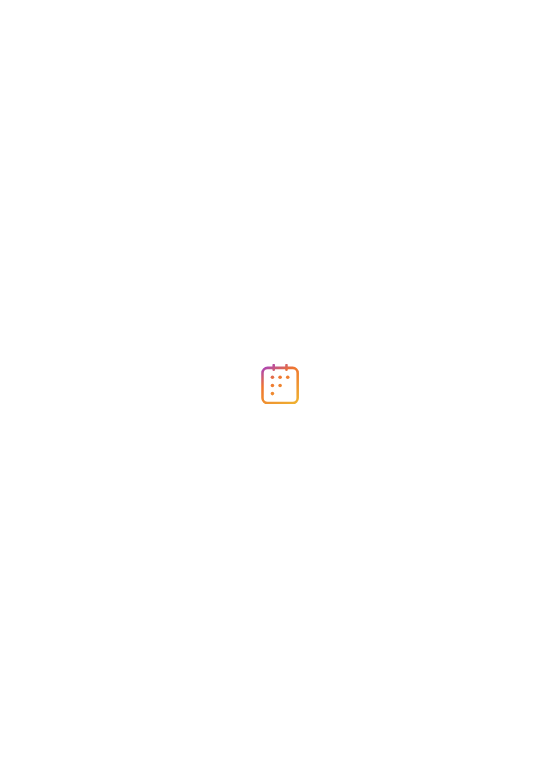 scroll, scrollTop: 0, scrollLeft: 0, axis: both 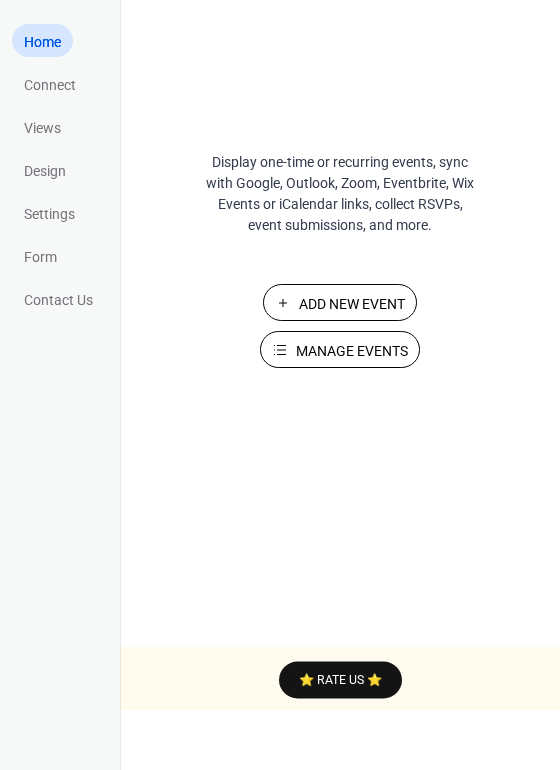 click on "Manage Events" at bounding box center (340, 349) 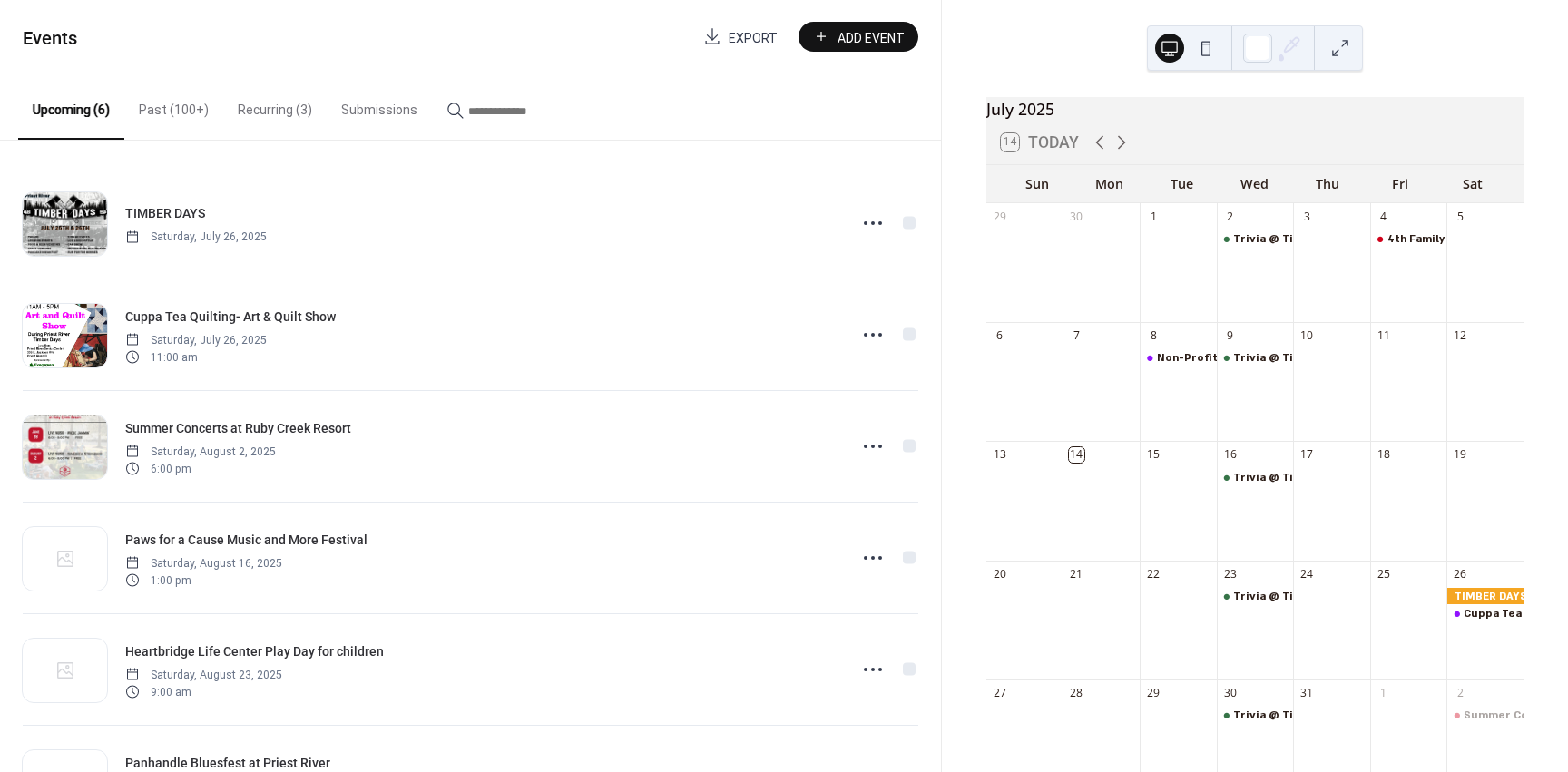 scroll, scrollTop: 0, scrollLeft: 0, axis: both 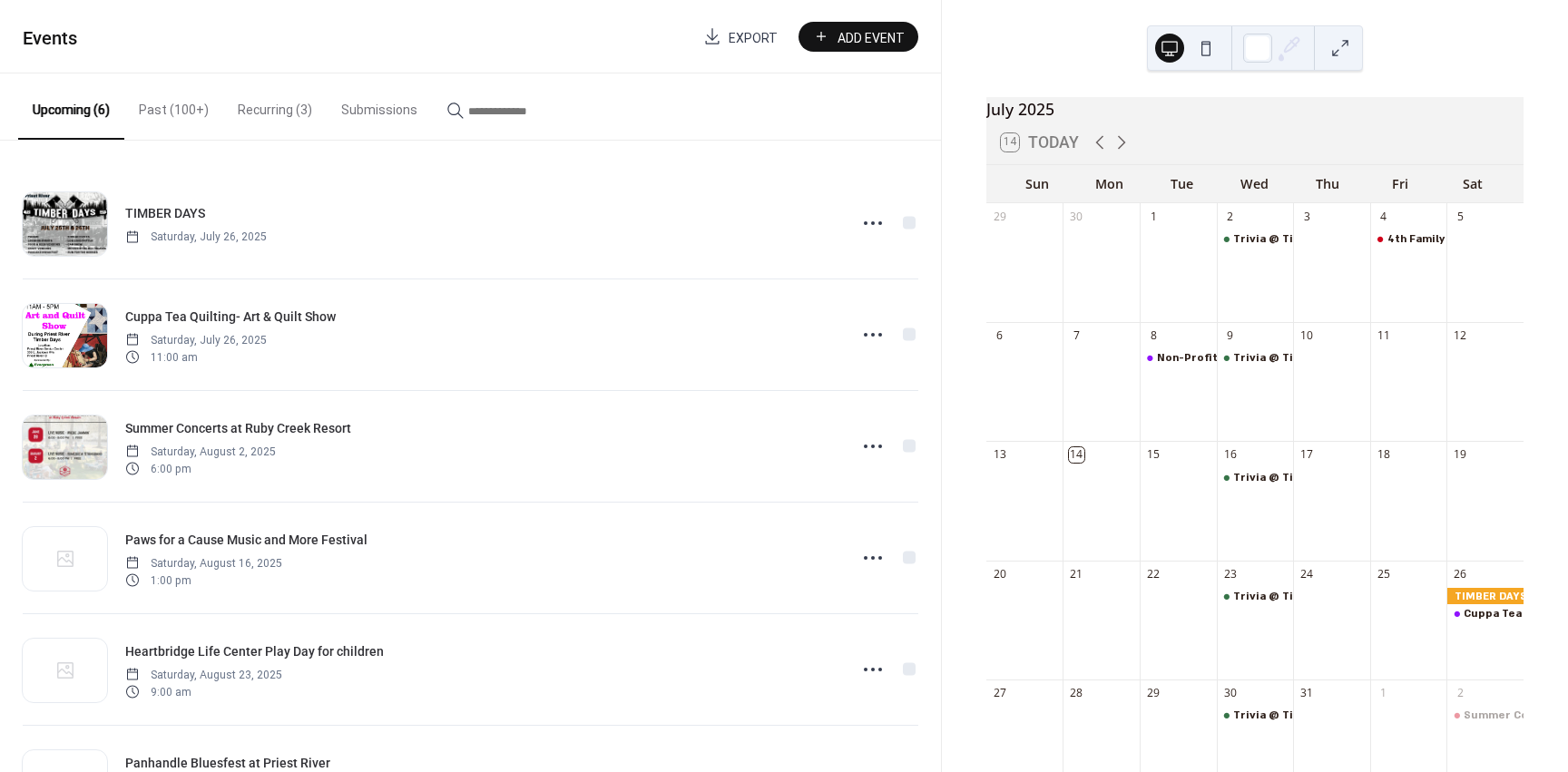 click on "Add Event" at bounding box center [858, 36] 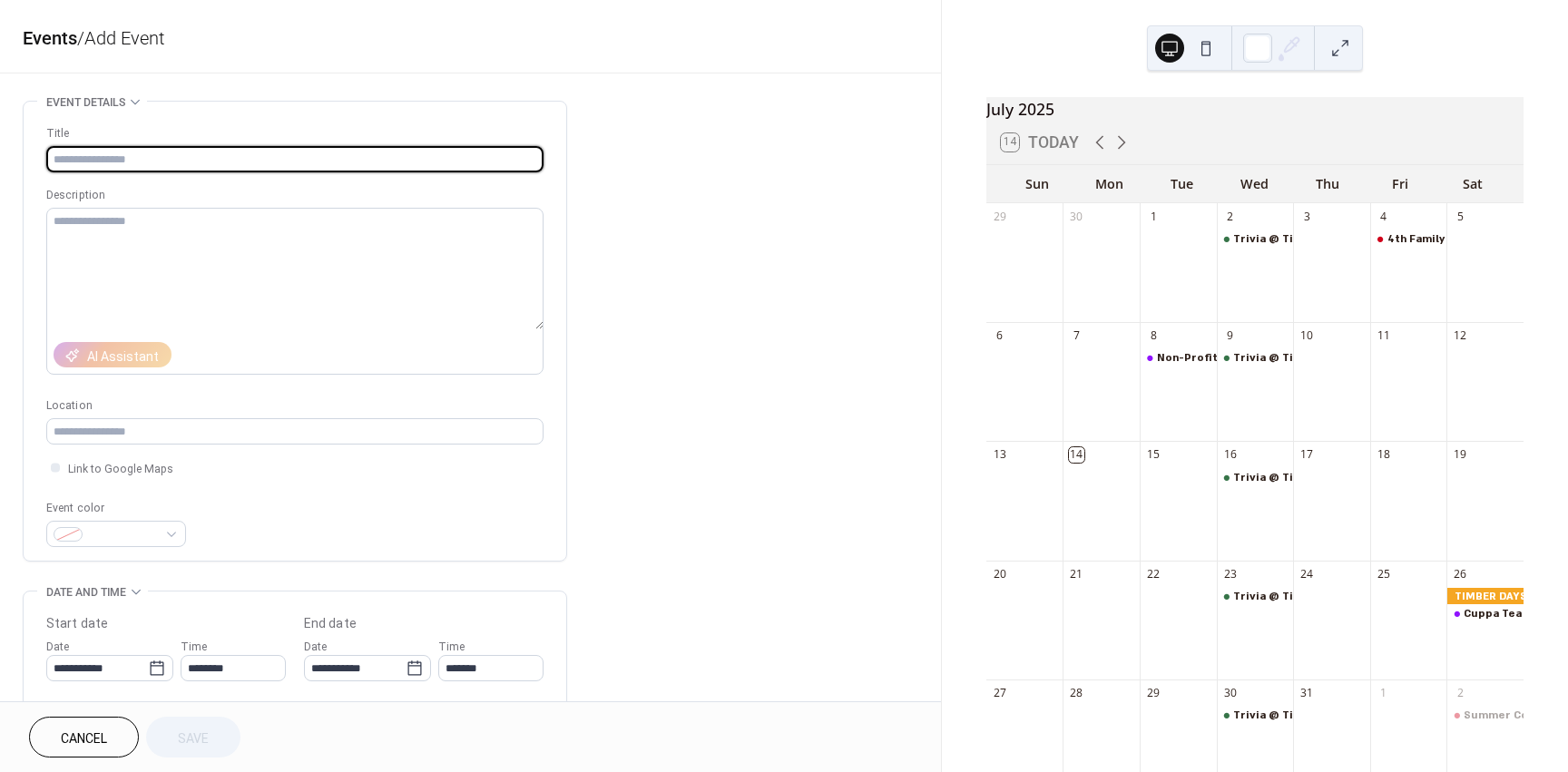 click at bounding box center [295, 159] 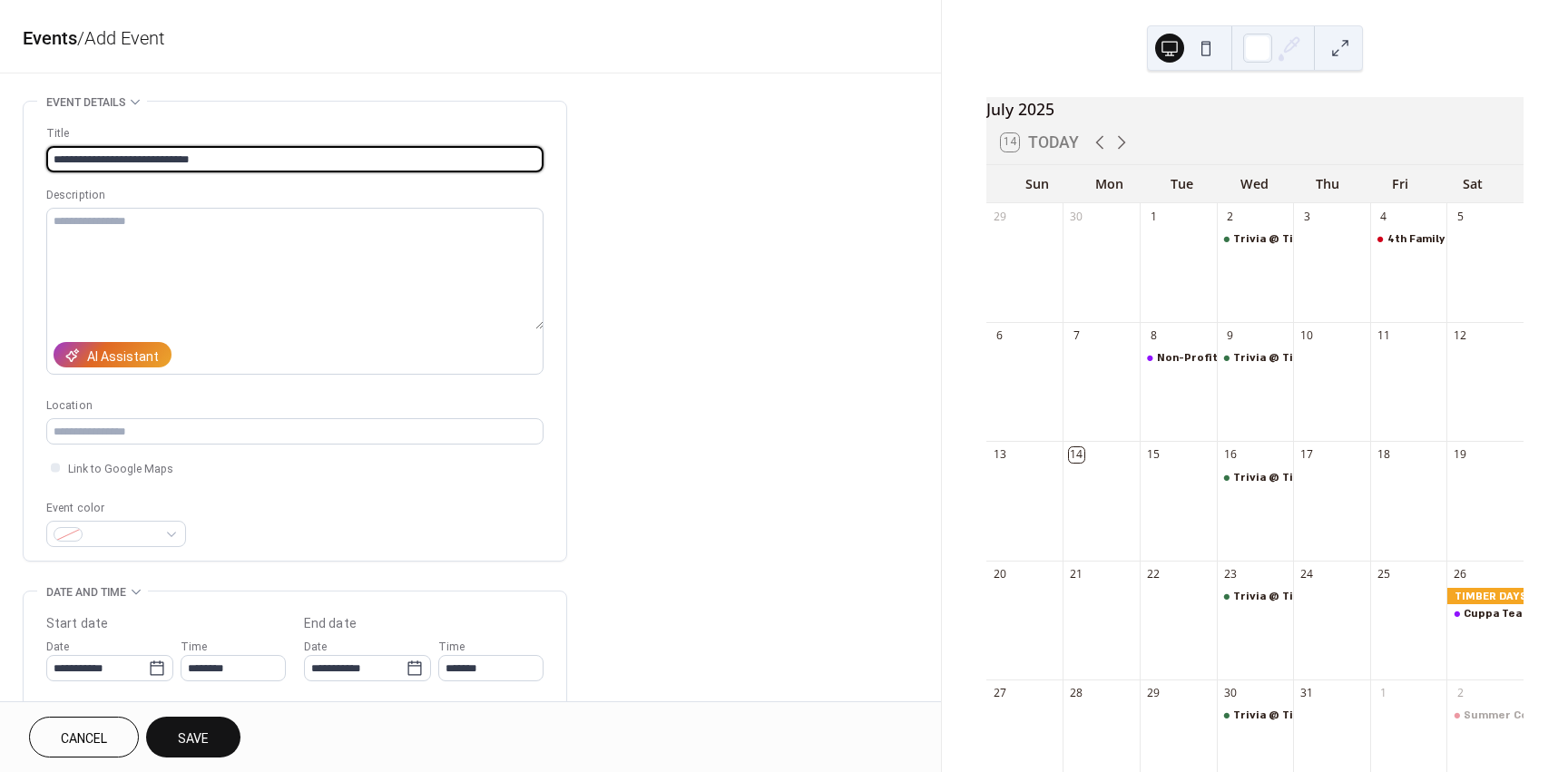 type on "**********" 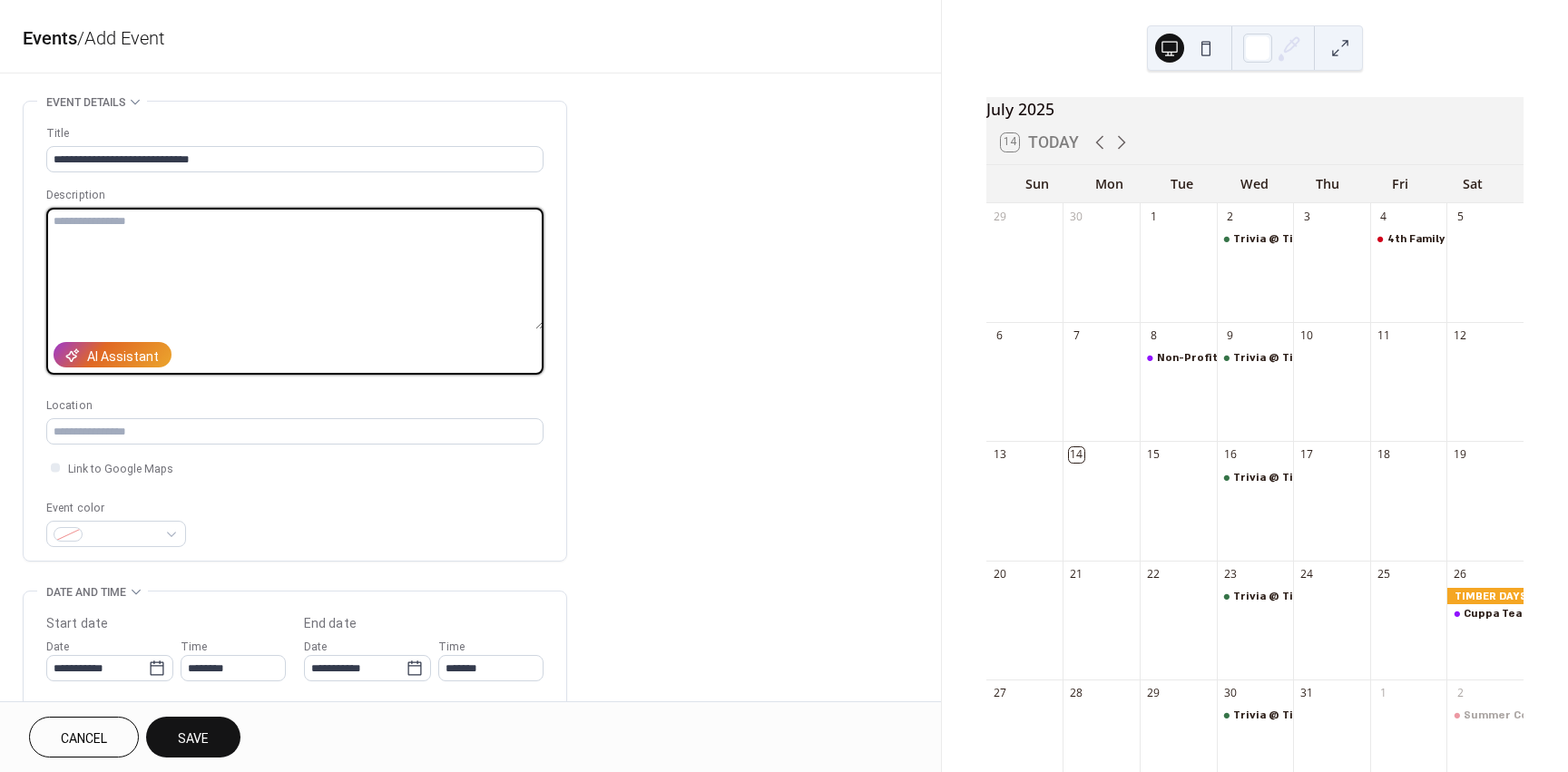 click at bounding box center (295, 269) 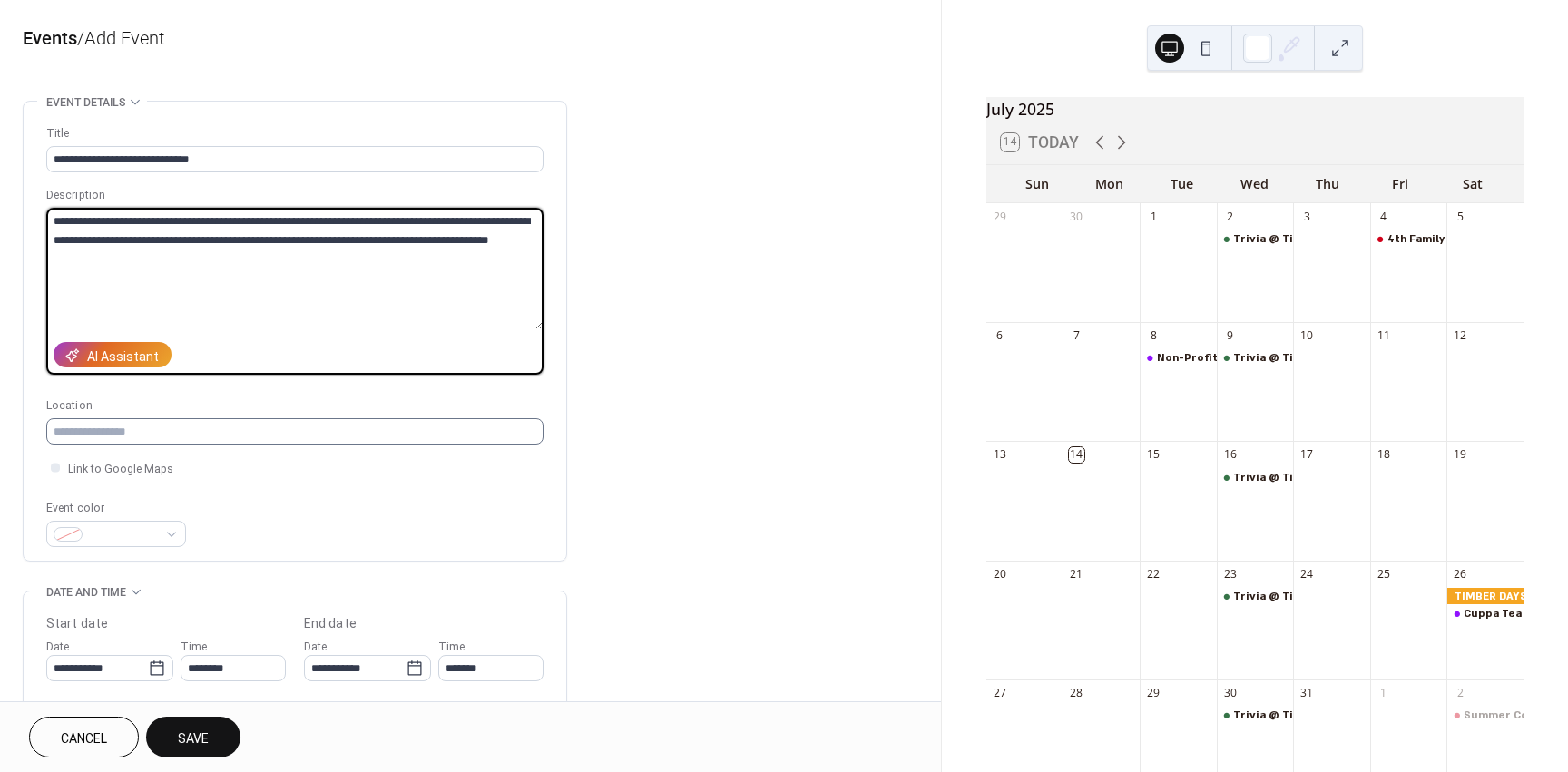 type on "**********" 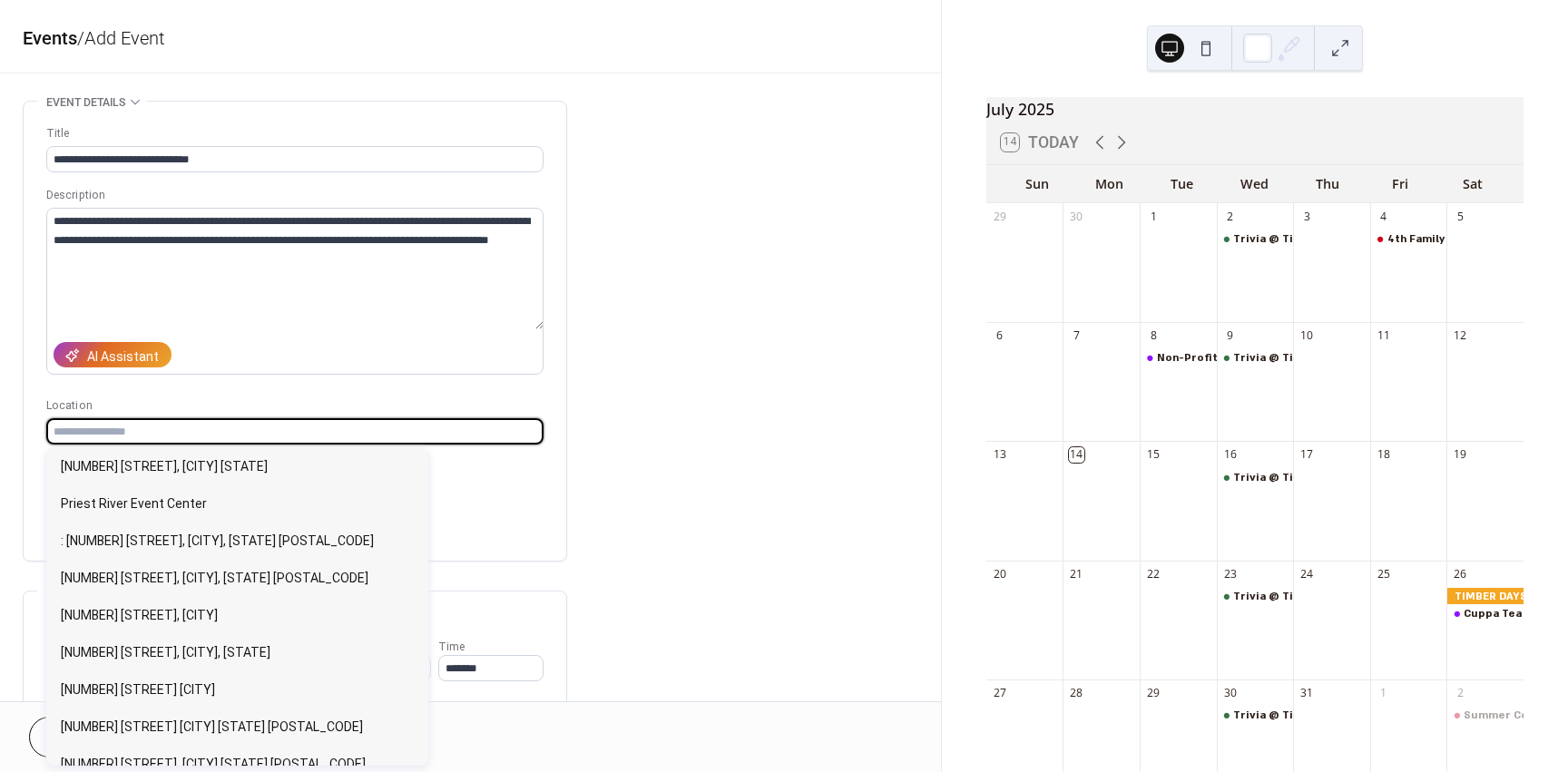 click at bounding box center [295, 431] 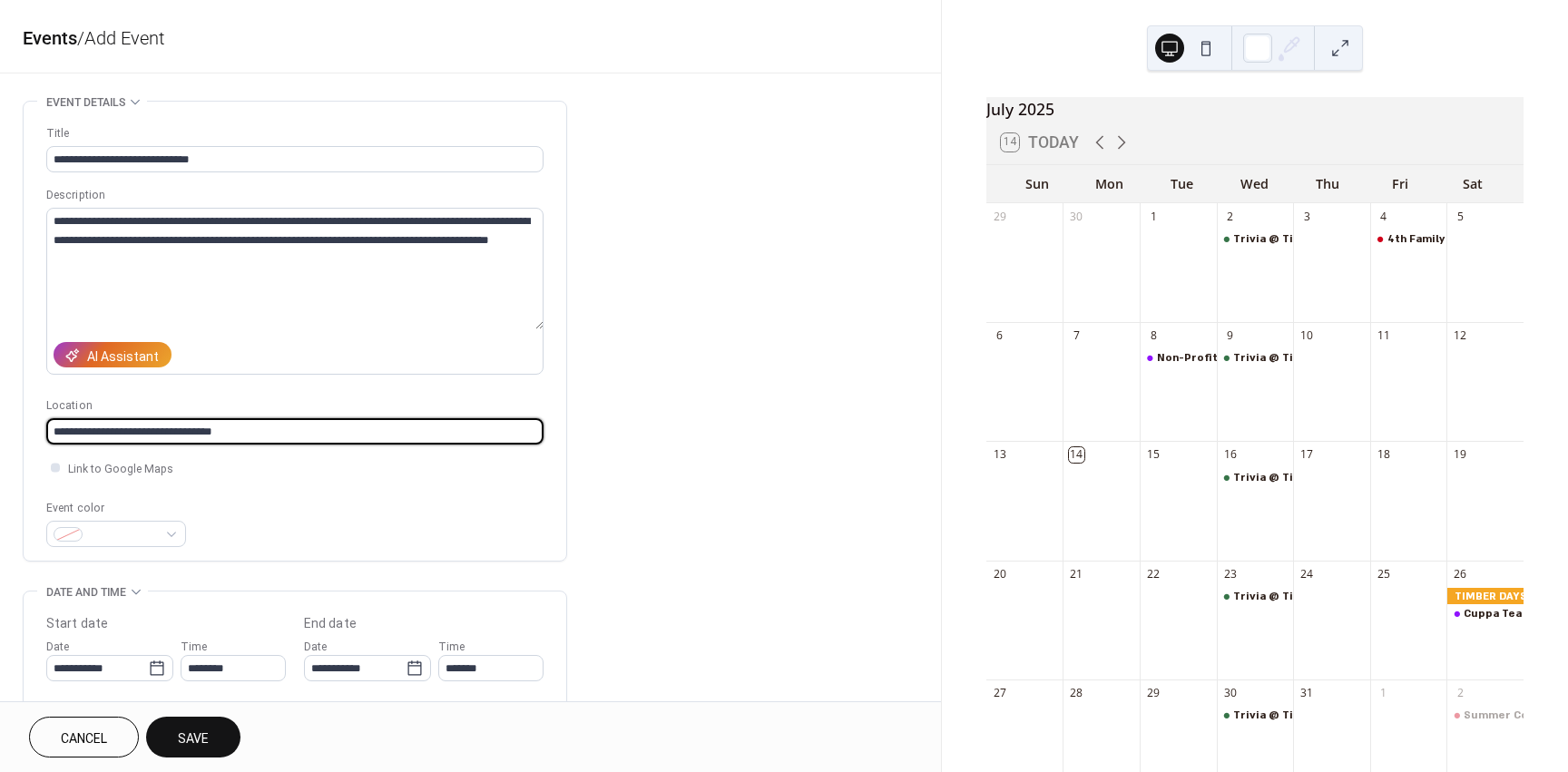 type on "**********" 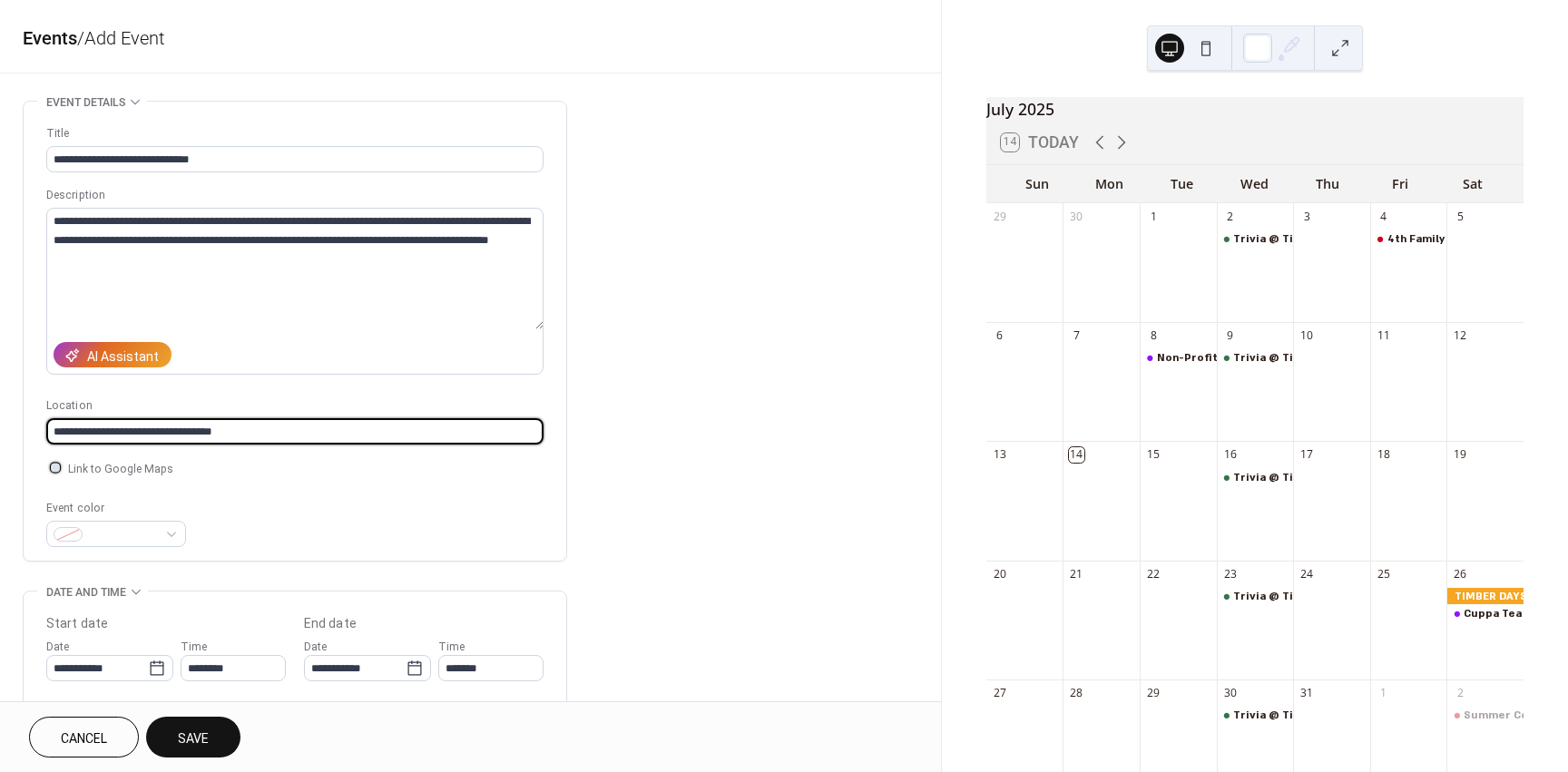 click at bounding box center (55, 467) 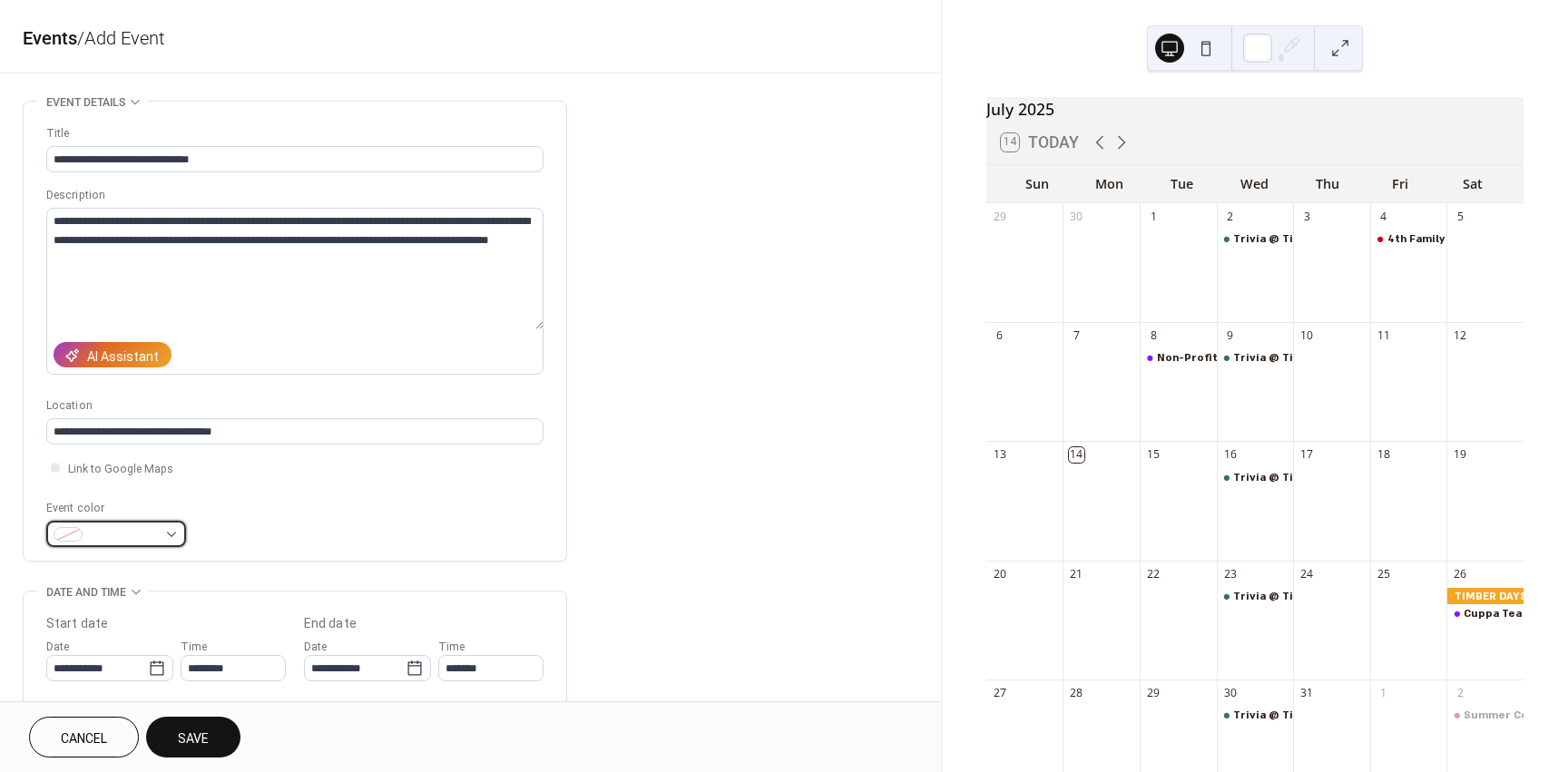 click at bounding box center [116, 533] 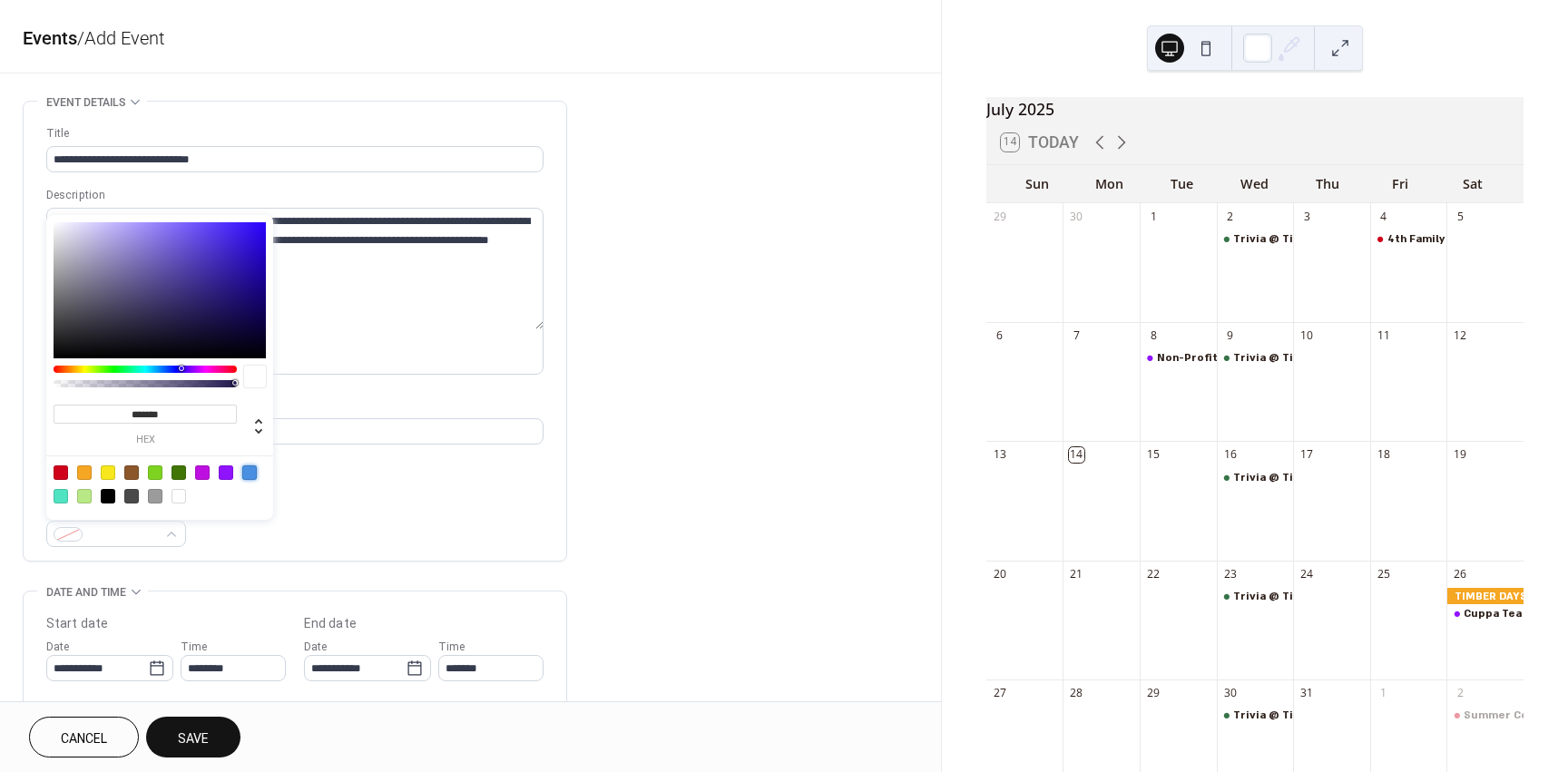 click at bounding box center [250, 473] 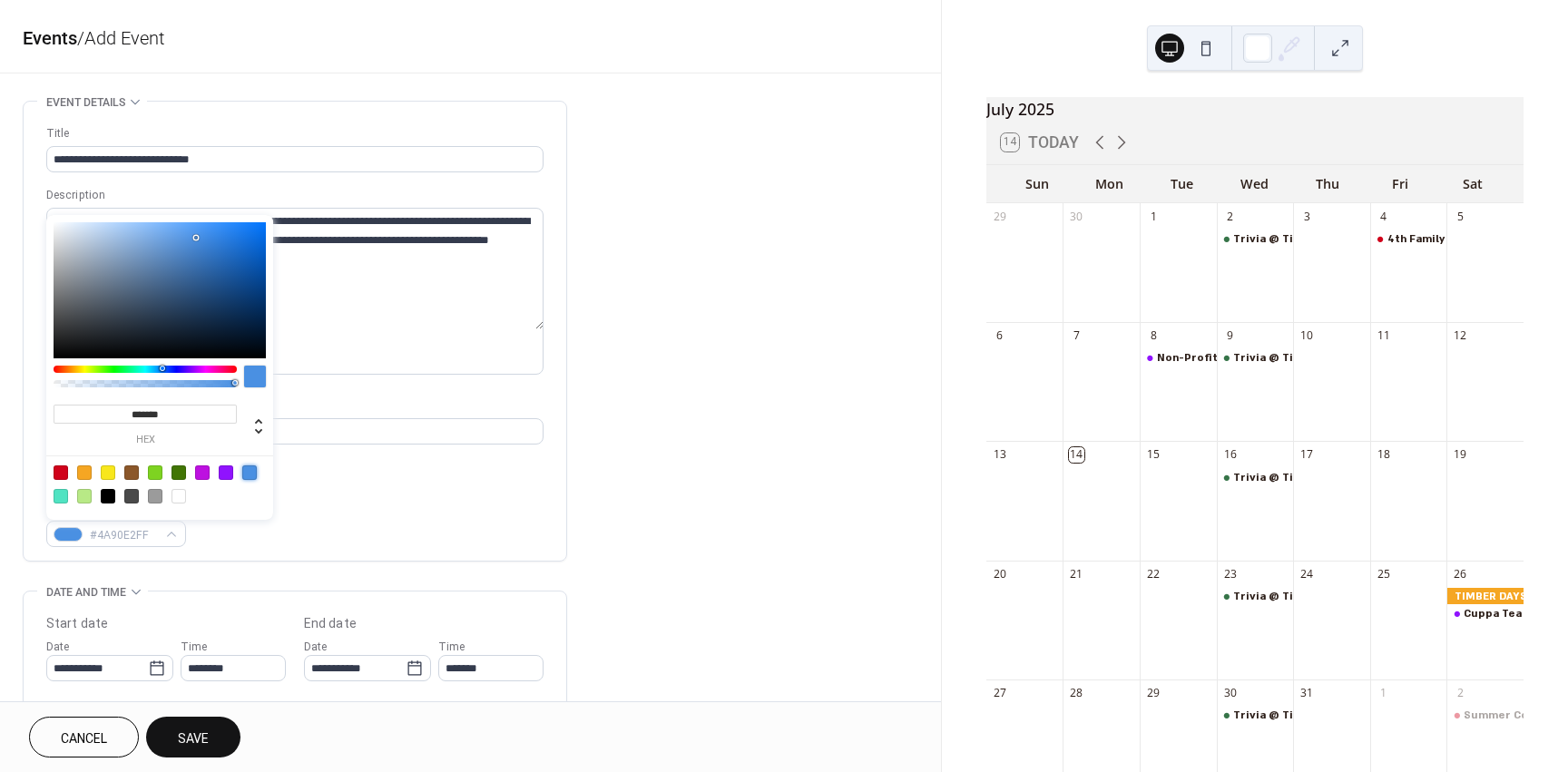click on "**********" at bounding box center [295, 336] 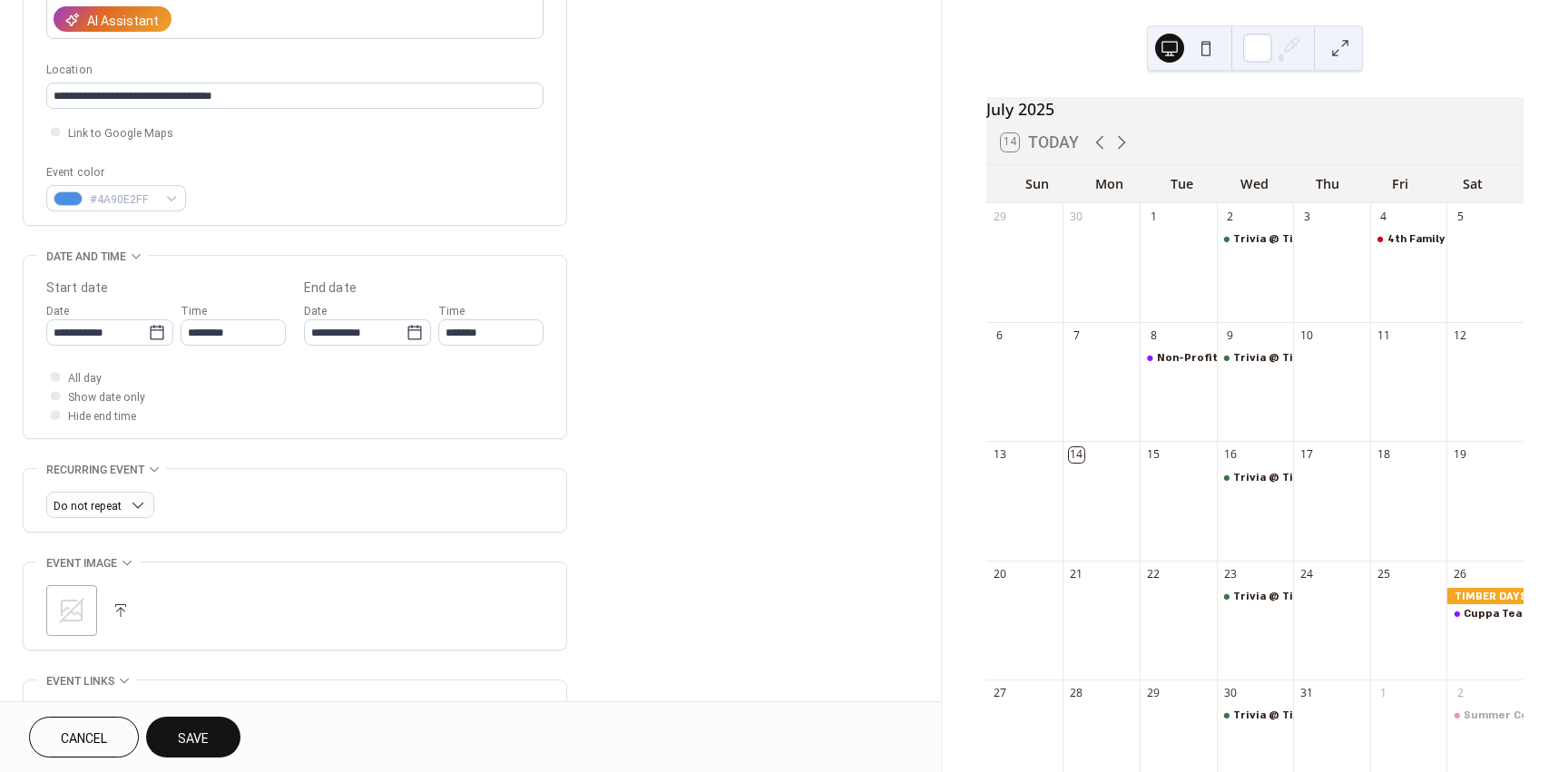 scroll, scrollTop: 363, scrollLeft: 0, axis: vertical 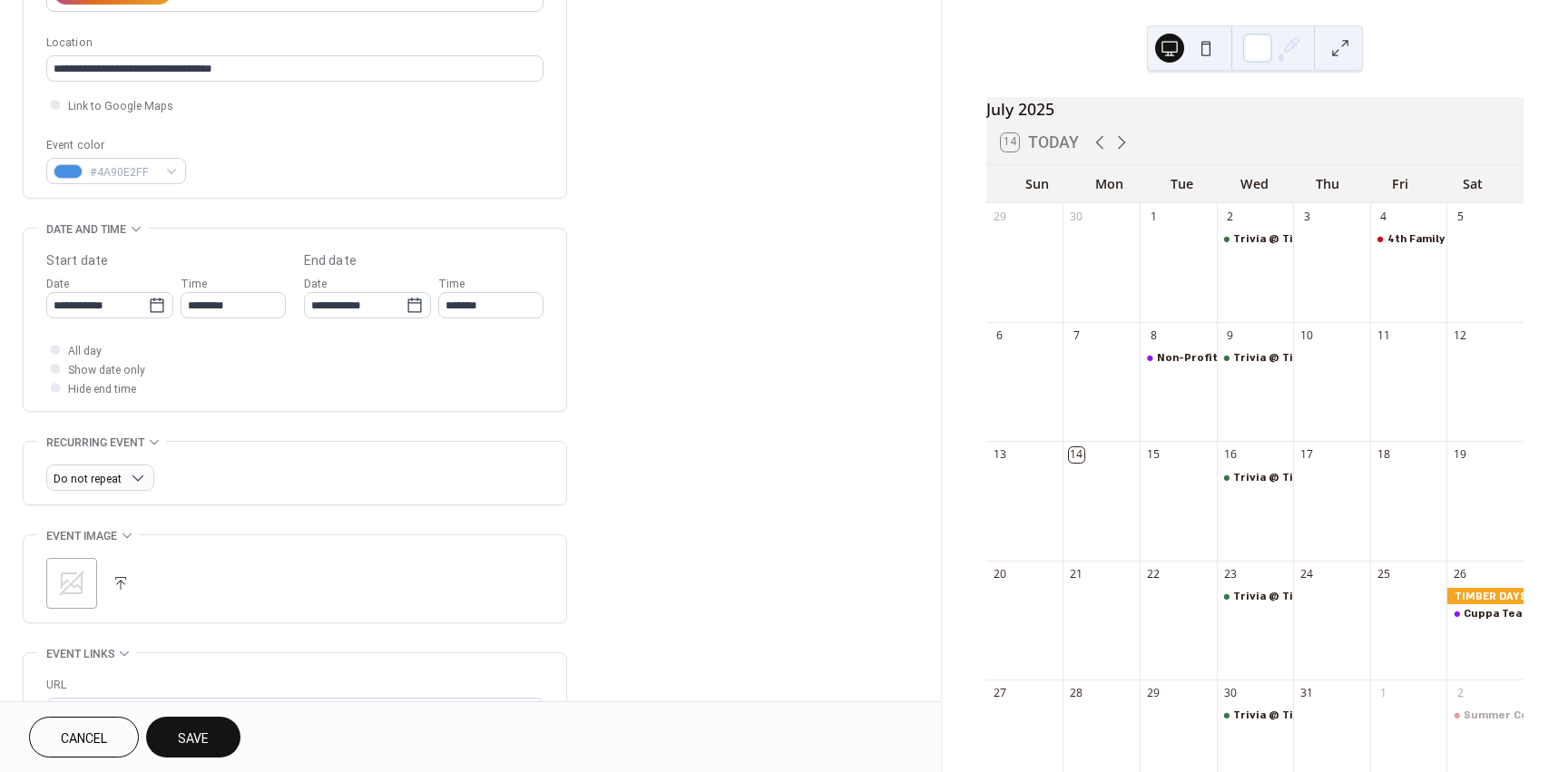 click on "**********" at bounding box center [295, 324] 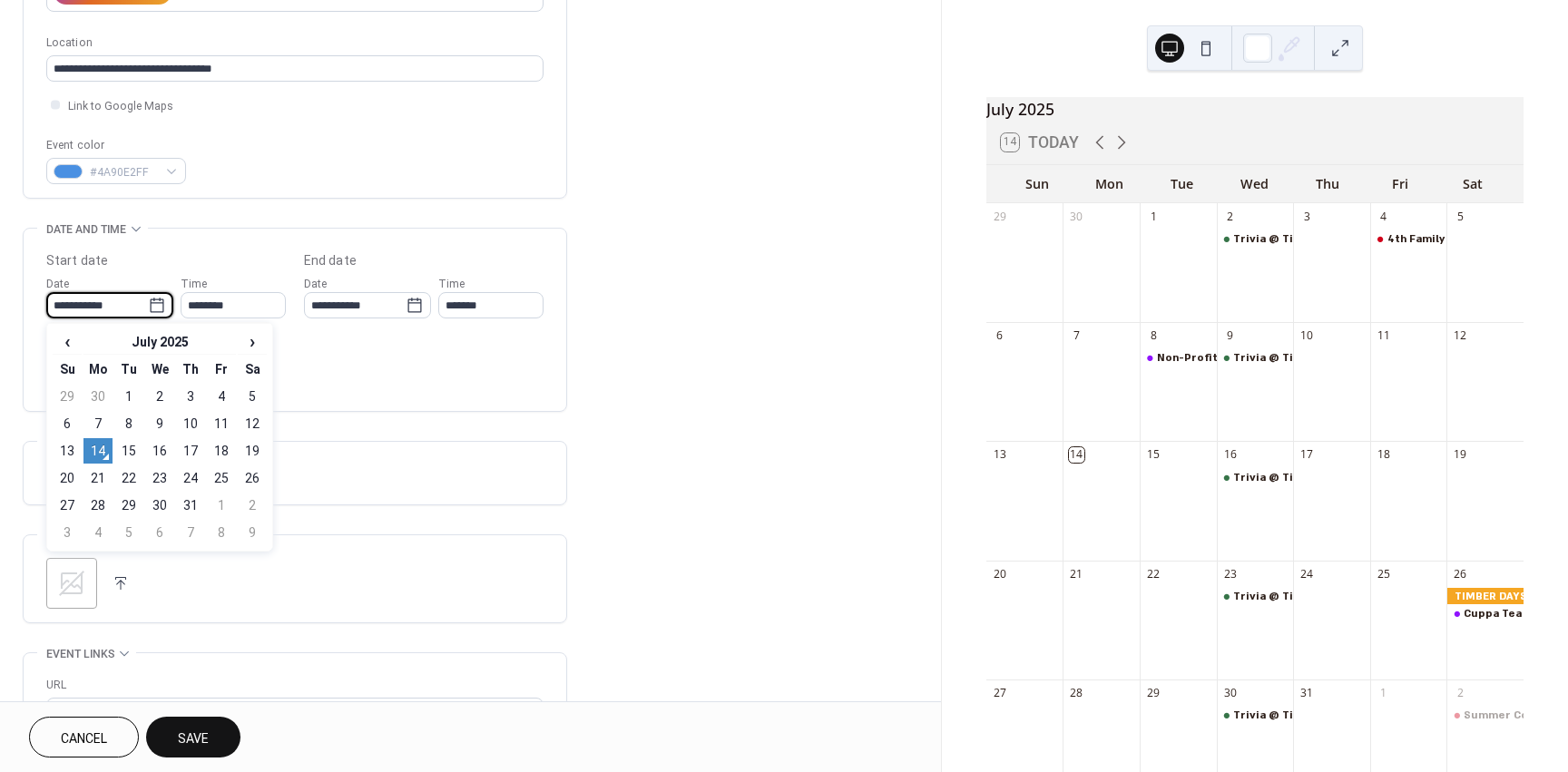 click on "**********" at bounding box center [97, 305] 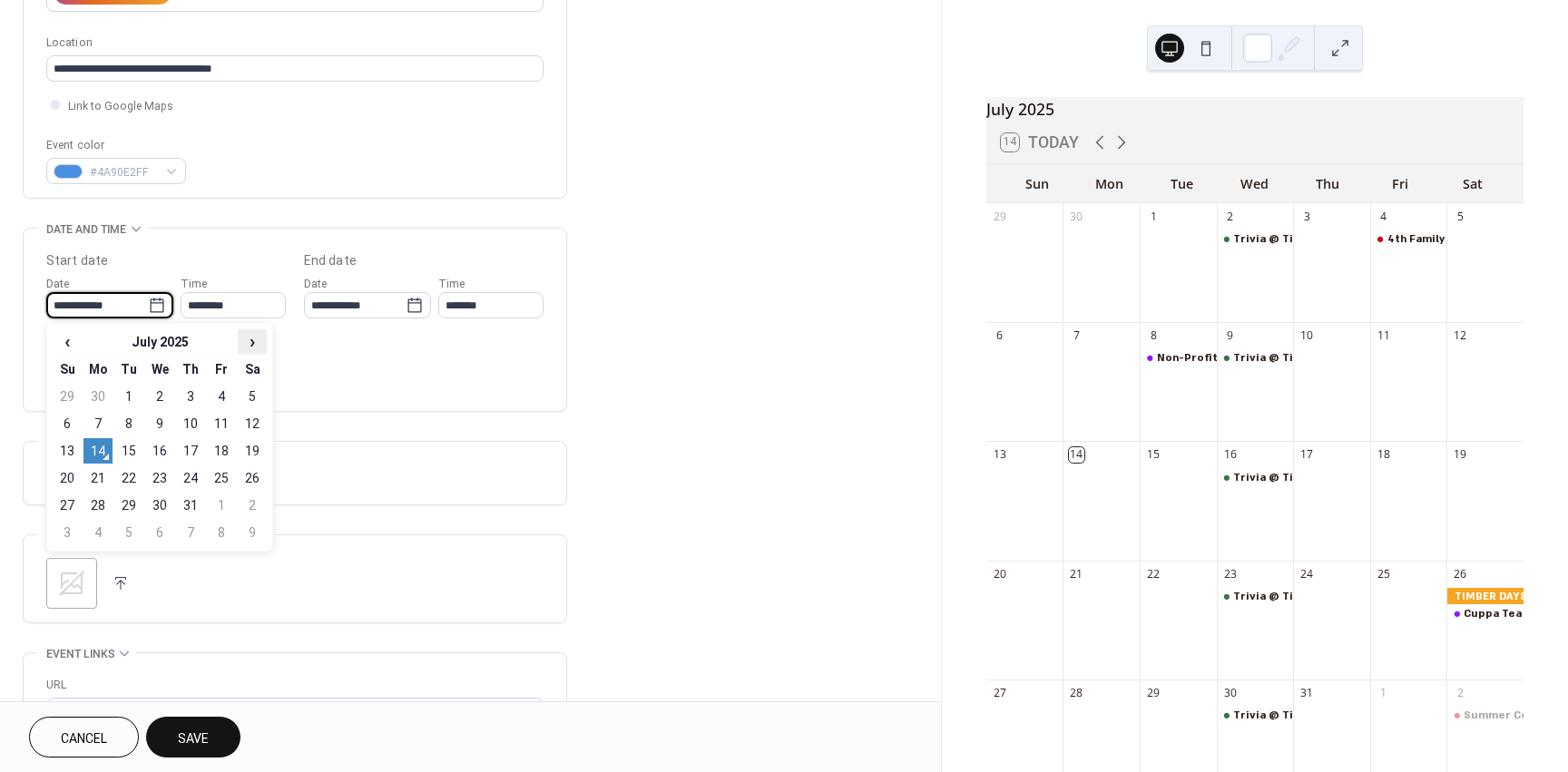 click on "›" at bounding box center [252, 341] 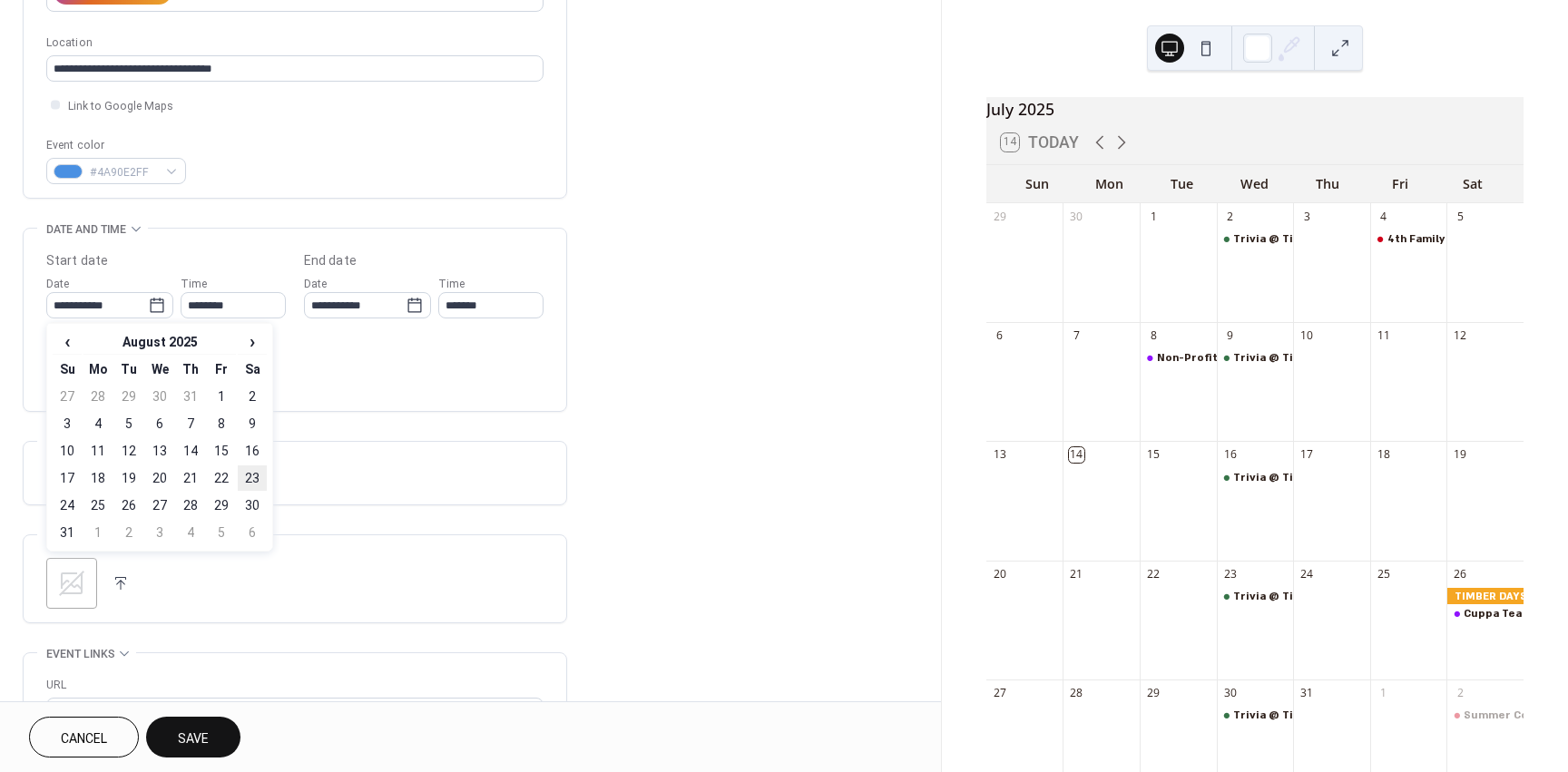 click on "23" at bounding box center (252, 478) 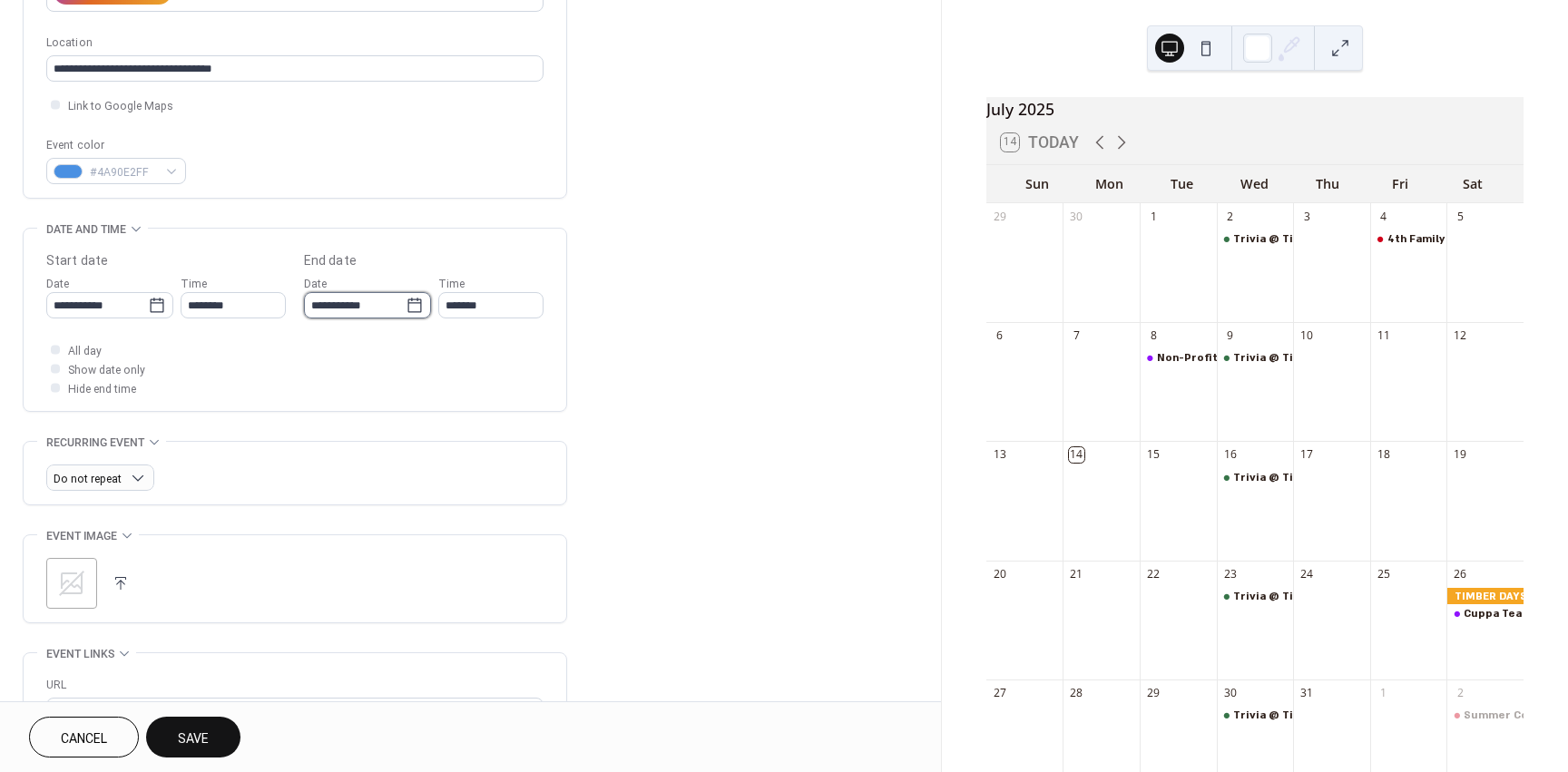 click on "**********" at bounding box center [355, 305] 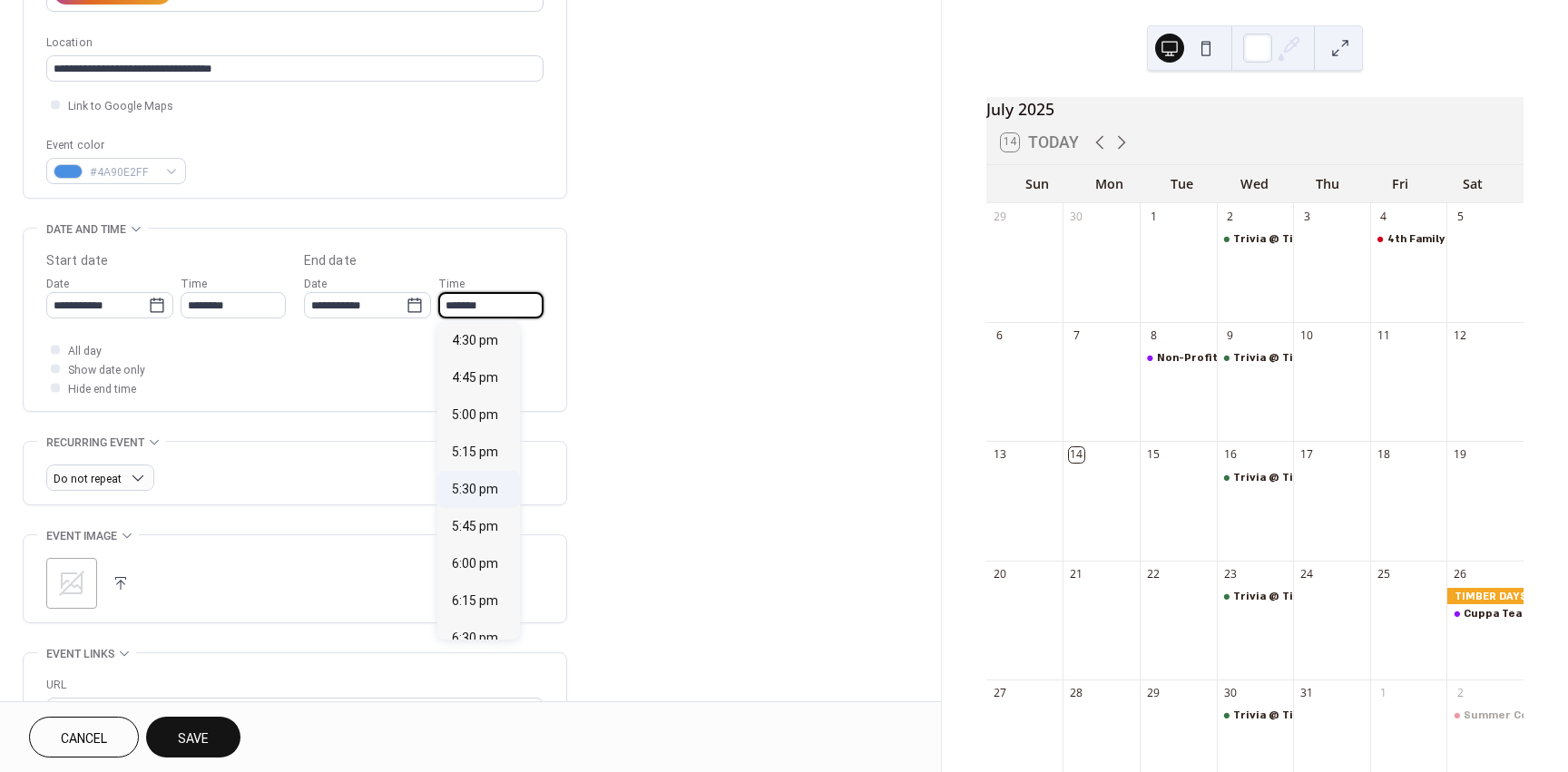 scroll, scrollTop: 635, scrollLeft: 0, axis: vertical 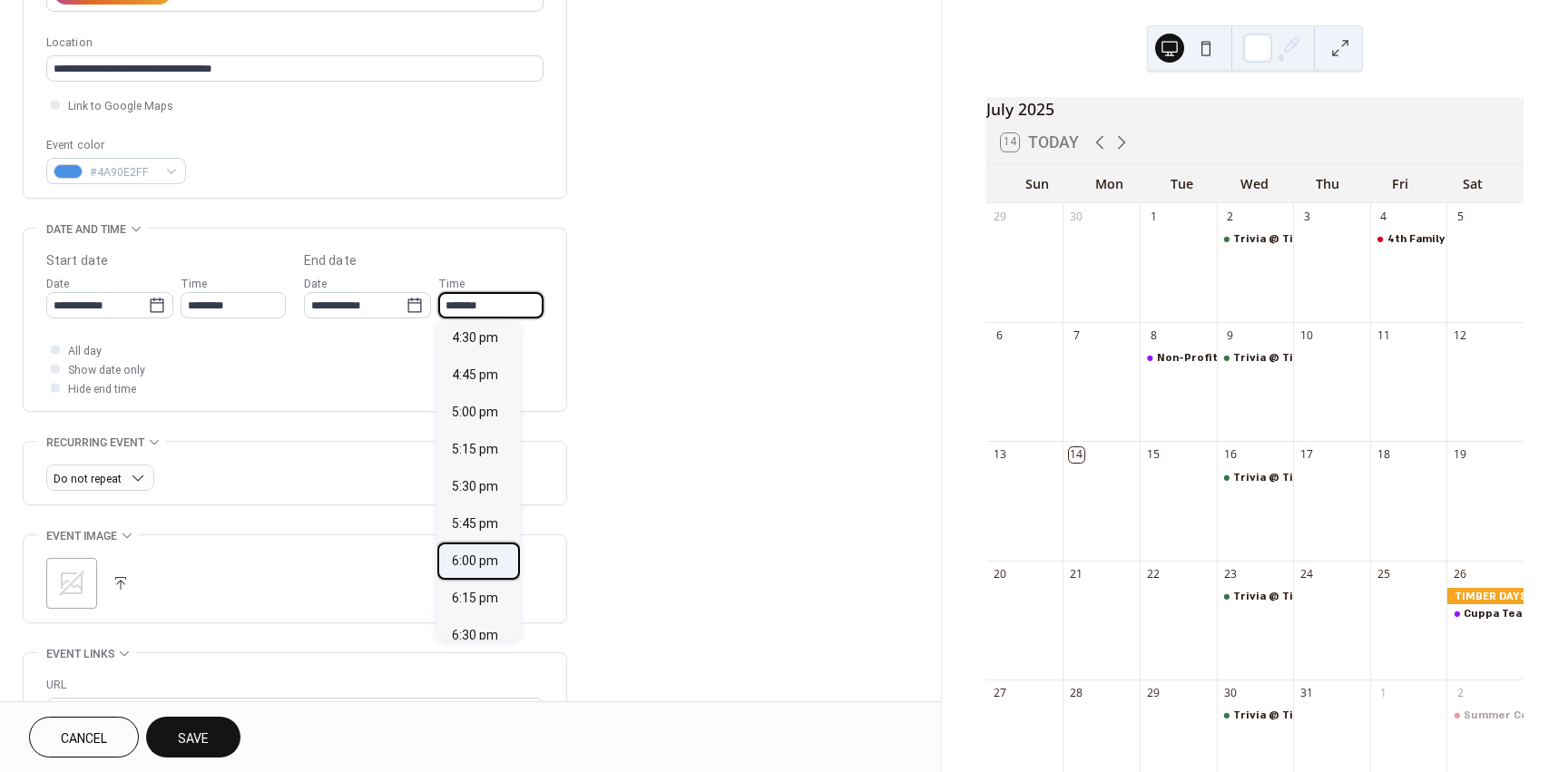 click on "6:00 pm" at bounding box center [475, 561] 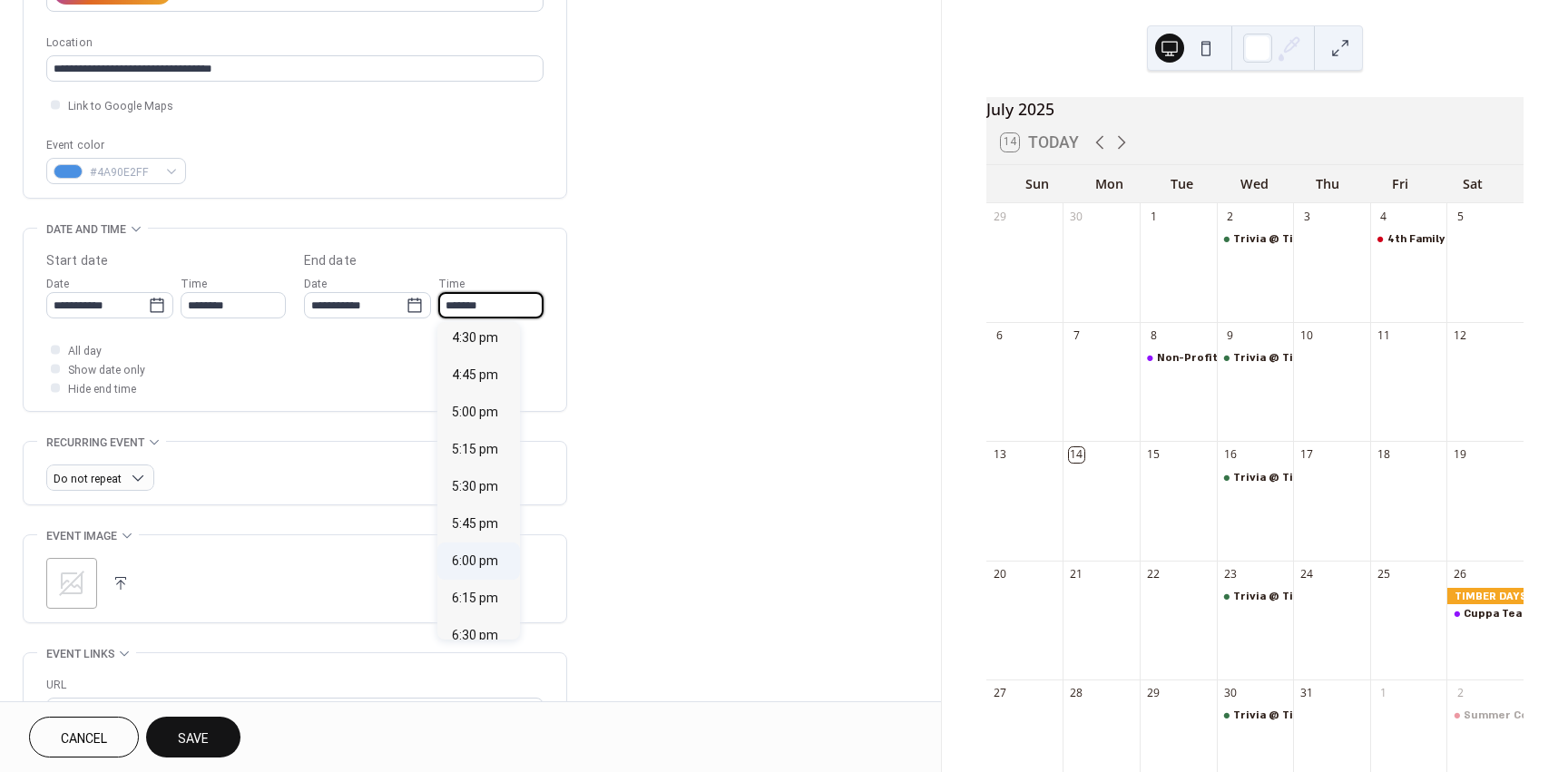 type on "*******" 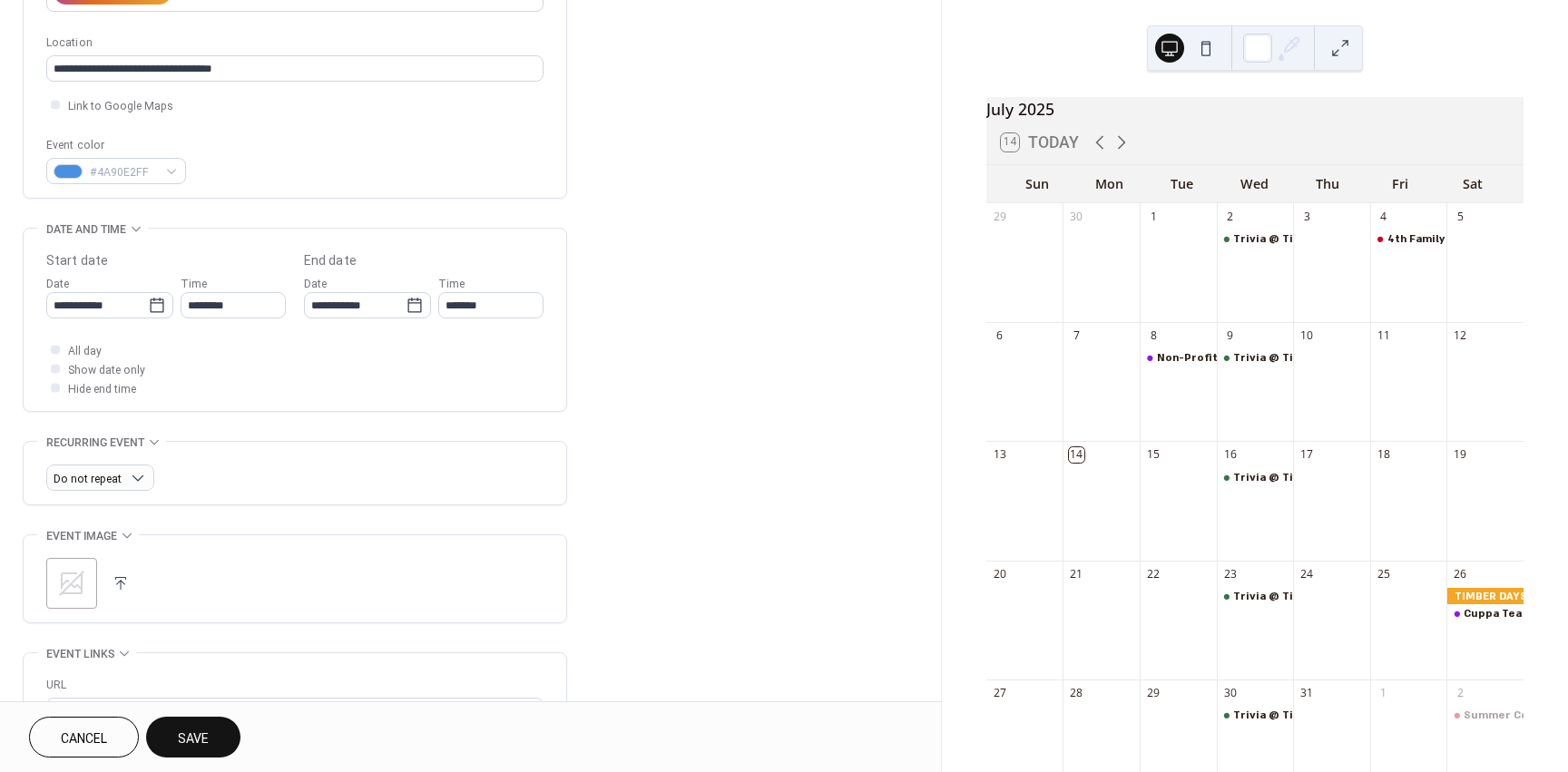 click on "All day Show date only Hide end time" at bounding box center (295, 368) 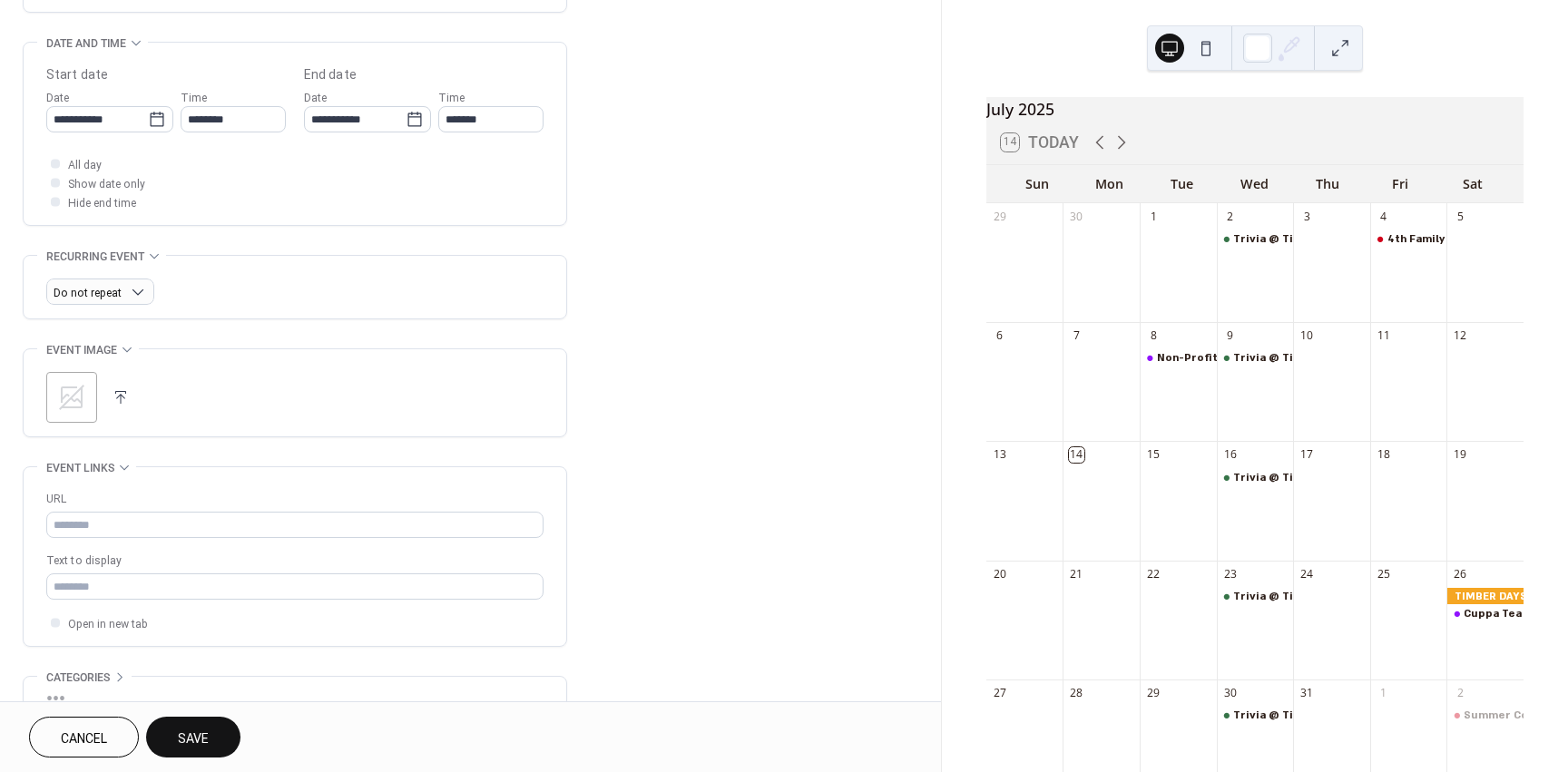 scroll, scrollTop: 635, scrollLeft: 0, axis: vertical 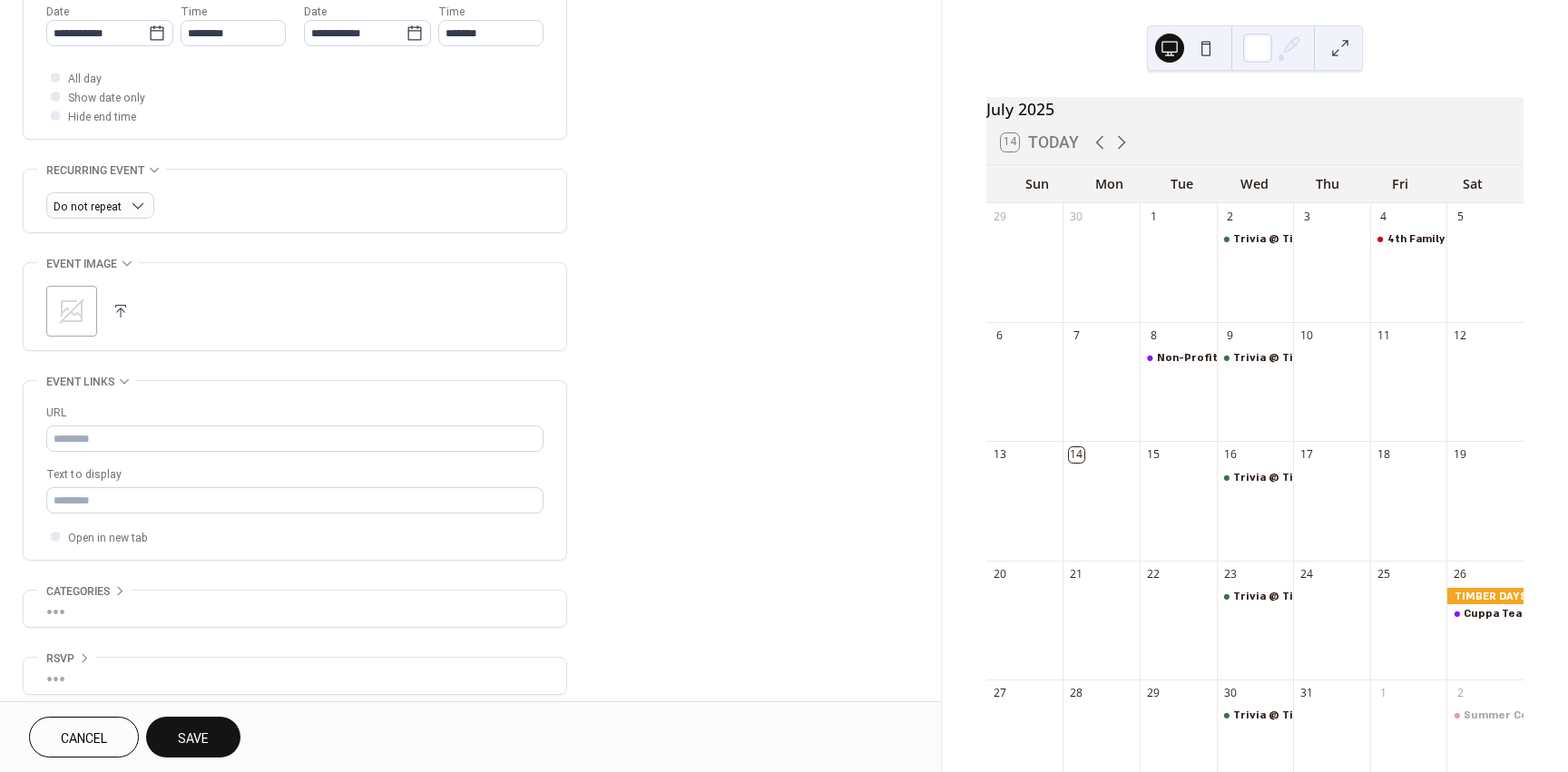 click 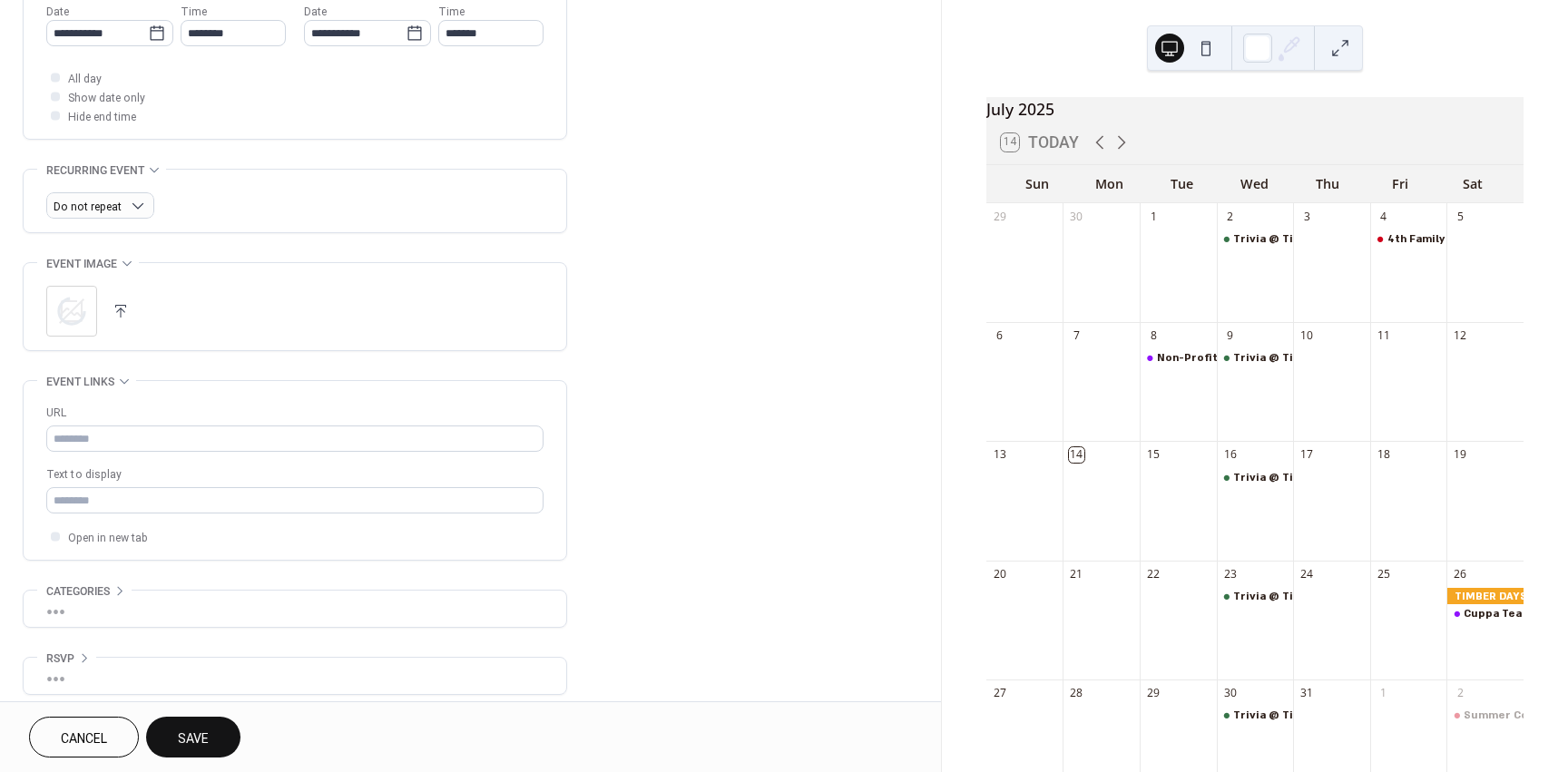 click on "Save" at bounding box center (193, 738) 